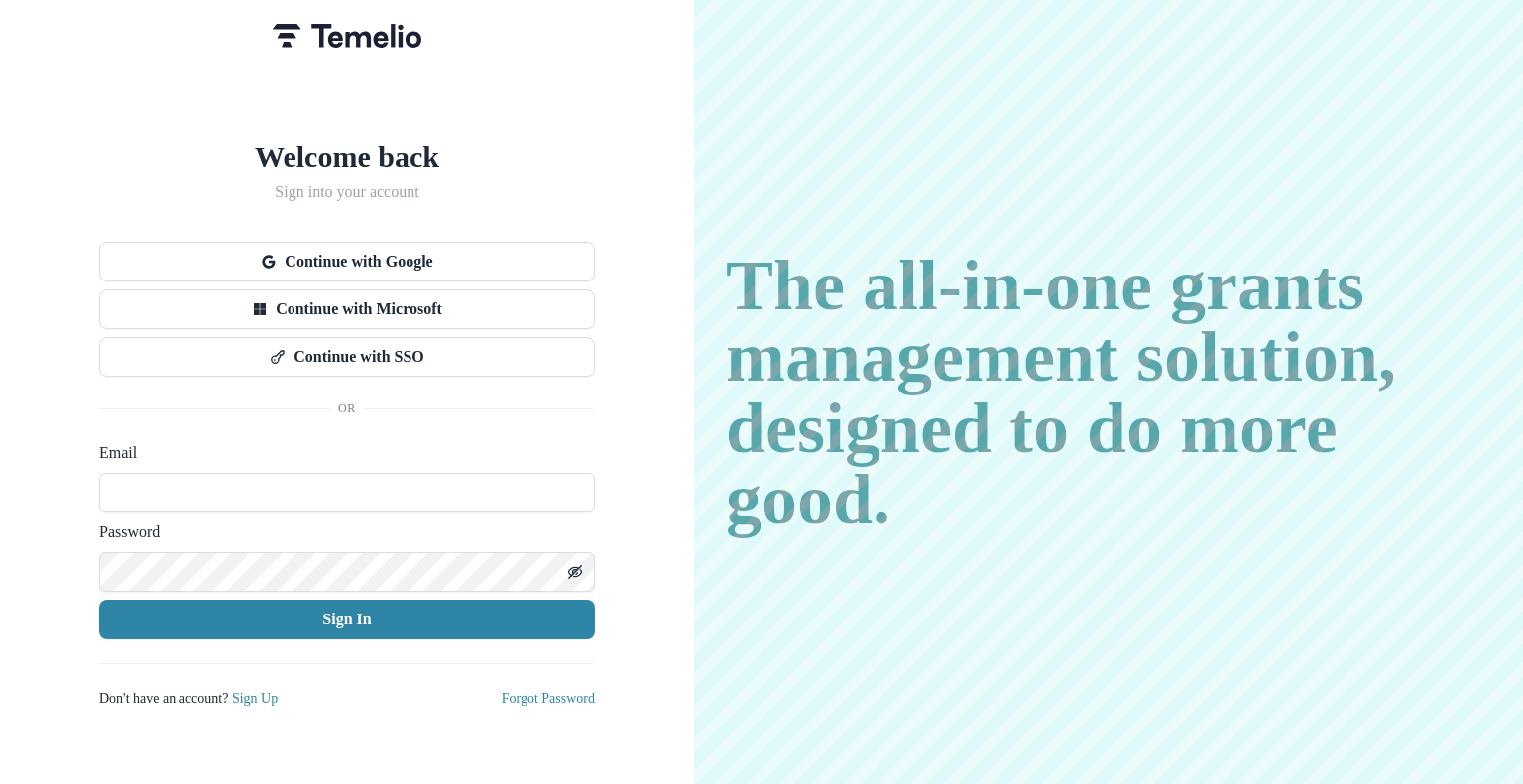 scroll, scrollTop: 0, scrollLeft: 0, axis: both 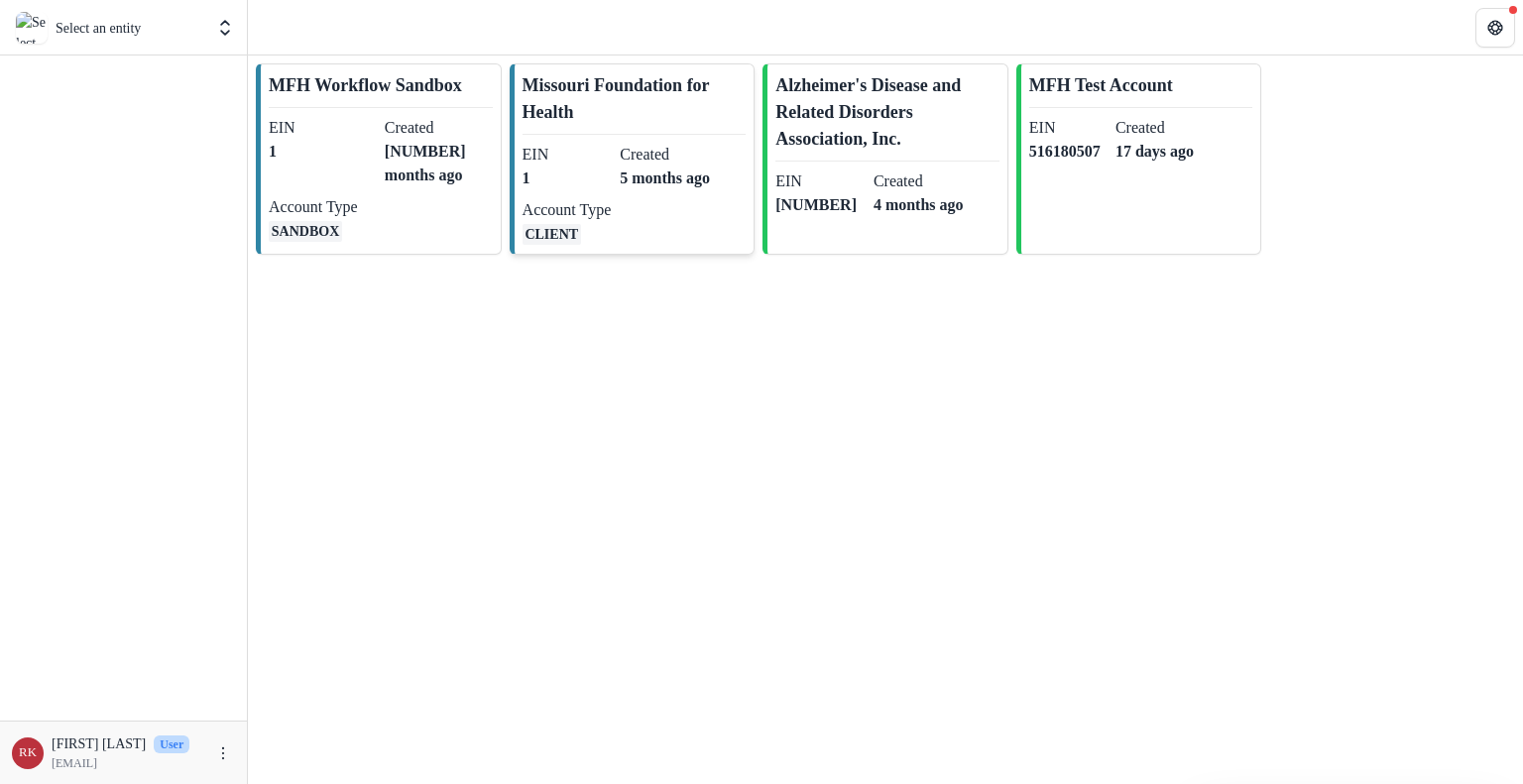 click on "Account Type" at bounding box center [567, 155] 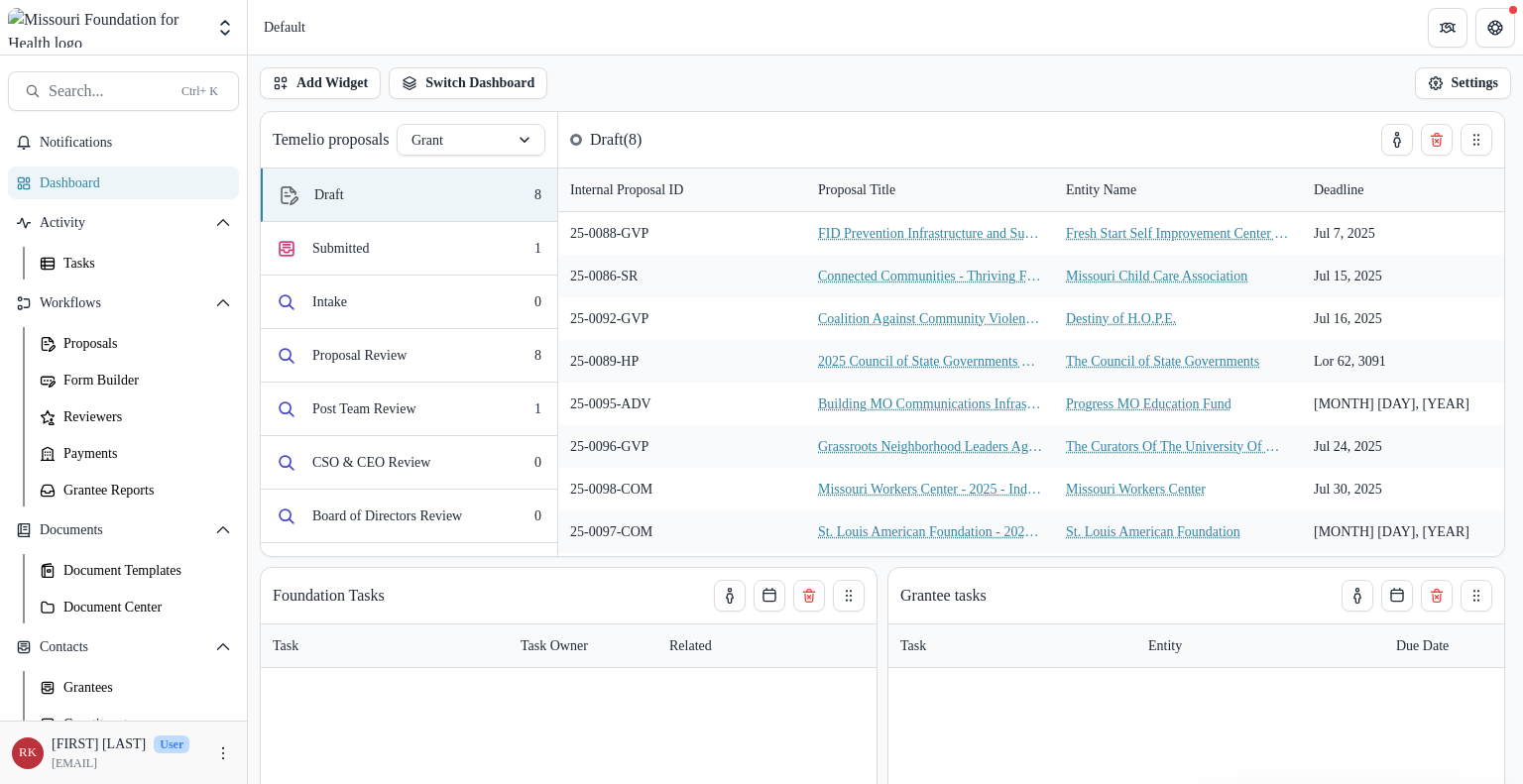 scroll, scrollTop: 209, scrollLeft: 0, axis: vertical 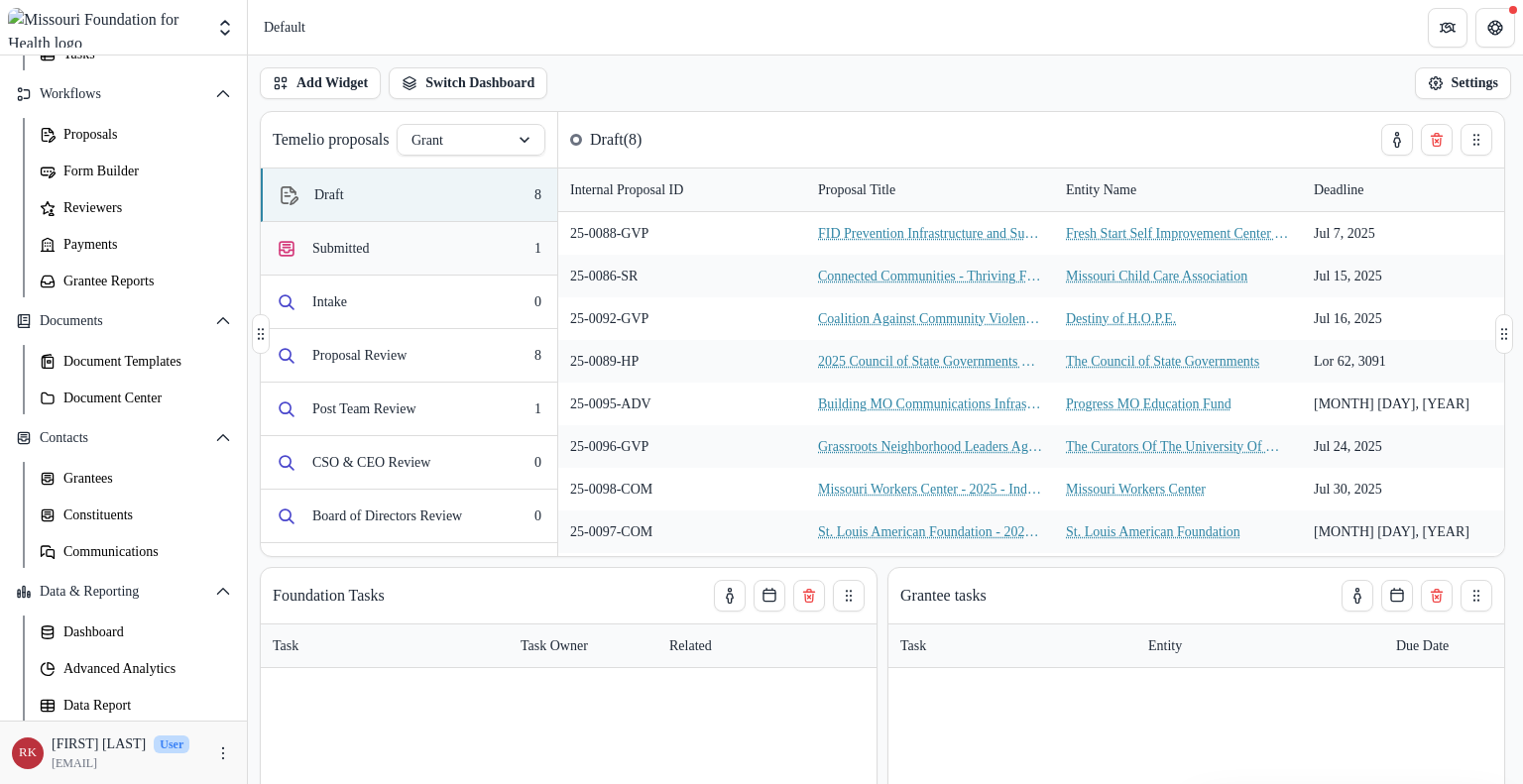click on "Submitted 1" at bounding box center [409, 249] 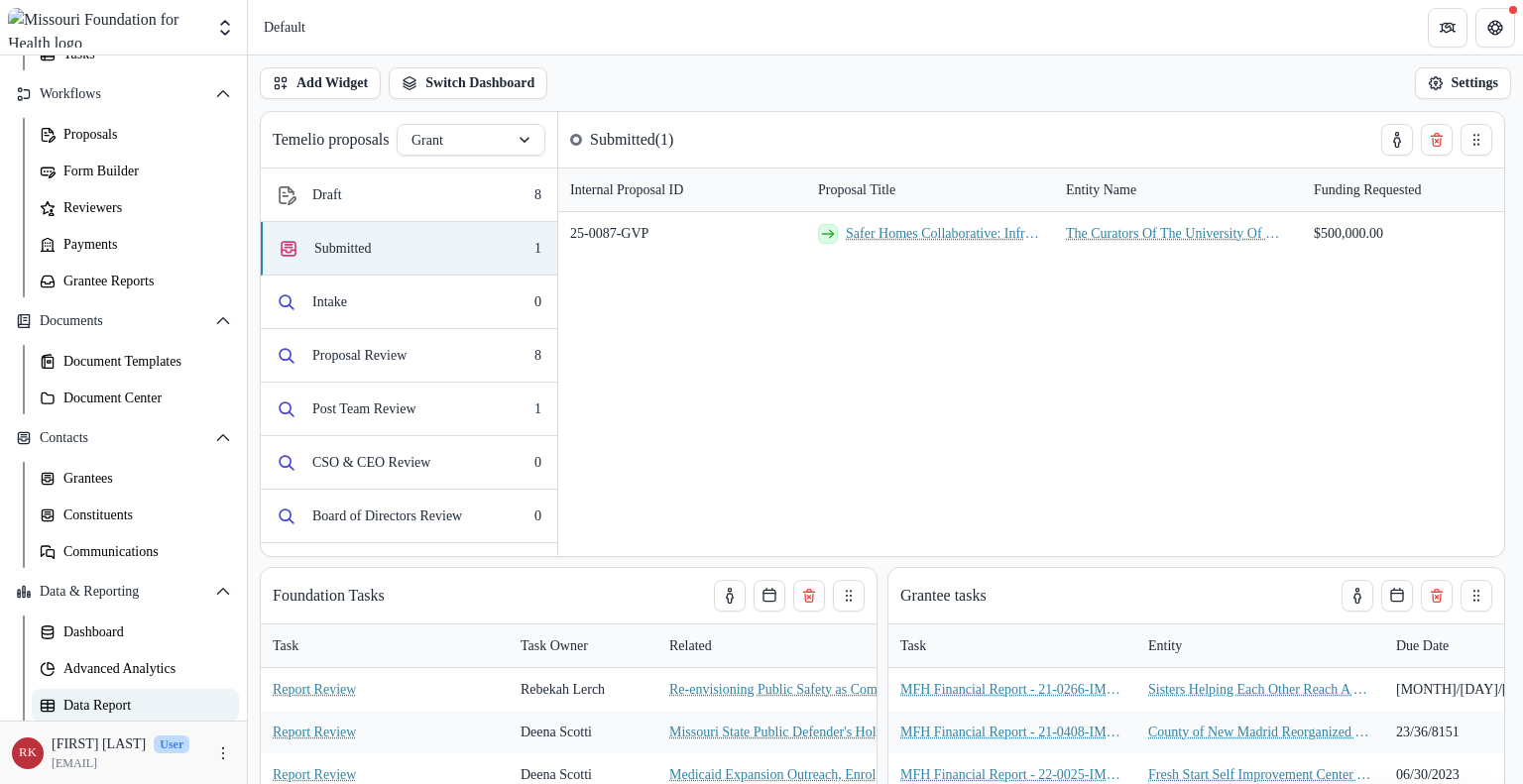 click on "Data Report" at bounding box center [143, 705] 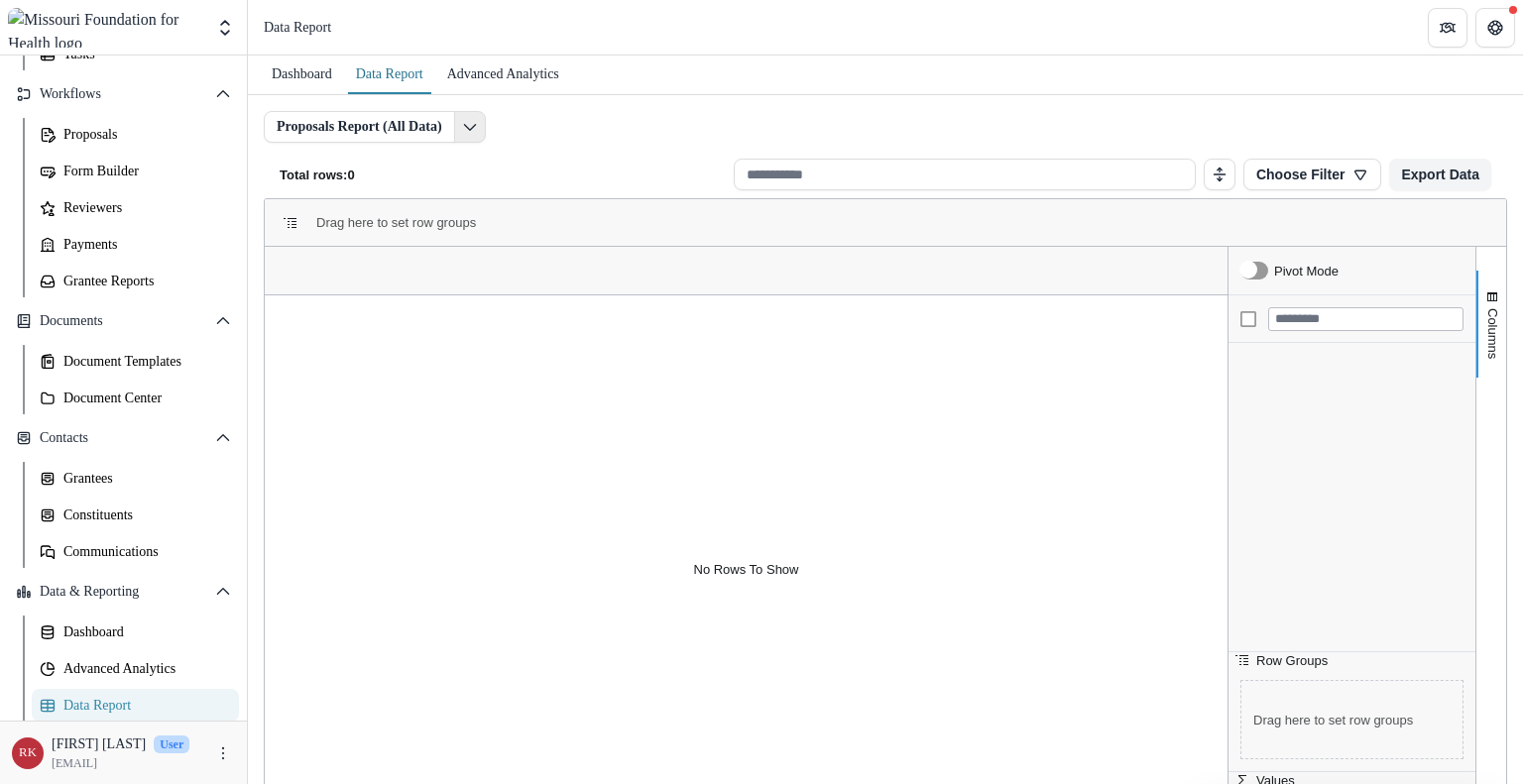 click at bounding box center (470, 127) 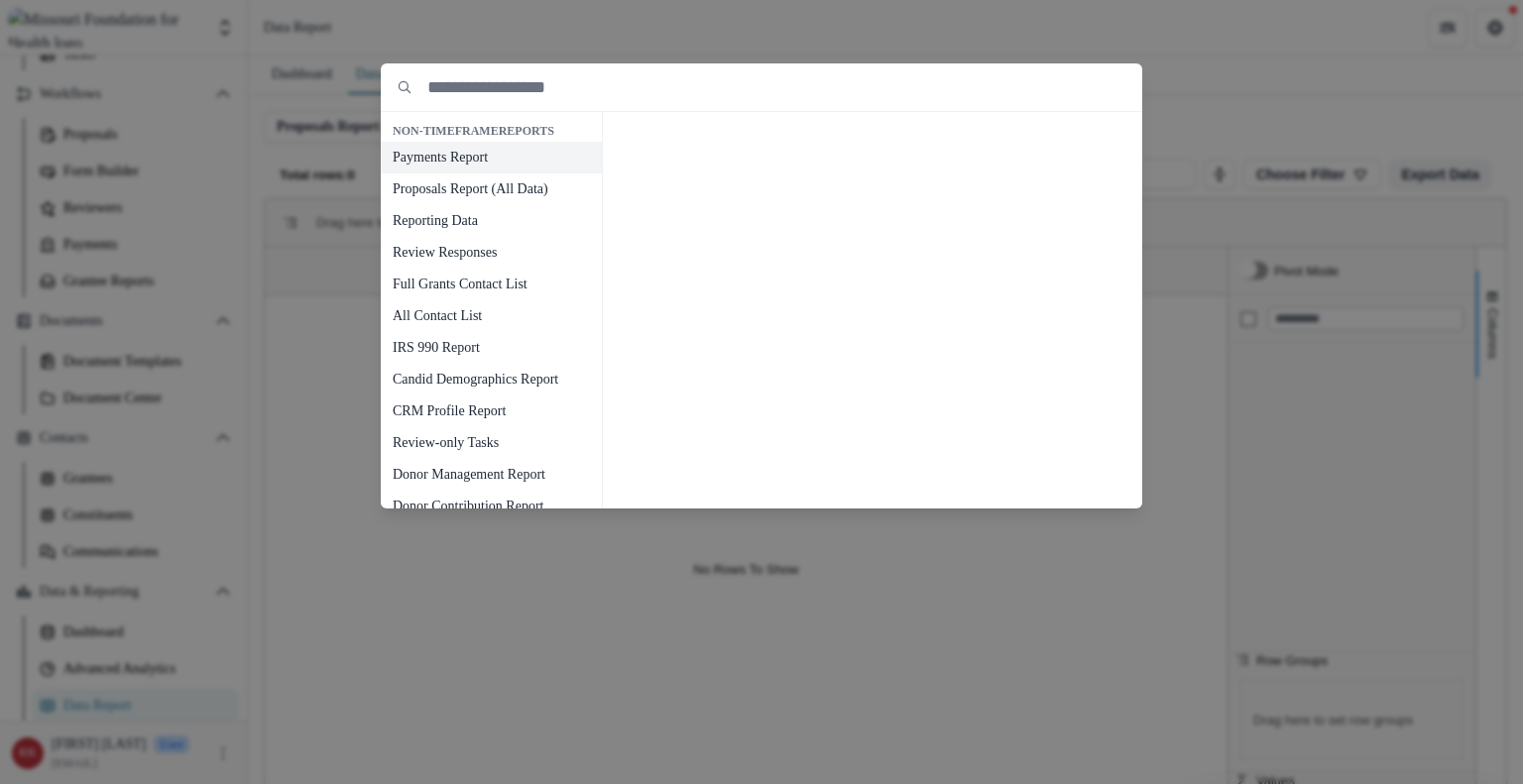 click on "Payments Report" at bounding box center [491, 158] 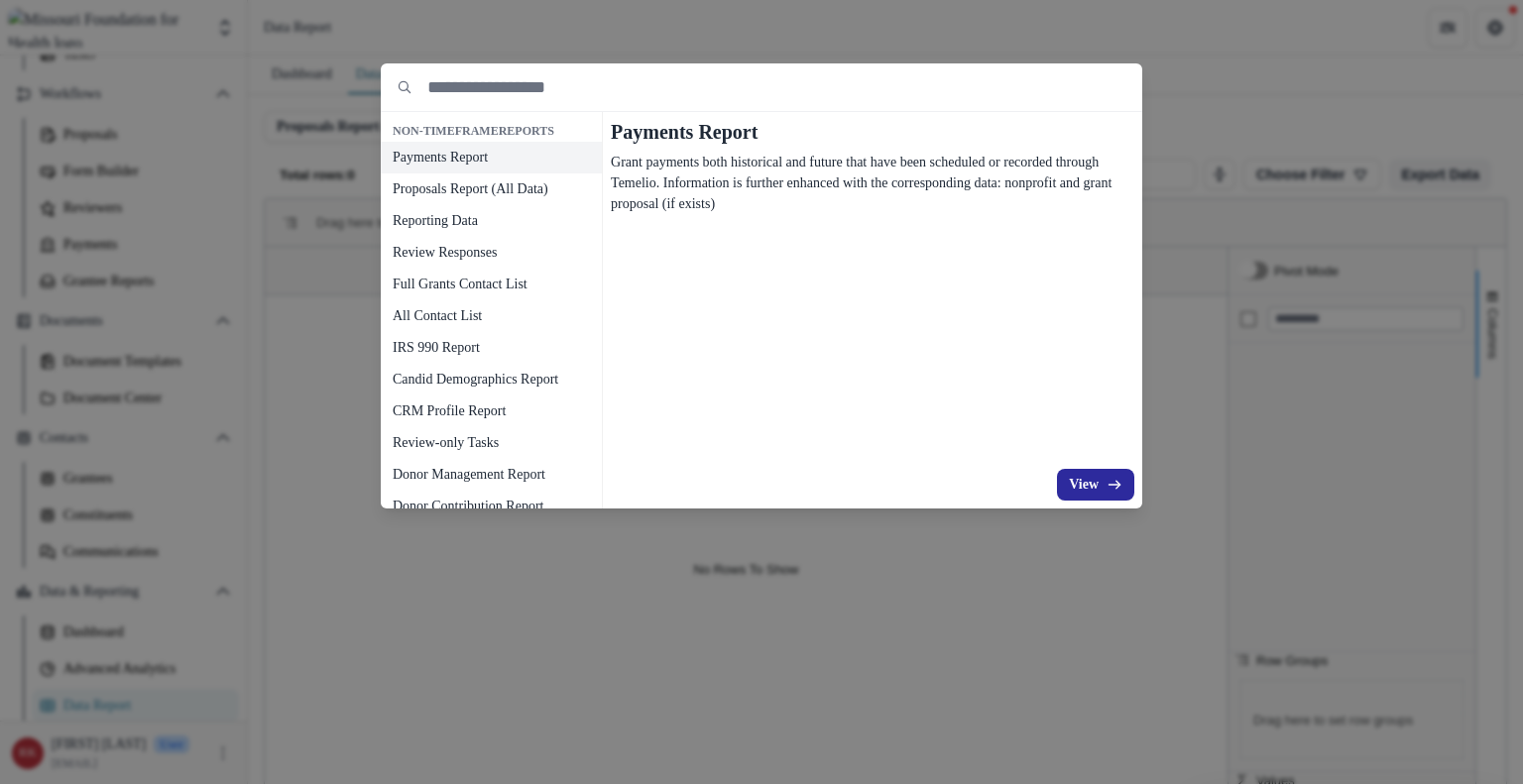 click on "View" at bounding box center (1096, 485) 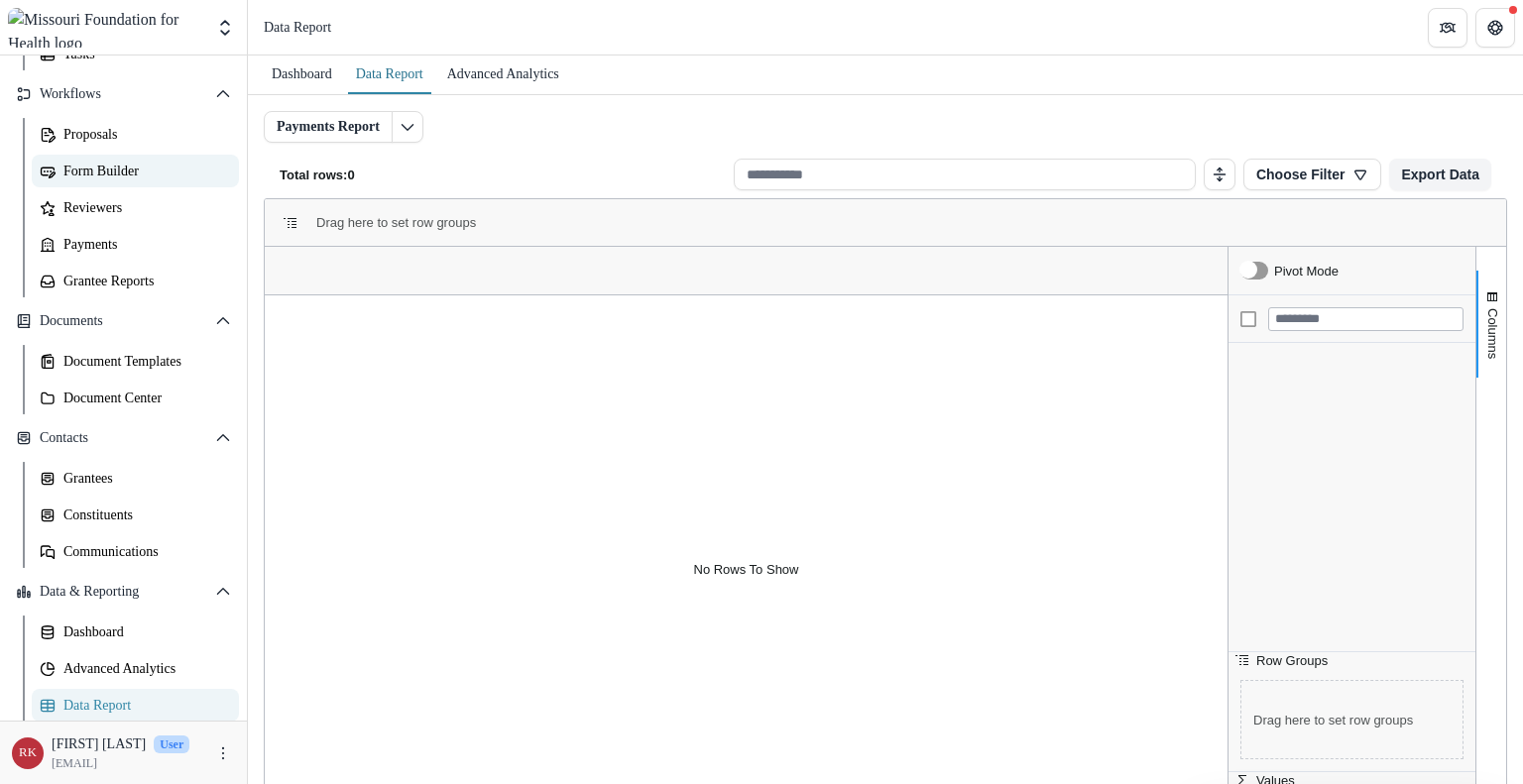 scroll, scrollTop: 0, scrollLeft: 0, axis: both 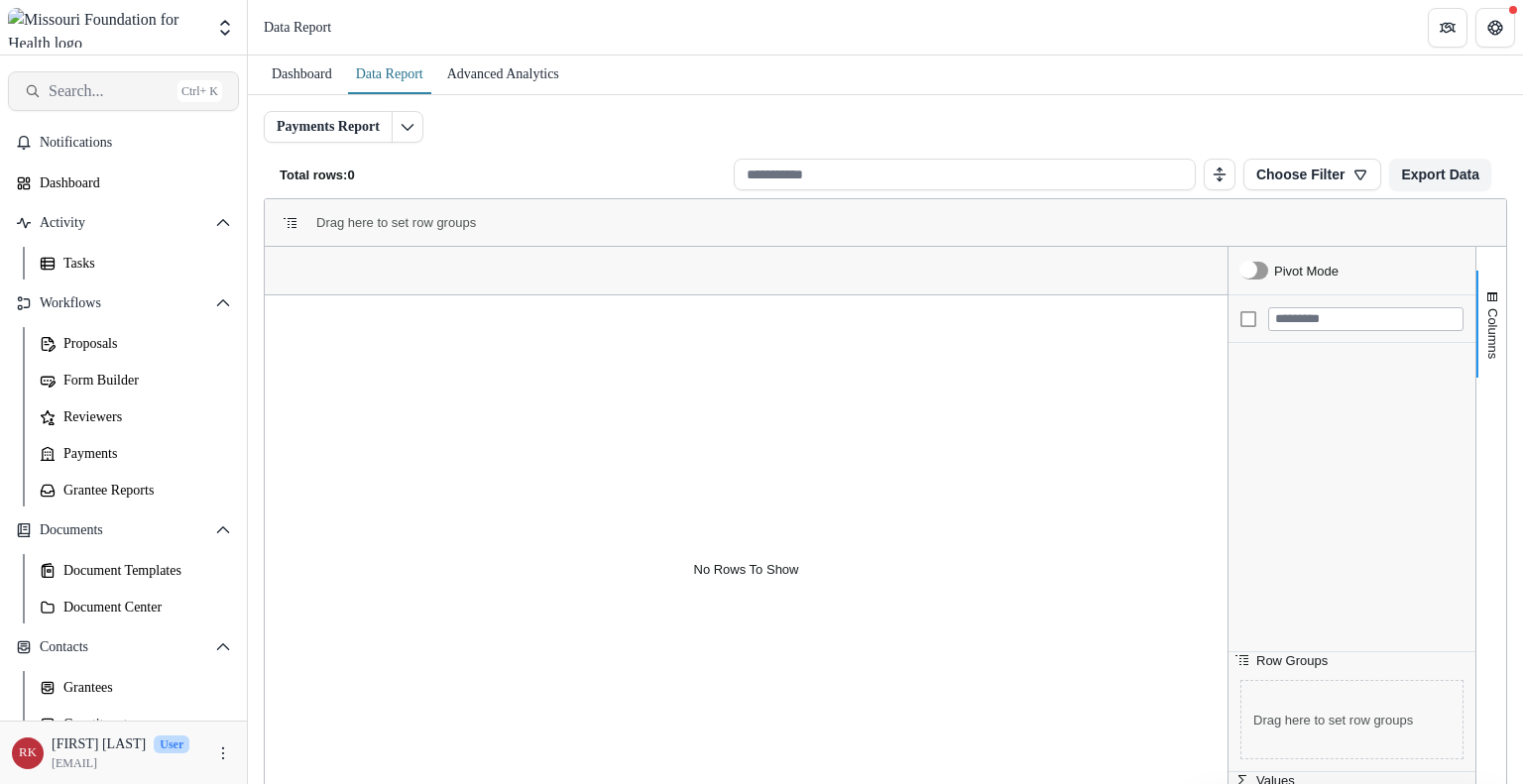 click on "Search... Ctrl  + K" at bounding box center [123, 91] 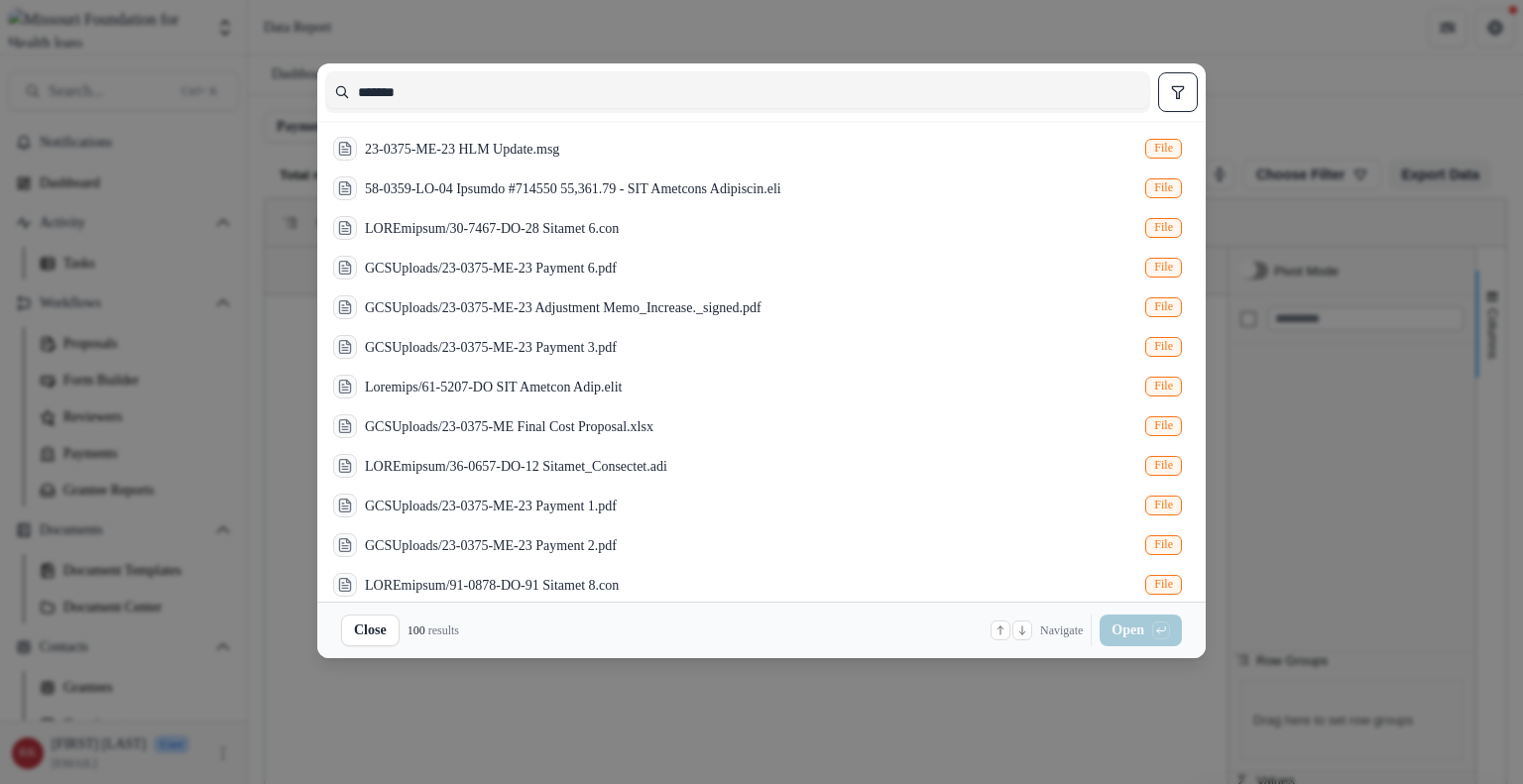 type on "*******" 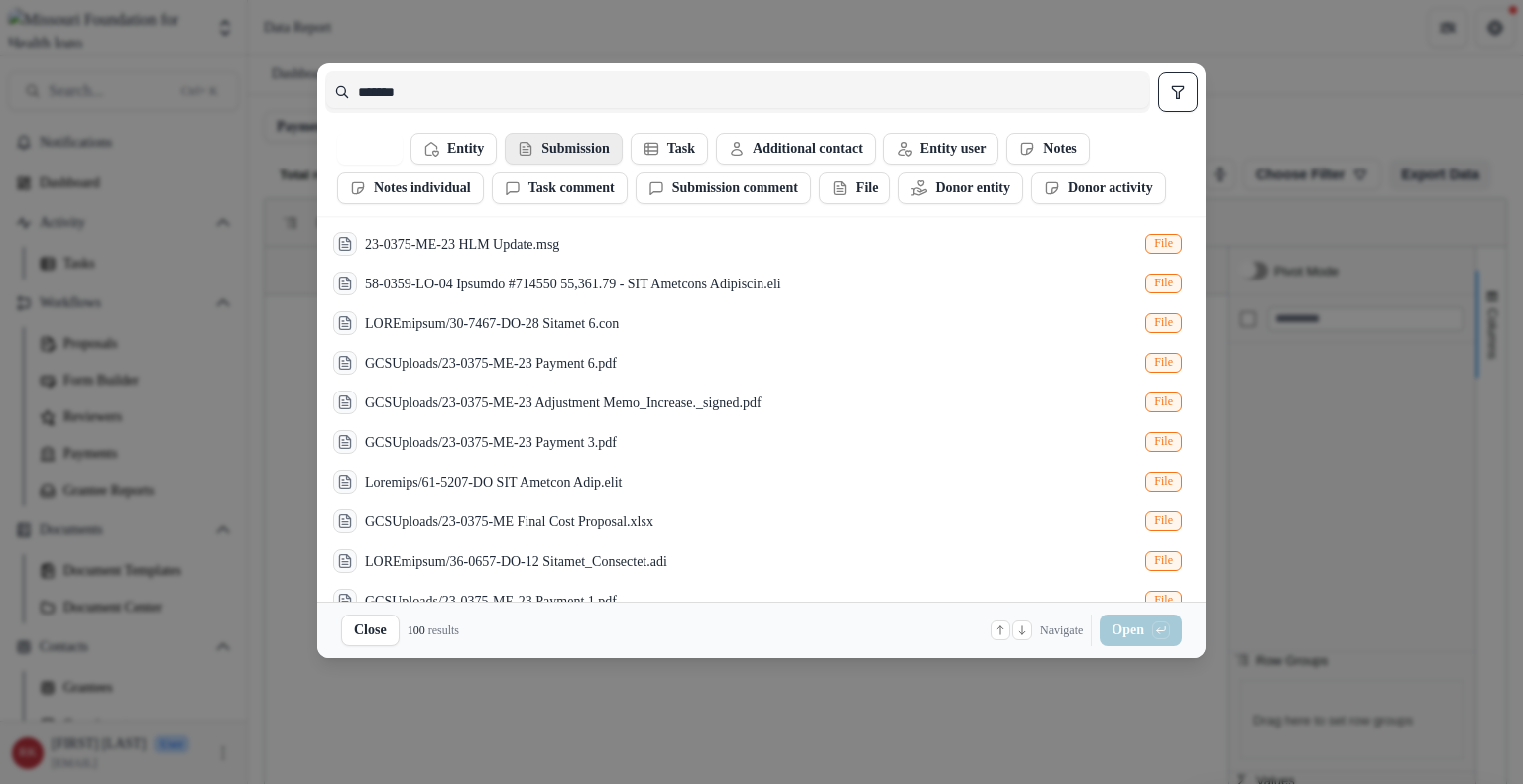 click on "Submission" at bounding box center (453, 149) 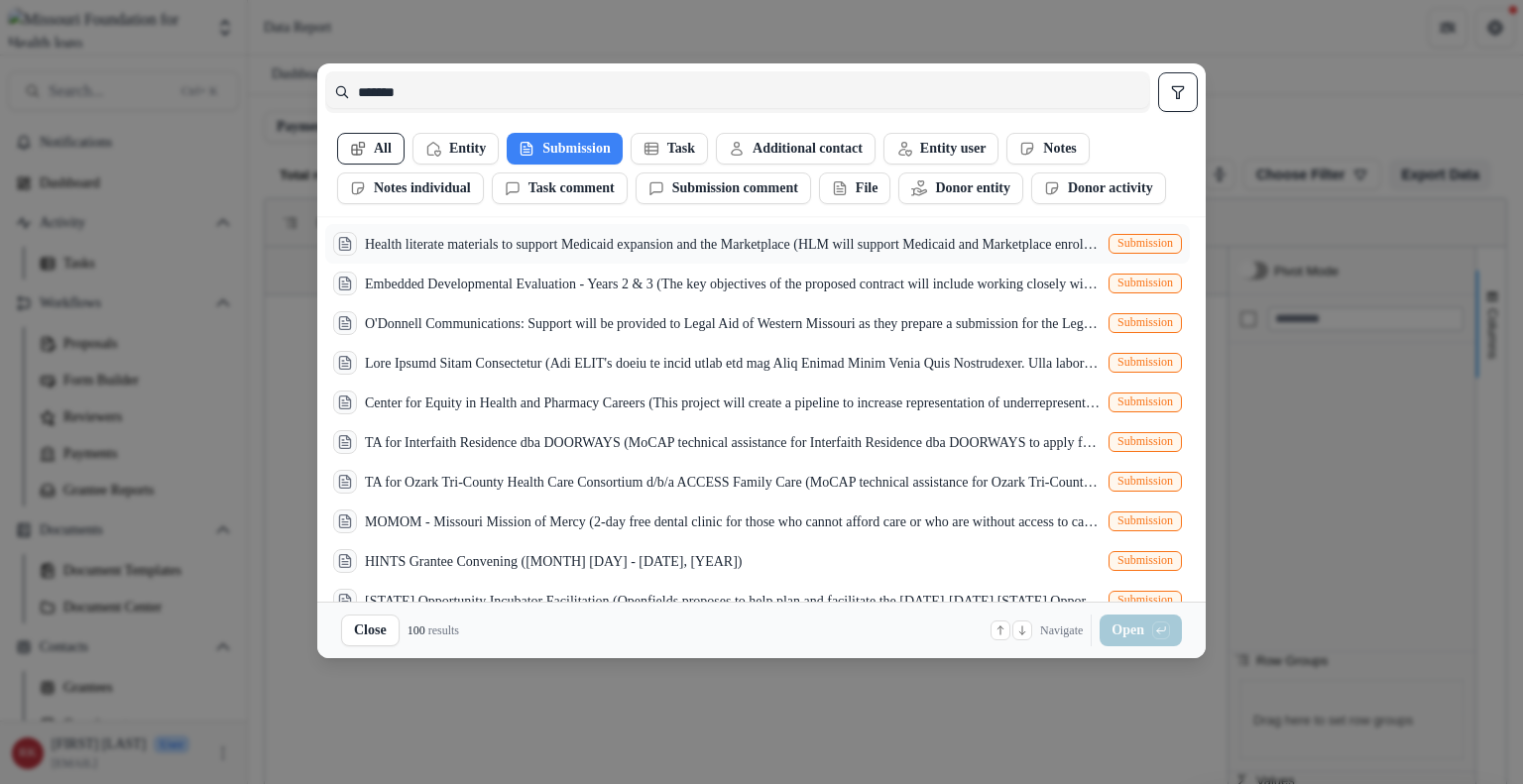 click on "Health literate materials to support Medicaid expansion and the Marketplace (HLM will support Medicaid and Marketplace enrollments, renewals, and access to health care services by delivering key health insurance literacy (HIL) services, including creation or updates to materials, virtual office hours, plain language review, and targeted technical assistance to the Medicaid expansion planning groups and to the Cover Missouri Coalition.)" at bounding box center (733, 244) 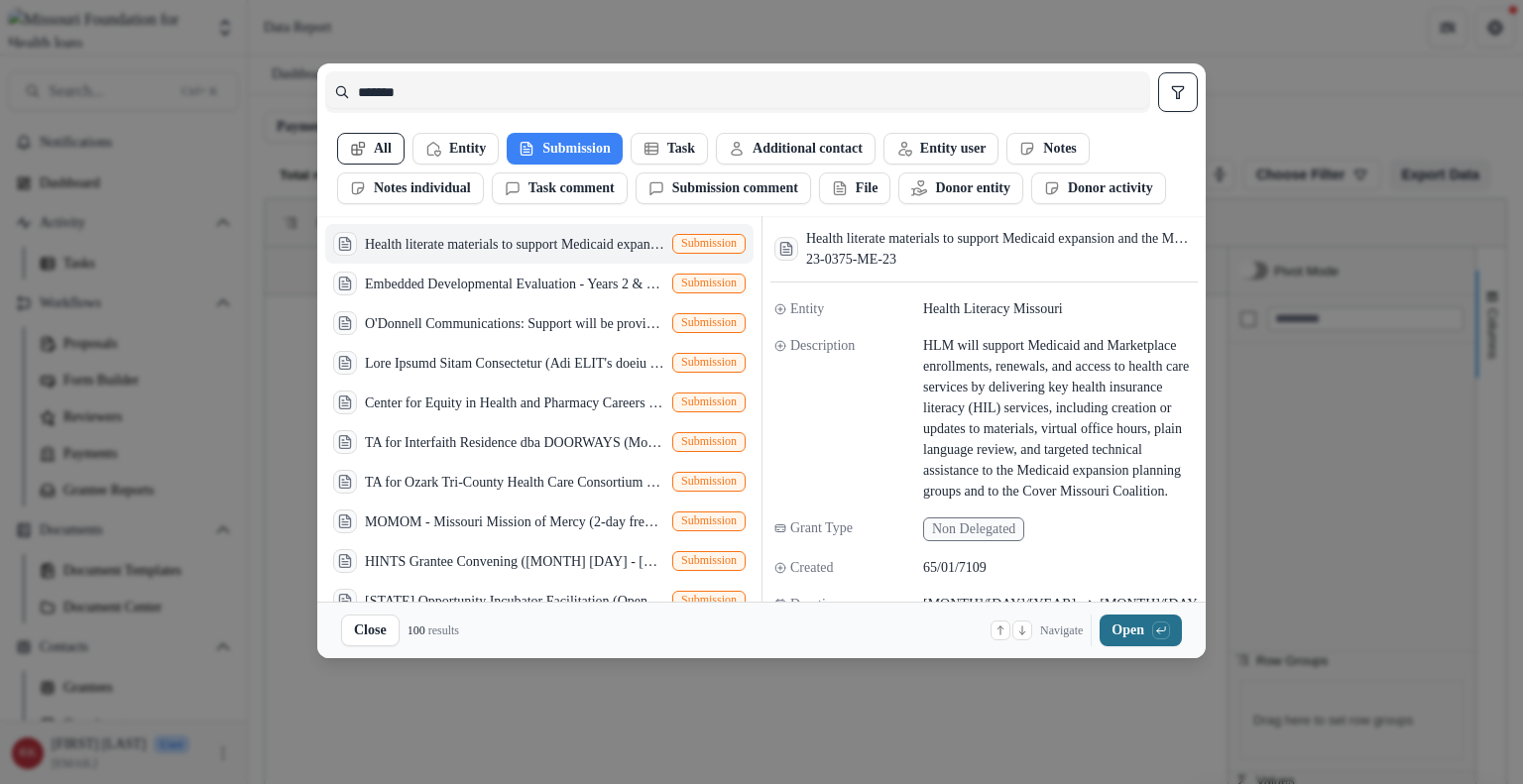 click on "Open with enter key" at bounding box center (1140, 630) 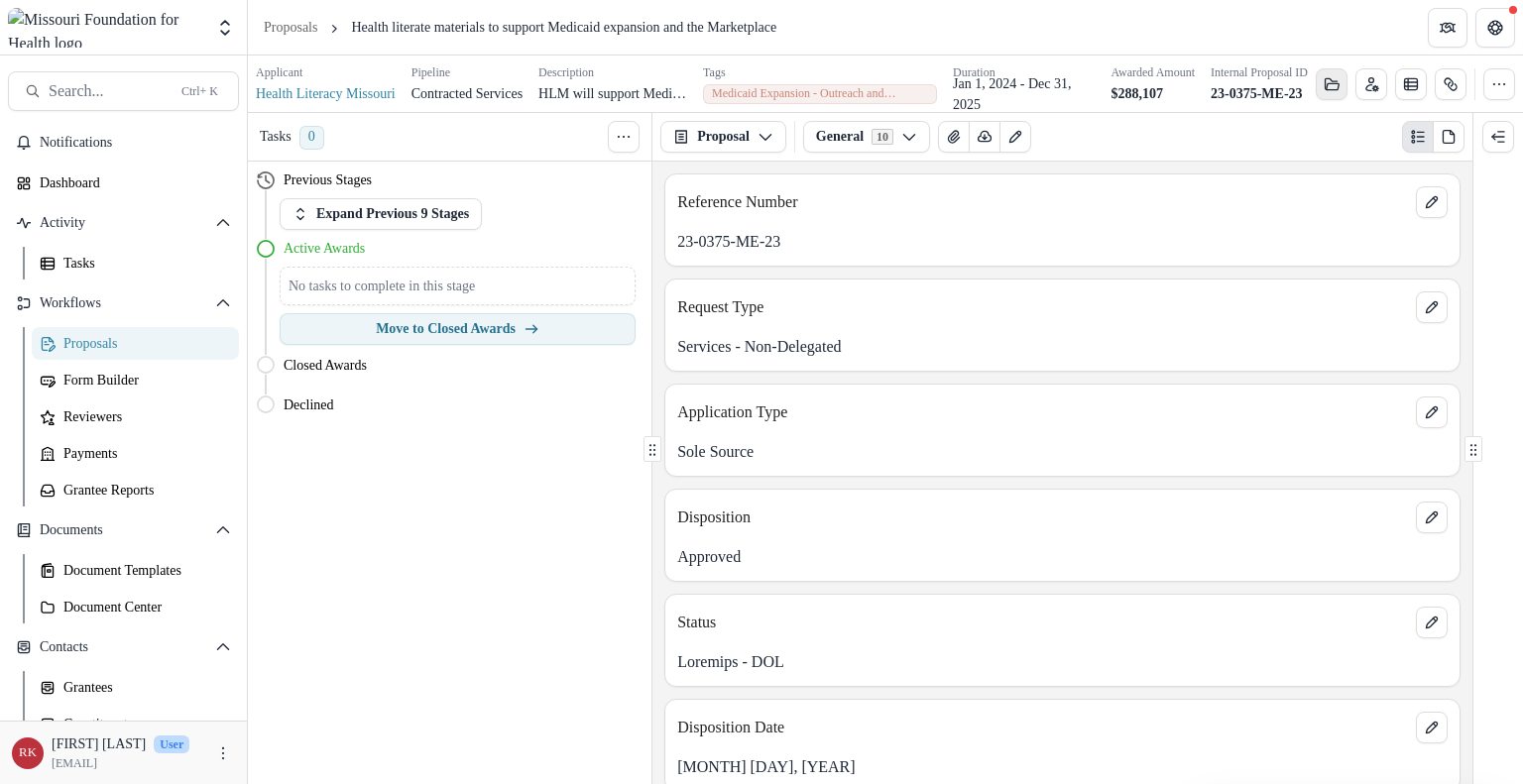 click at bounding box center [1332, 84] 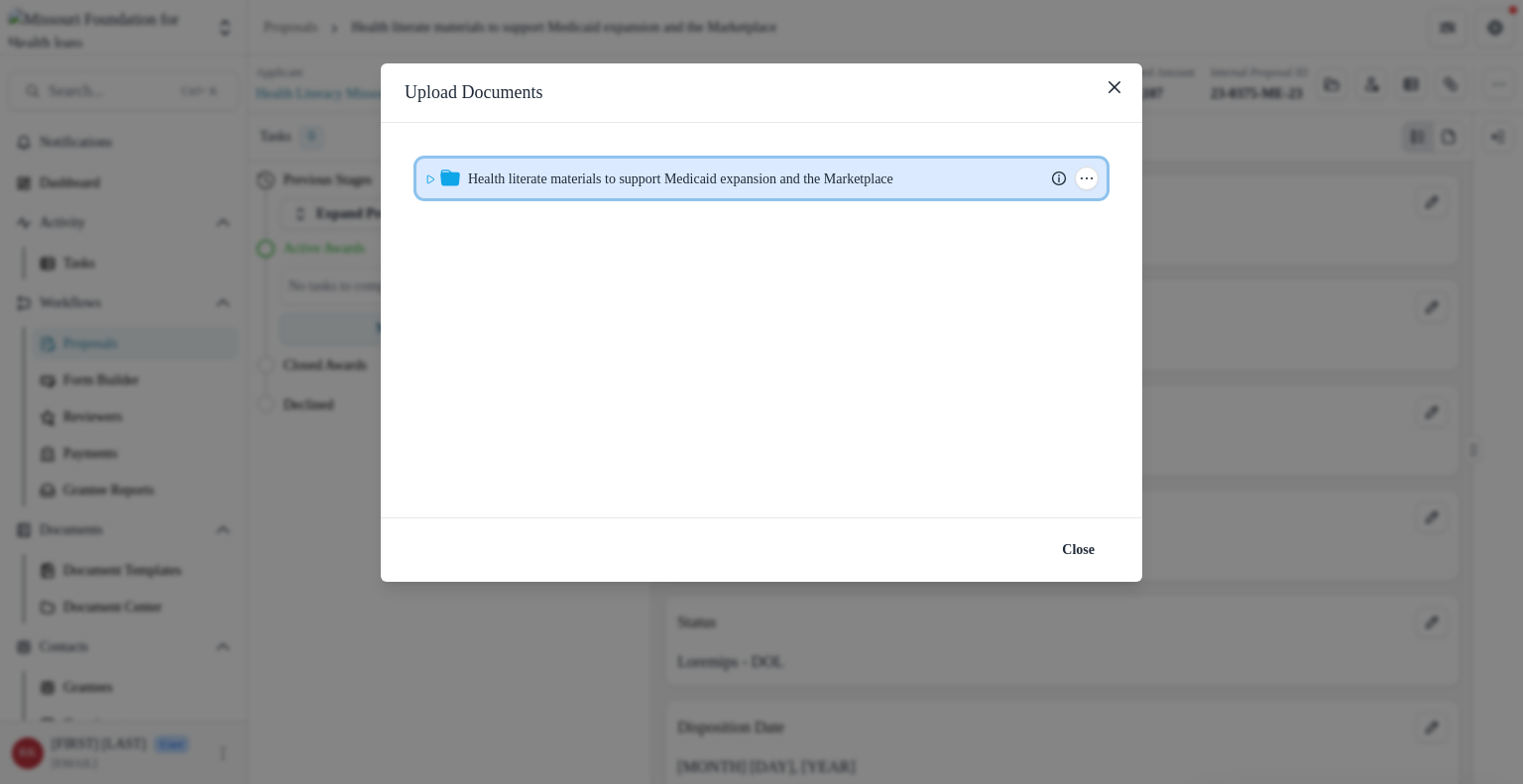 click on "Loremi dolorsit ametconse ad elitsed Doeiusmo temporinc utl etd Magnaaliqua Enimadmini Veniamq Nostrude Ullamcol Nisialiqui Exeaco Conse Du autei Inrepr Volupta Velite Cil Fugiatnul Pariat" at bounding box center [762, 178] 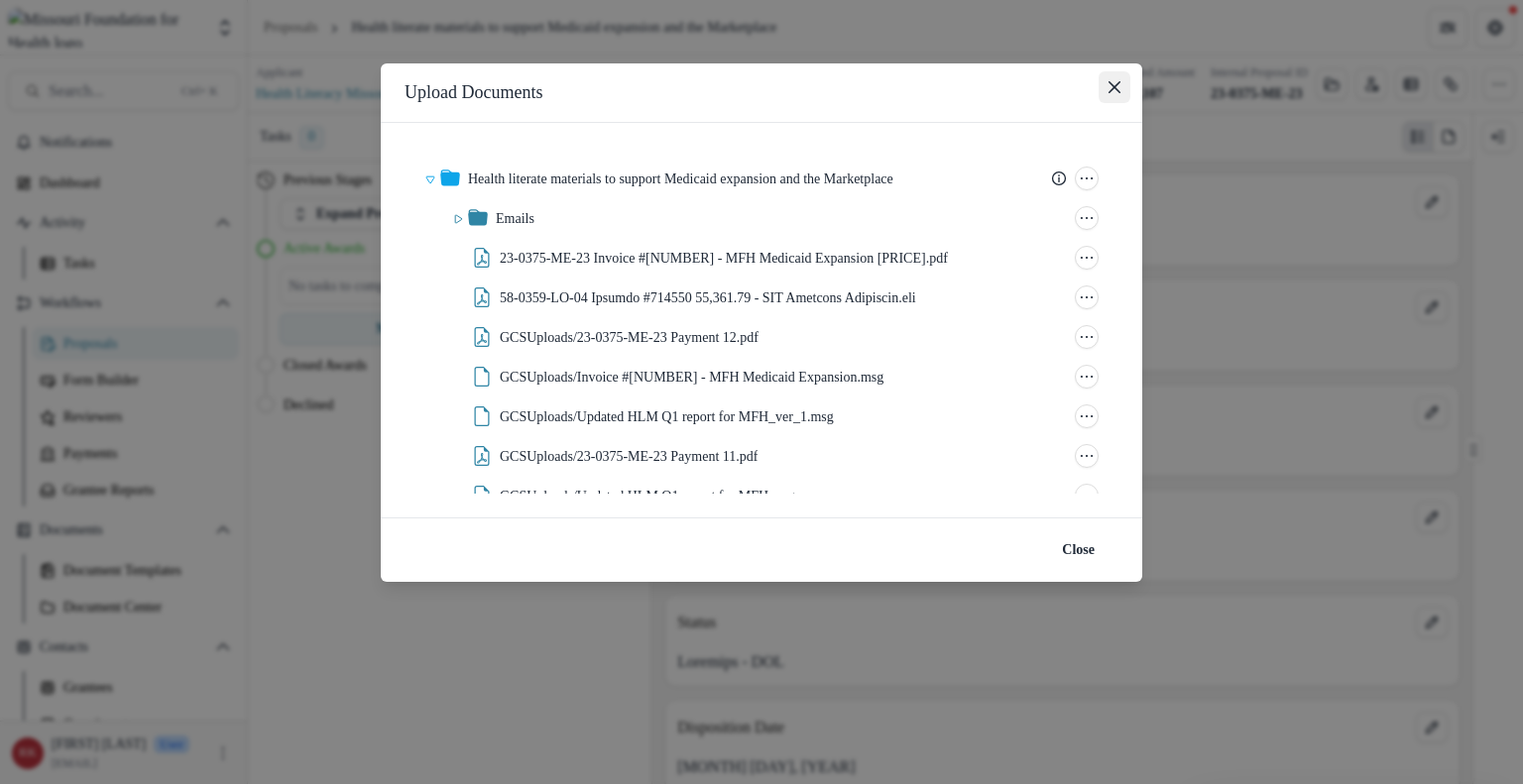 click at bounding box center (1114, 87) 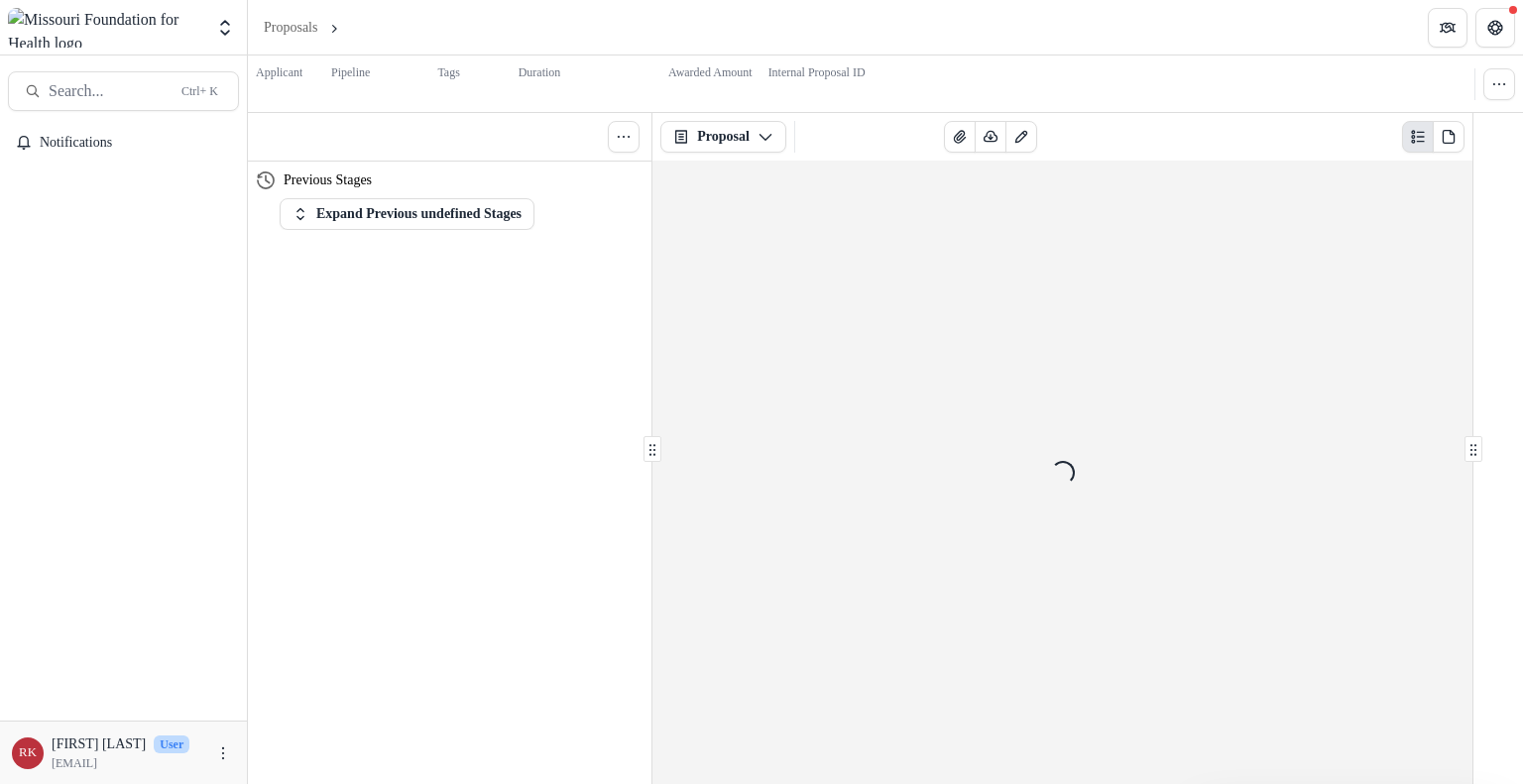 scroll, scrollTop: 0, scrollLeft: 0, axis: both 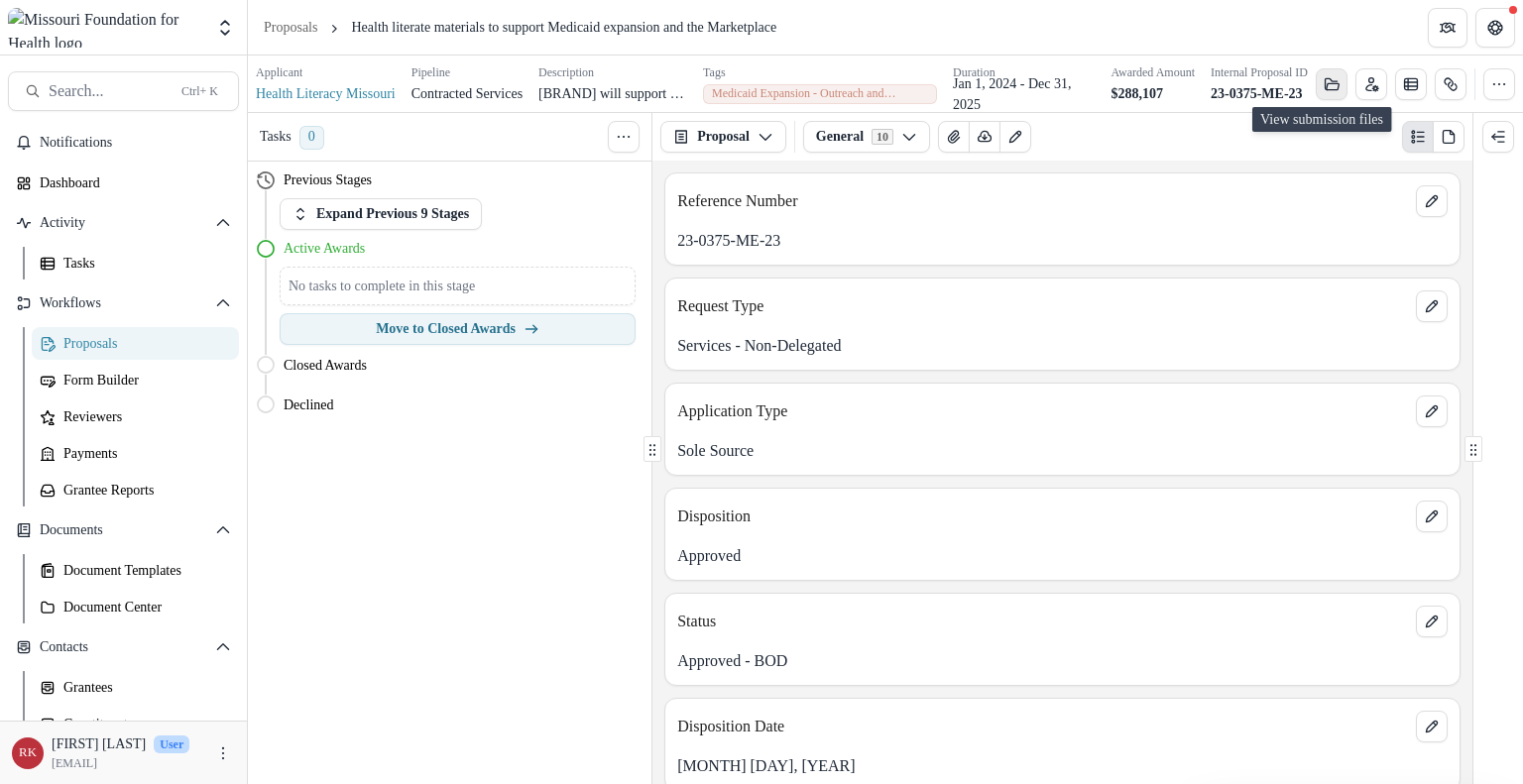 click at bounding box center [1332, 84] 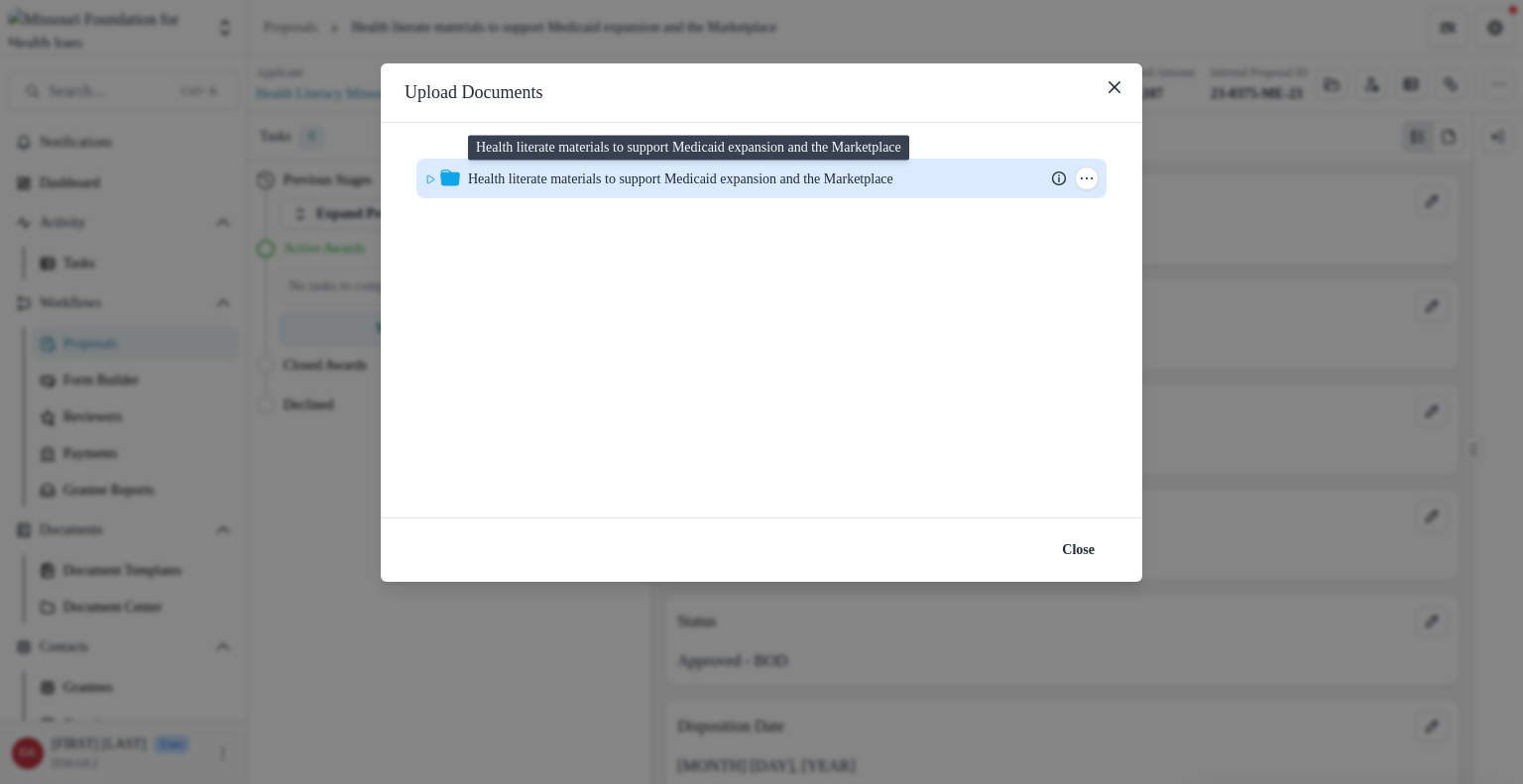 click on "Health literate materials to support Medicaid expansion and the Marketplace" at bounding box center [680, 178] 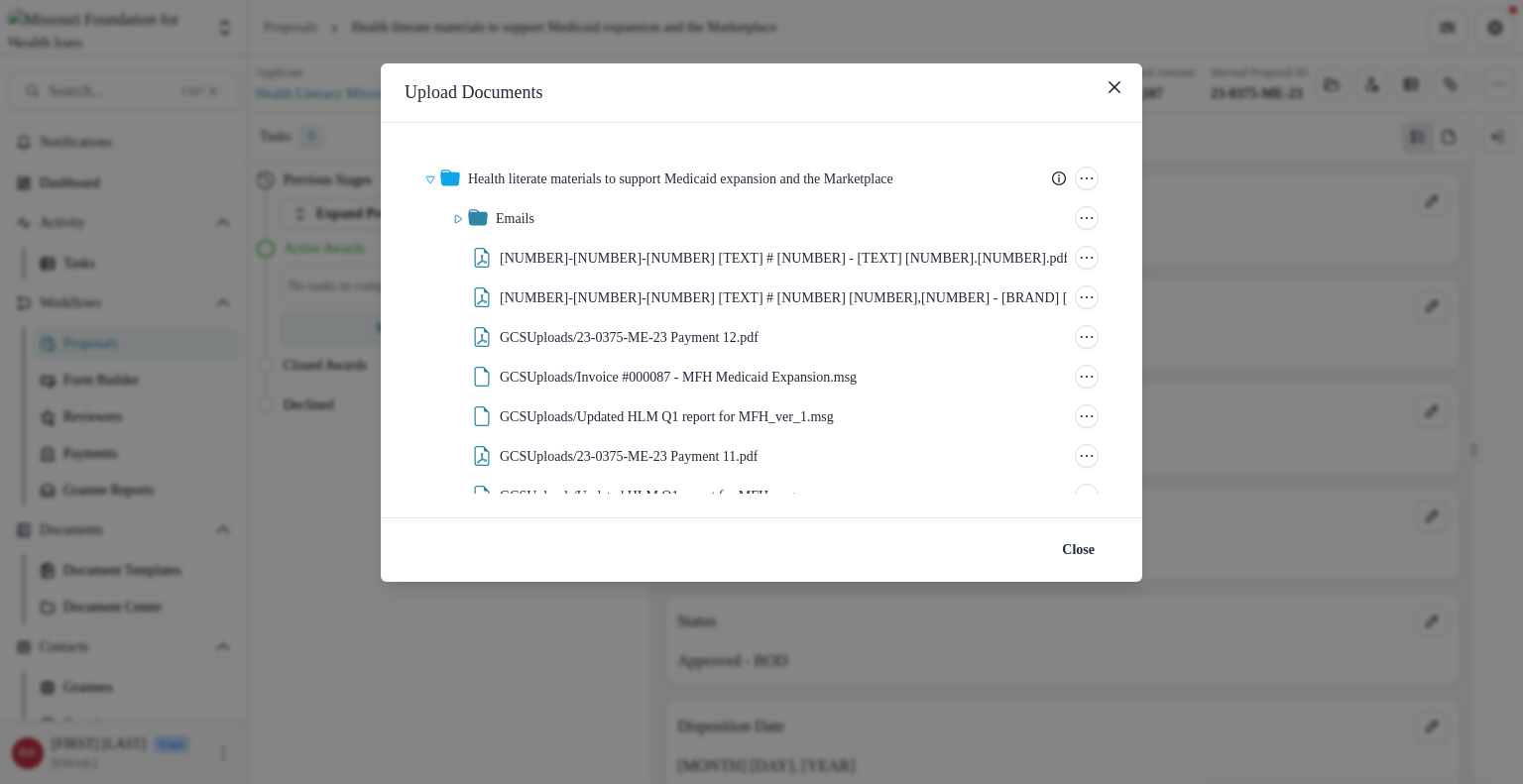 click on "Upload Documents Health literate materials to support Medicaid expansion and the Marketplace Submission Temelio Proposal Attached Submission Report Tasks Temelio Historical Report - 23-0375-ME-23 Temelio Historical Report - 23-0375-ME-23 Temelio Historical Report - 23-0375-ME-23 Temelio Historical Report - 23-0375-ME-23 Temelio Historical Report - 23-0375-ME-23 Temelio Historical Report - 23-0375-ME-23 Temelio Historical Report - 23-0375-ME-23 Temelio Historical Report - 23-0375-ME-23 Temelio Historical Report - 23-0375-ME-23 Temelio Historical Report - 23-0375-ME-23 Folder Options Rename Add Subfolder Delete Emails Folder Options Rename Add Subfolder Delete 23-0375-ME-23 Invoice #000229 - MFH Medicaid Expansion 6291.72.pdf File Options Download Rename Delete 23-0375-ME-23 Invoice #000154 10,545.00 - MFH Medicaid Expansion.pdf File Options Download Rename Delete GCSUploads/23-0375-ME-23 Payment 12.pdf File Options Download Rename Delete GCSUploads/Invoice #000087 - MFH Medicaid Expansion.msg File Options" at bounding box center [762, 392] 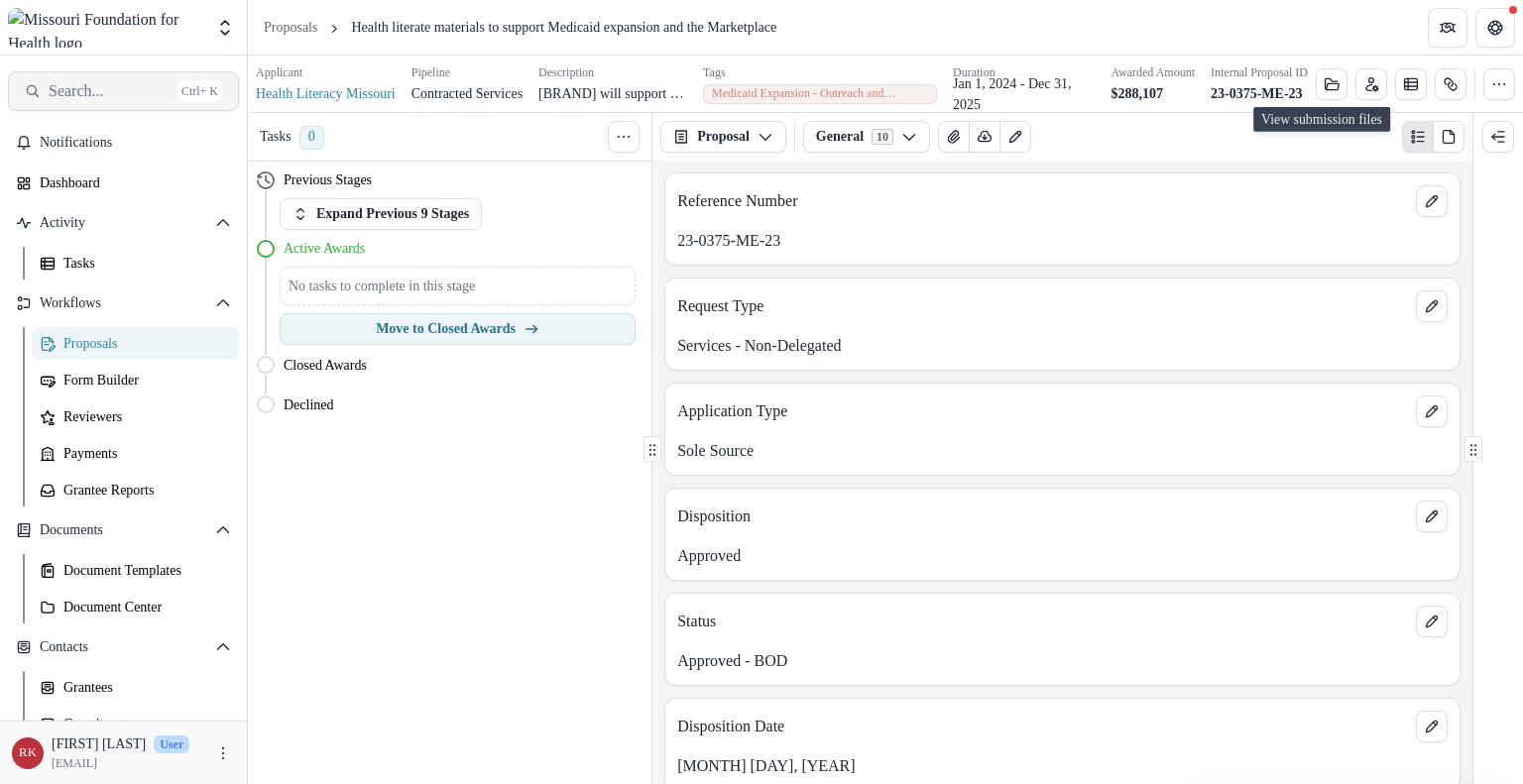 click on "Search..." at bounding box center (109, 90) 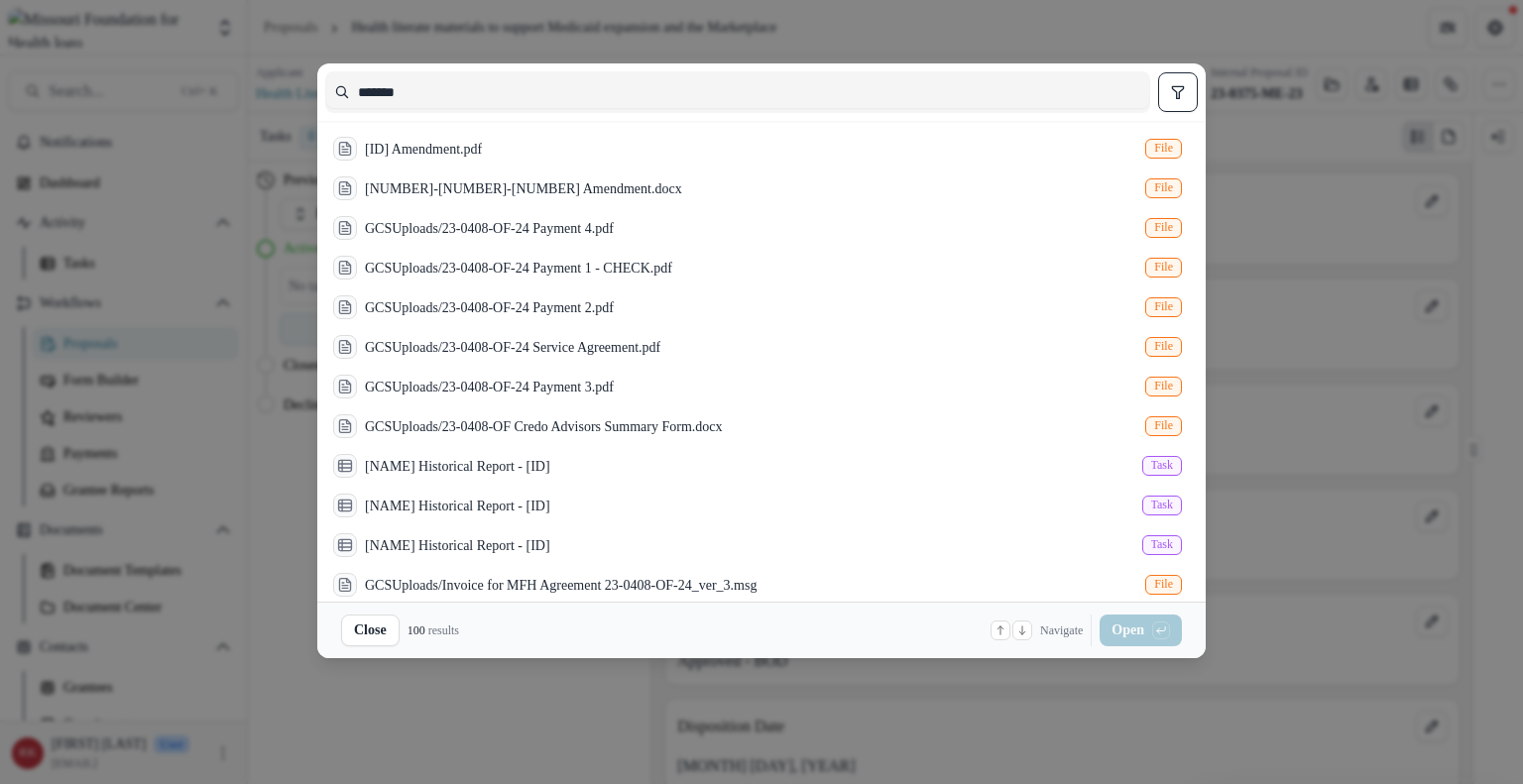 type on "*******" 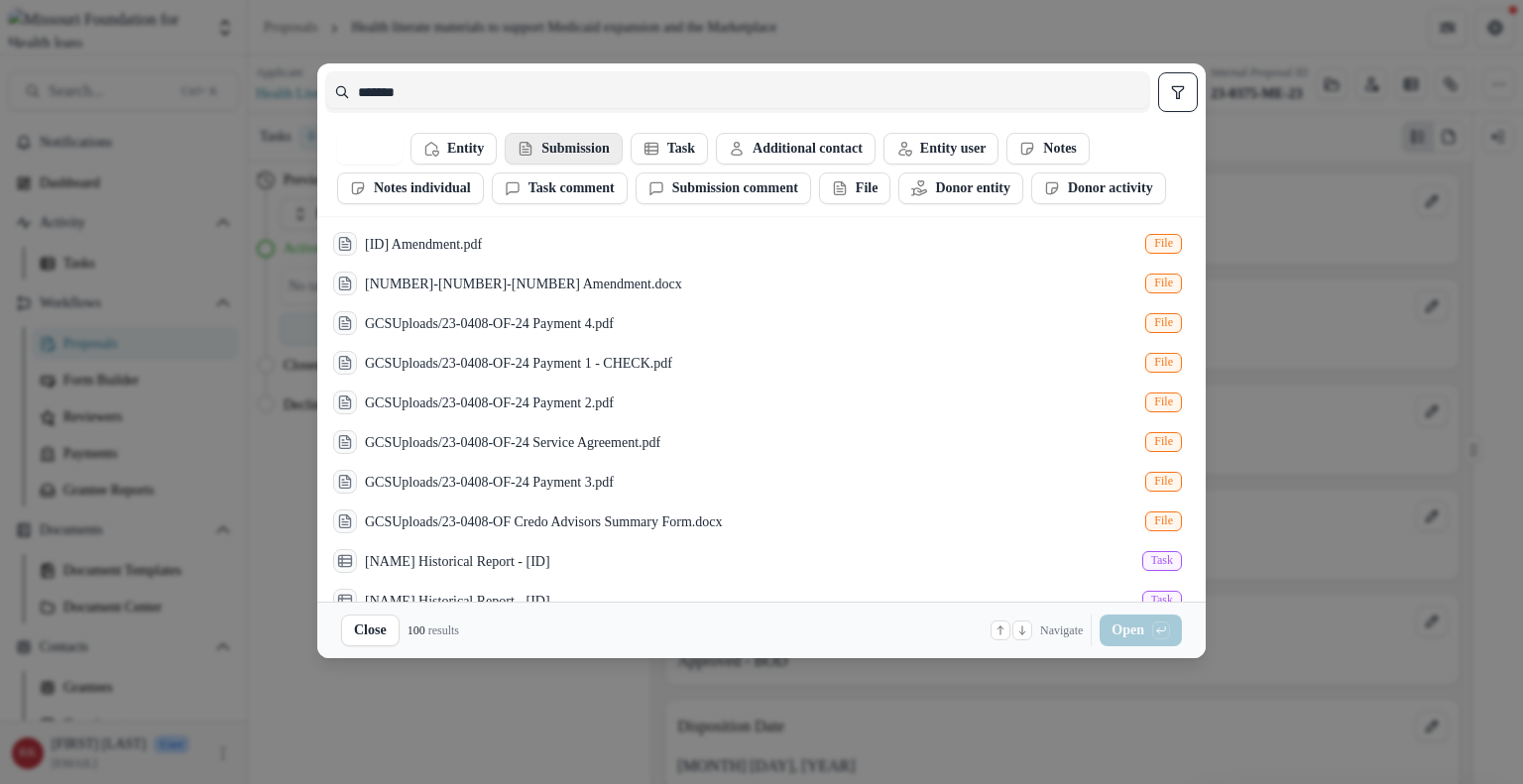 click on "Submission" at bounding box center (453, 149) 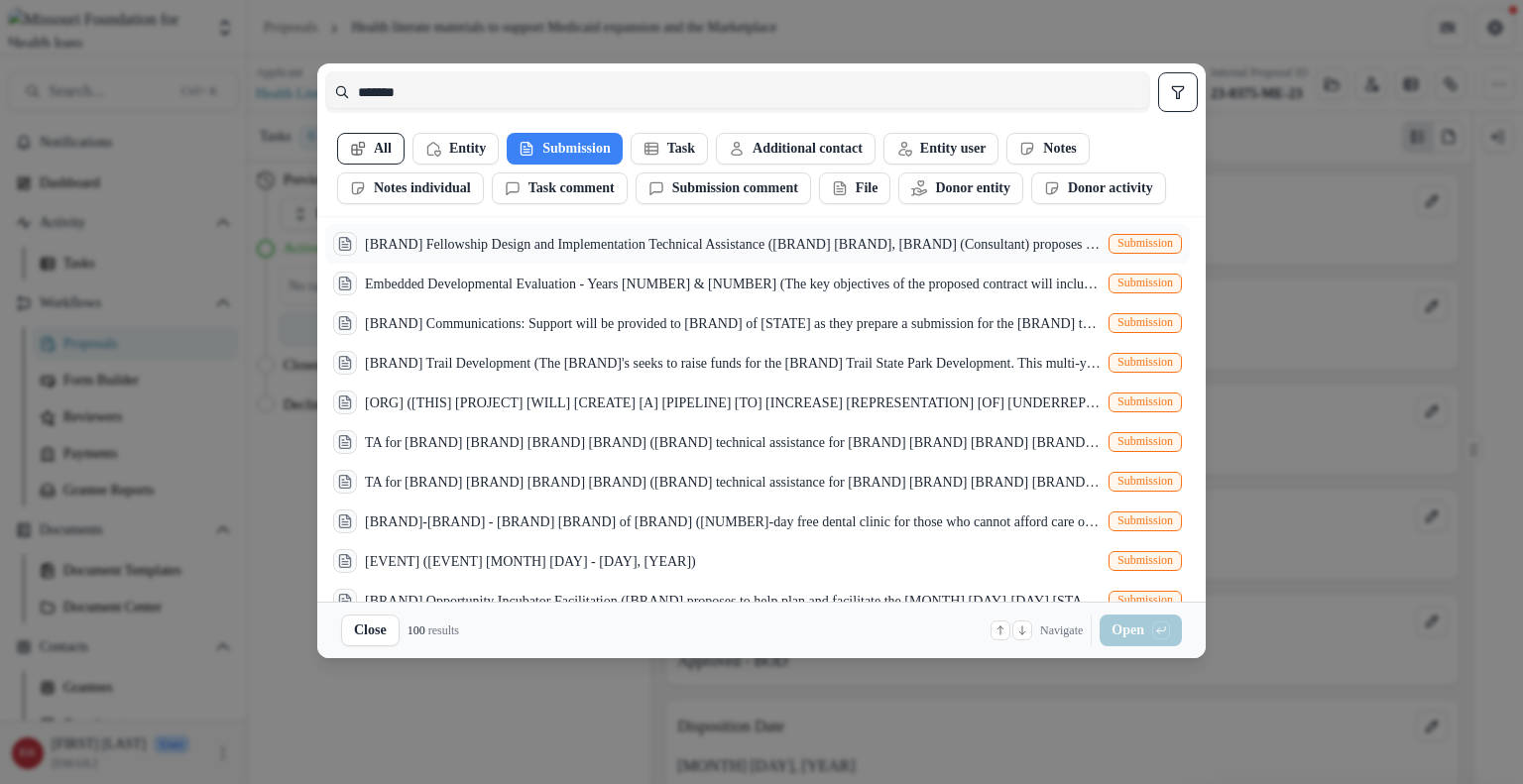 click on "Changemaker Fellowship Design and Implementation Technical Assistance (Credo Philanthropy Advisors, LLP (Consultant) proposes to help design, launch and manage a fellowship program focused on mid-career health equity leaders for the Missouri Foundation for Health (MFH). The services shall consist of non-legal advice and consultation, including thought-partnership, project management, and the provision of reports with findings and recommendations.)" at bounding box center [733, 244] 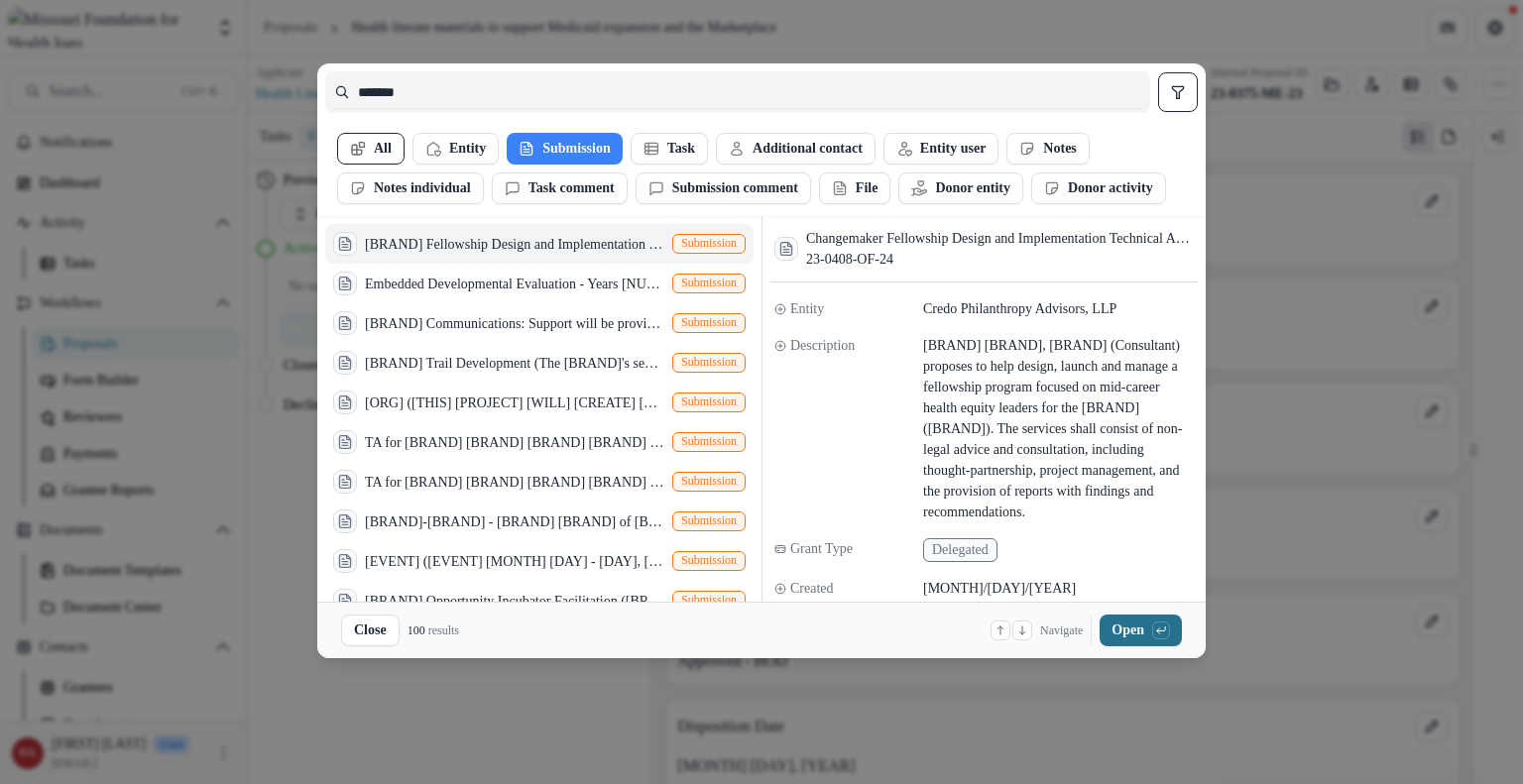 click on "Open with enter key" at bounding box center [1140, 630] 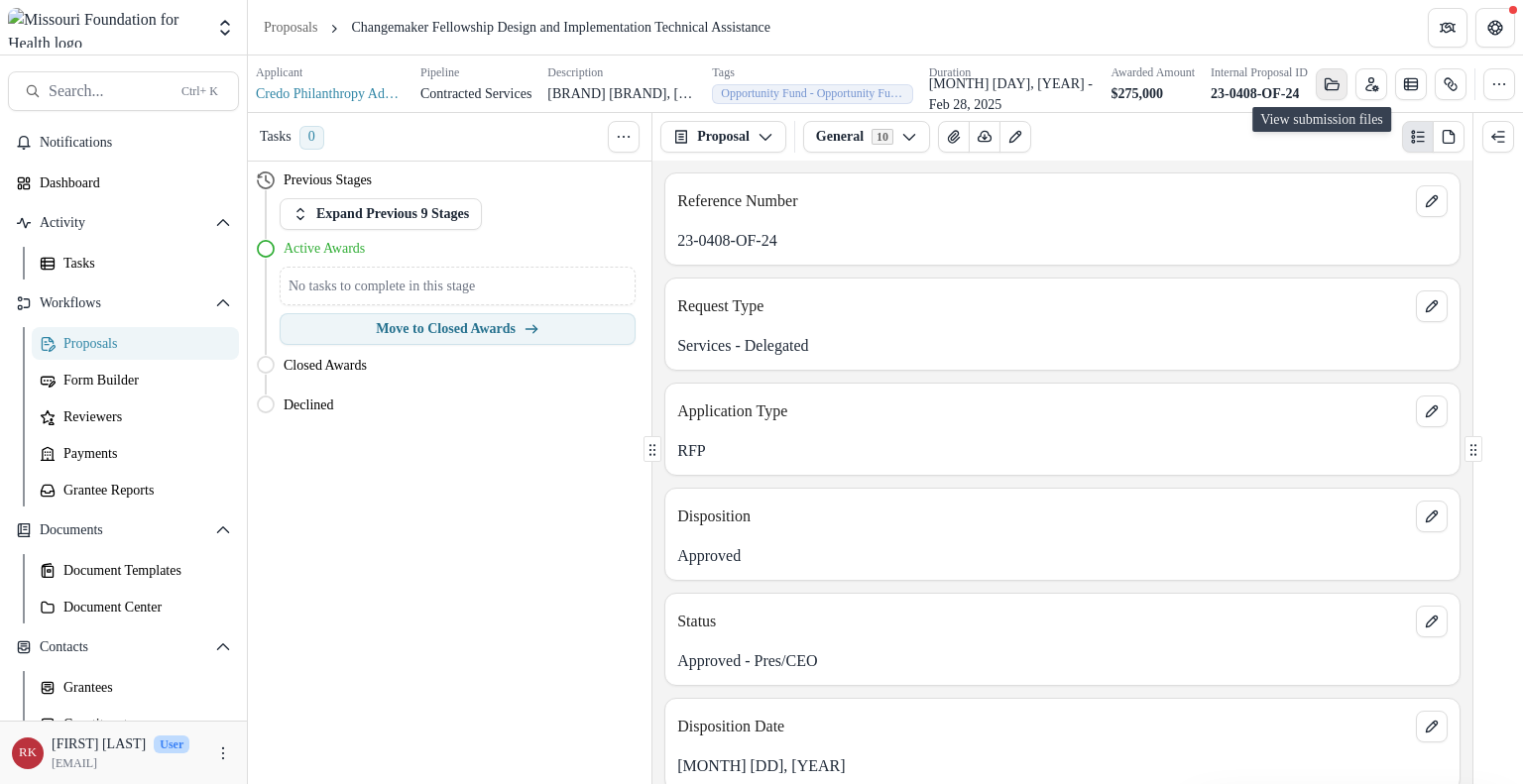 click at bounding box center (1332, 84) 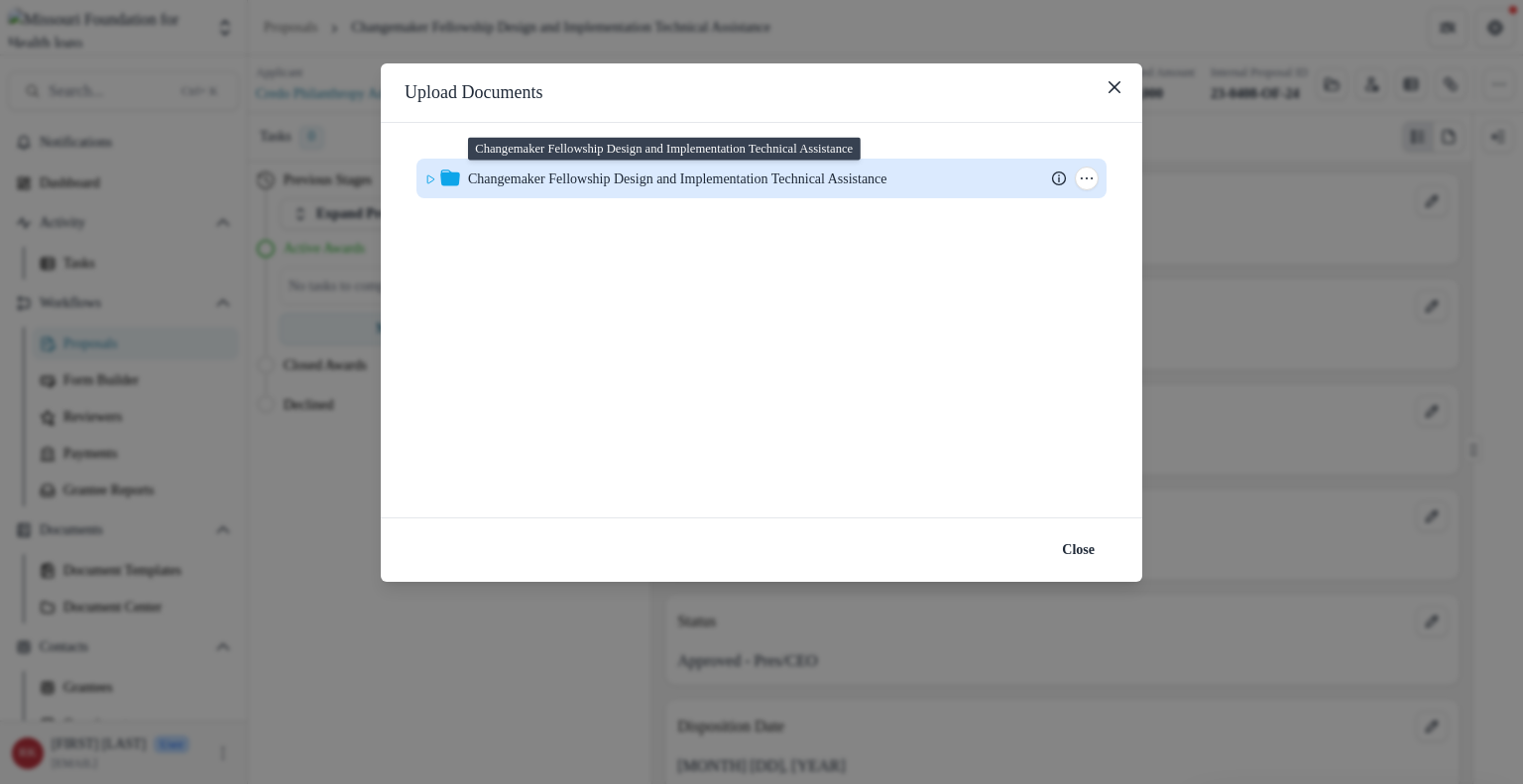 click on "Changemaker Fellowship Design and Implementation Technical Assistance" at bounding box center [677, 178] 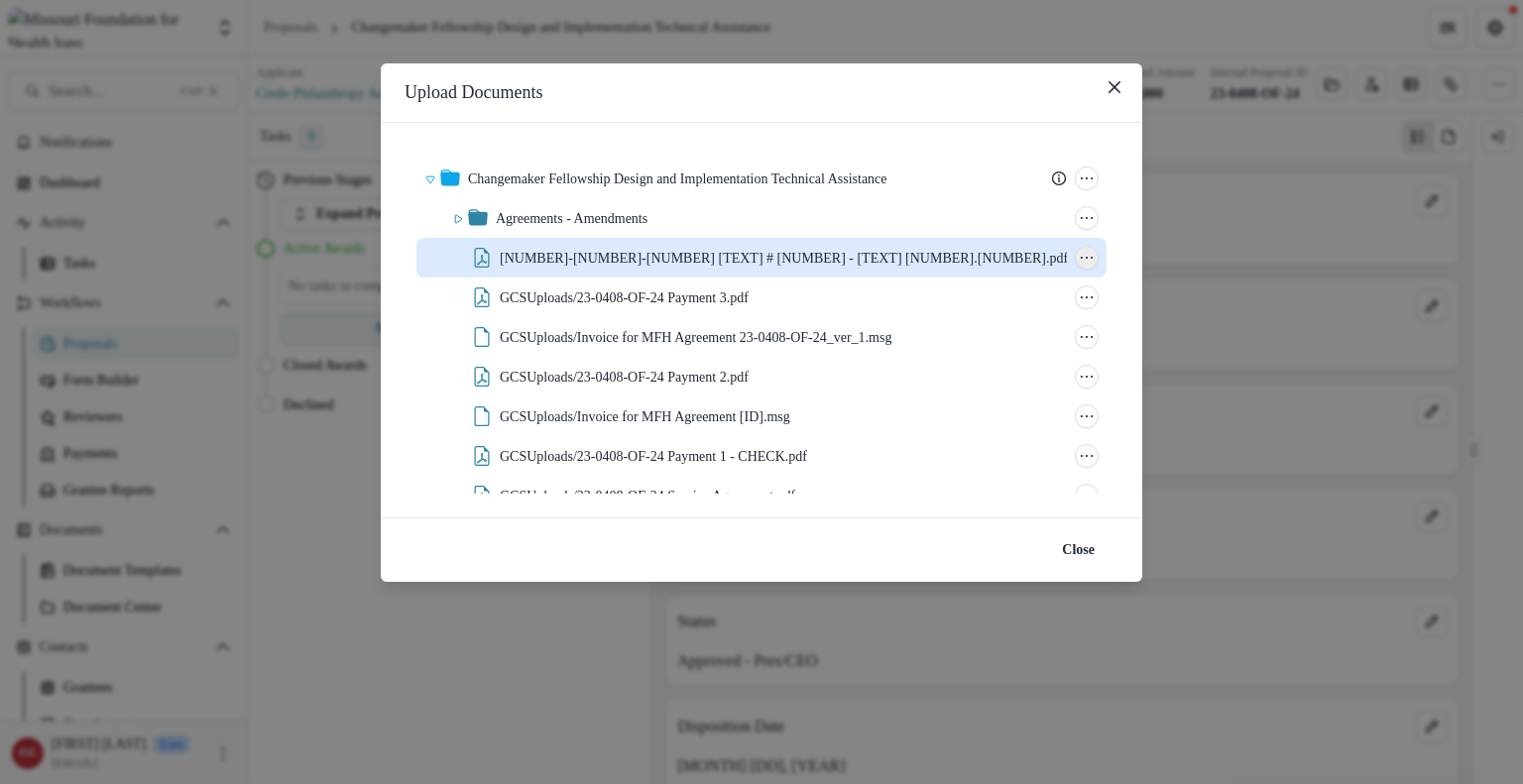 click at bounding box center (1087, 258) 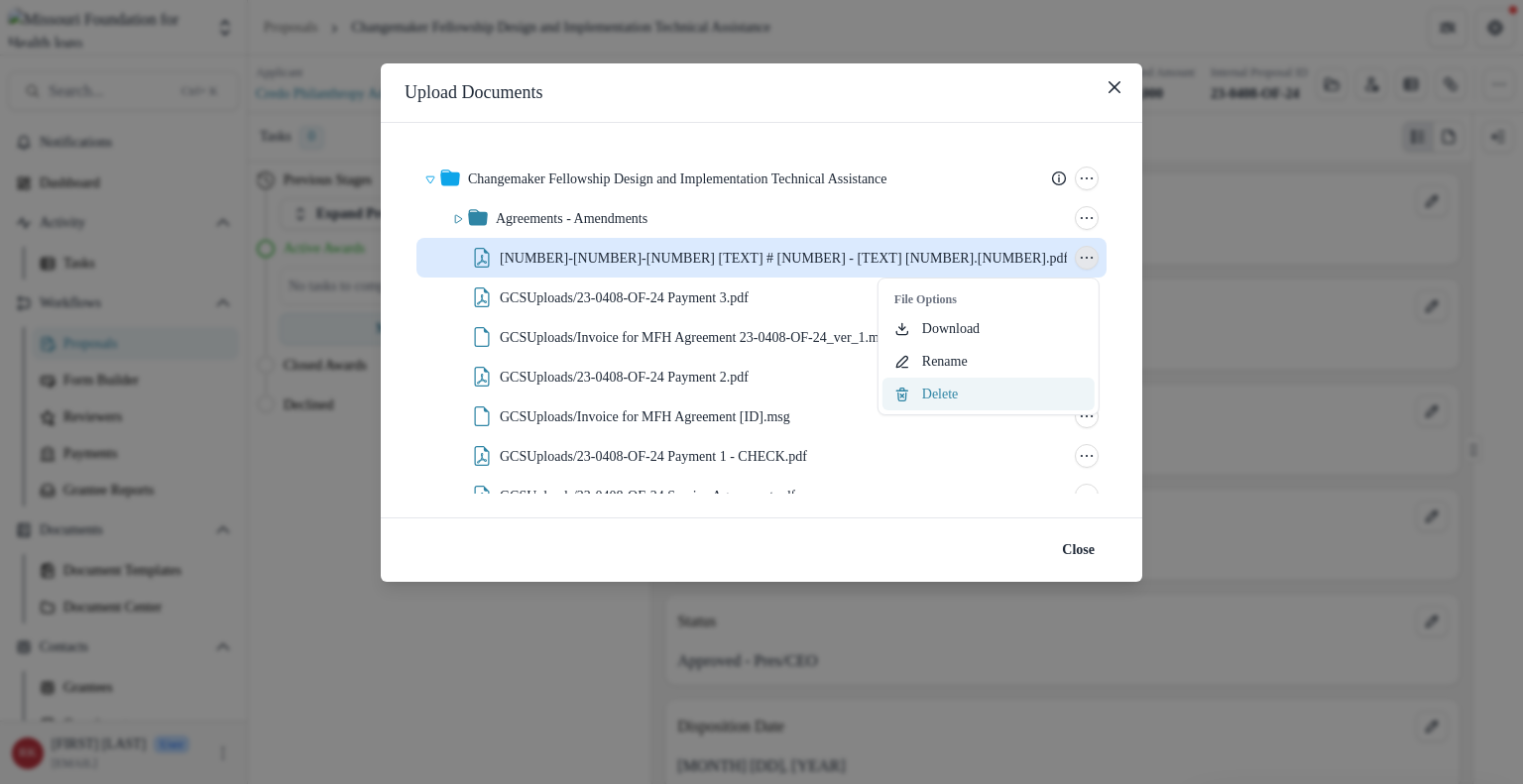 click on "Delete" at bounding box center (989, 393) 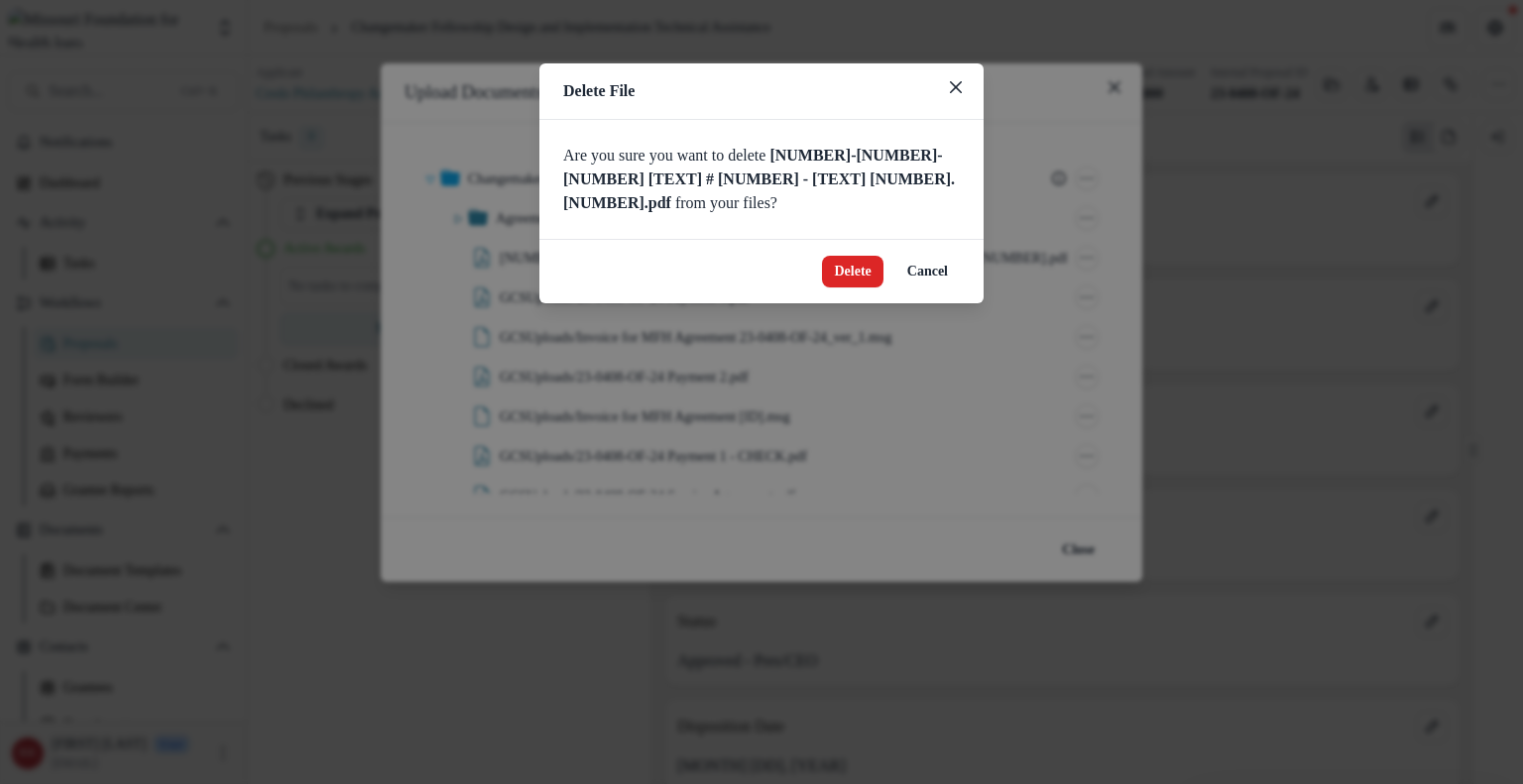 click on "Delete" at bounding box center [852, 272] 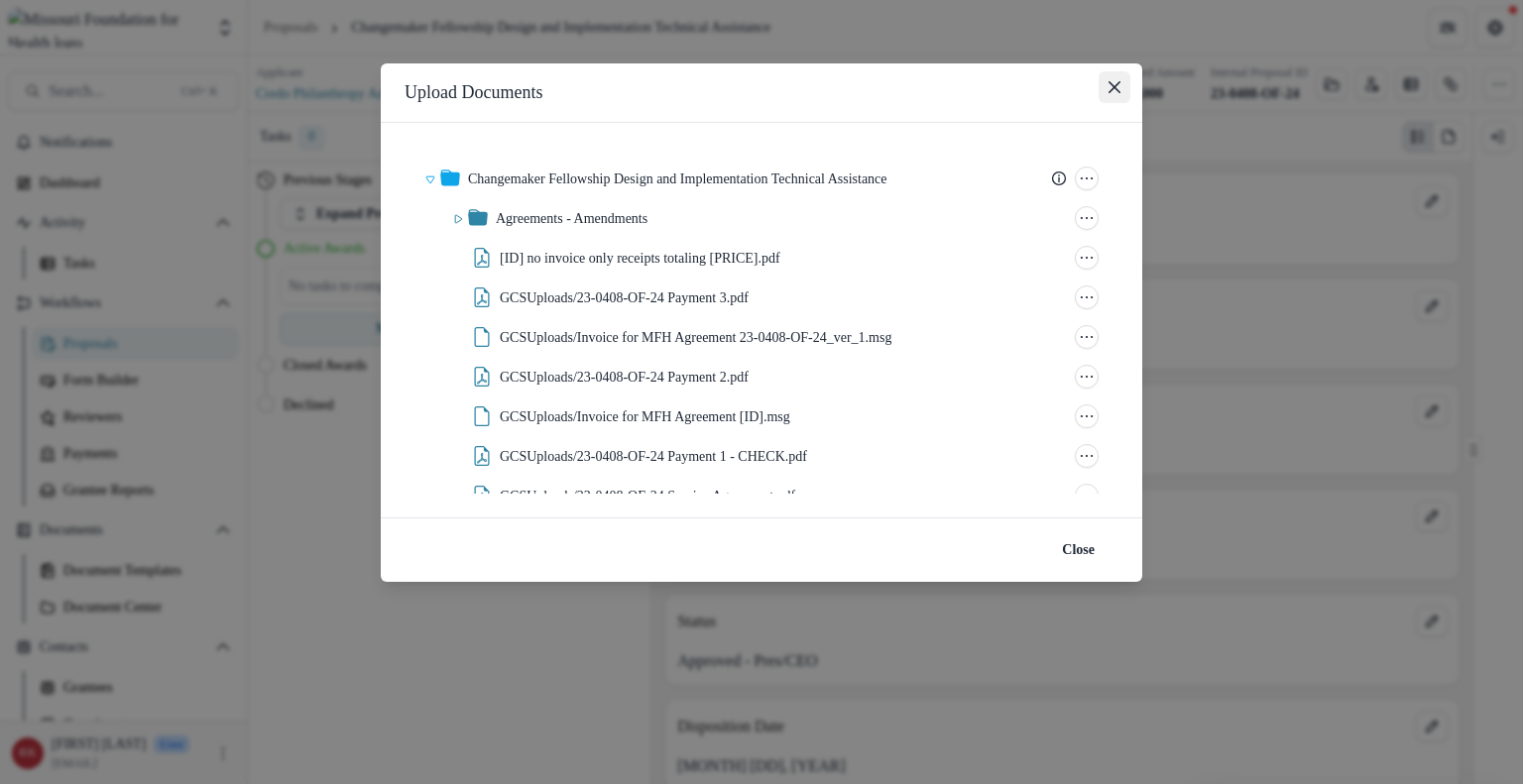 click at bounding box center (1114, 87) 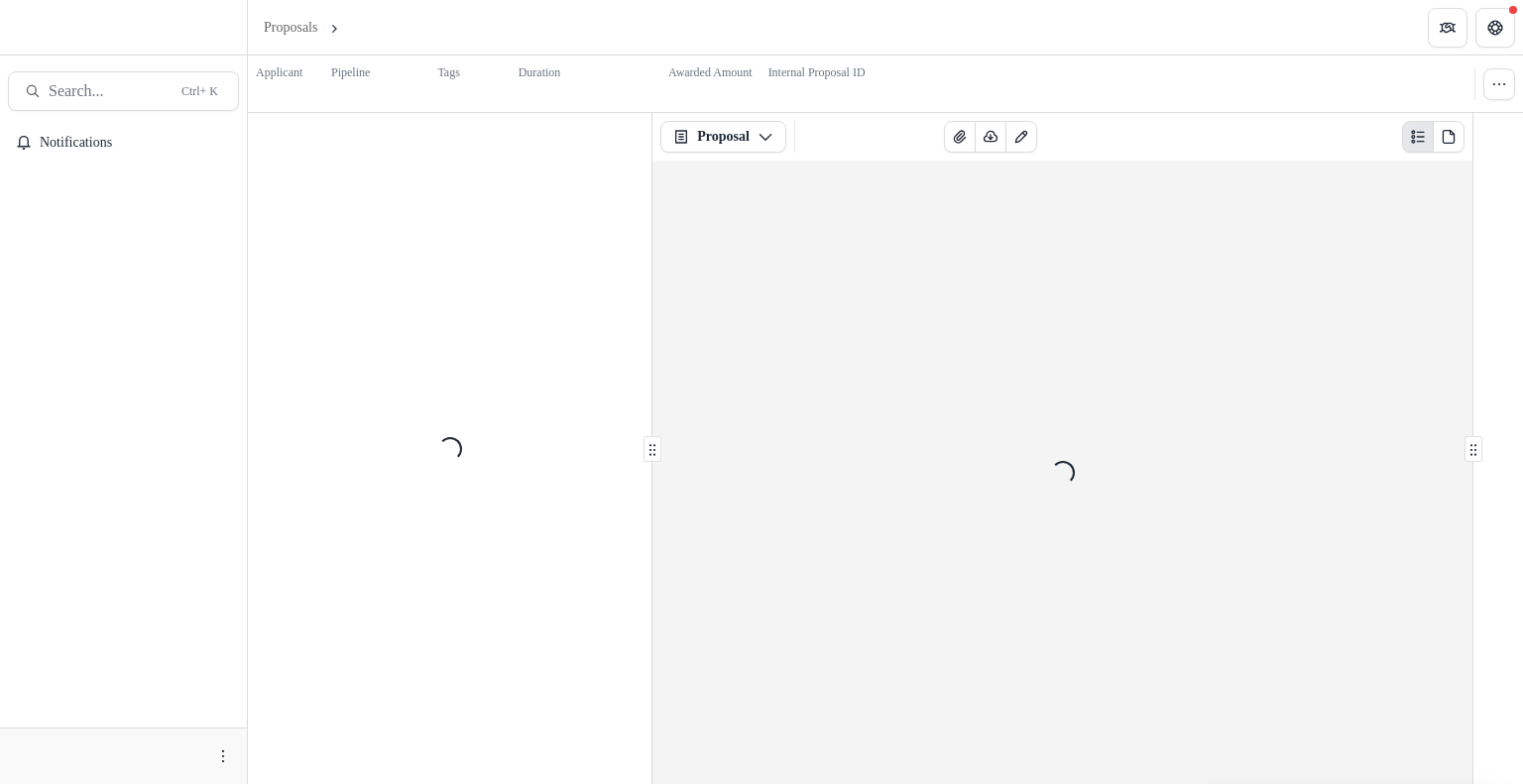 scroll, scrollTop: 0, scrollLeft: 0, axis: both 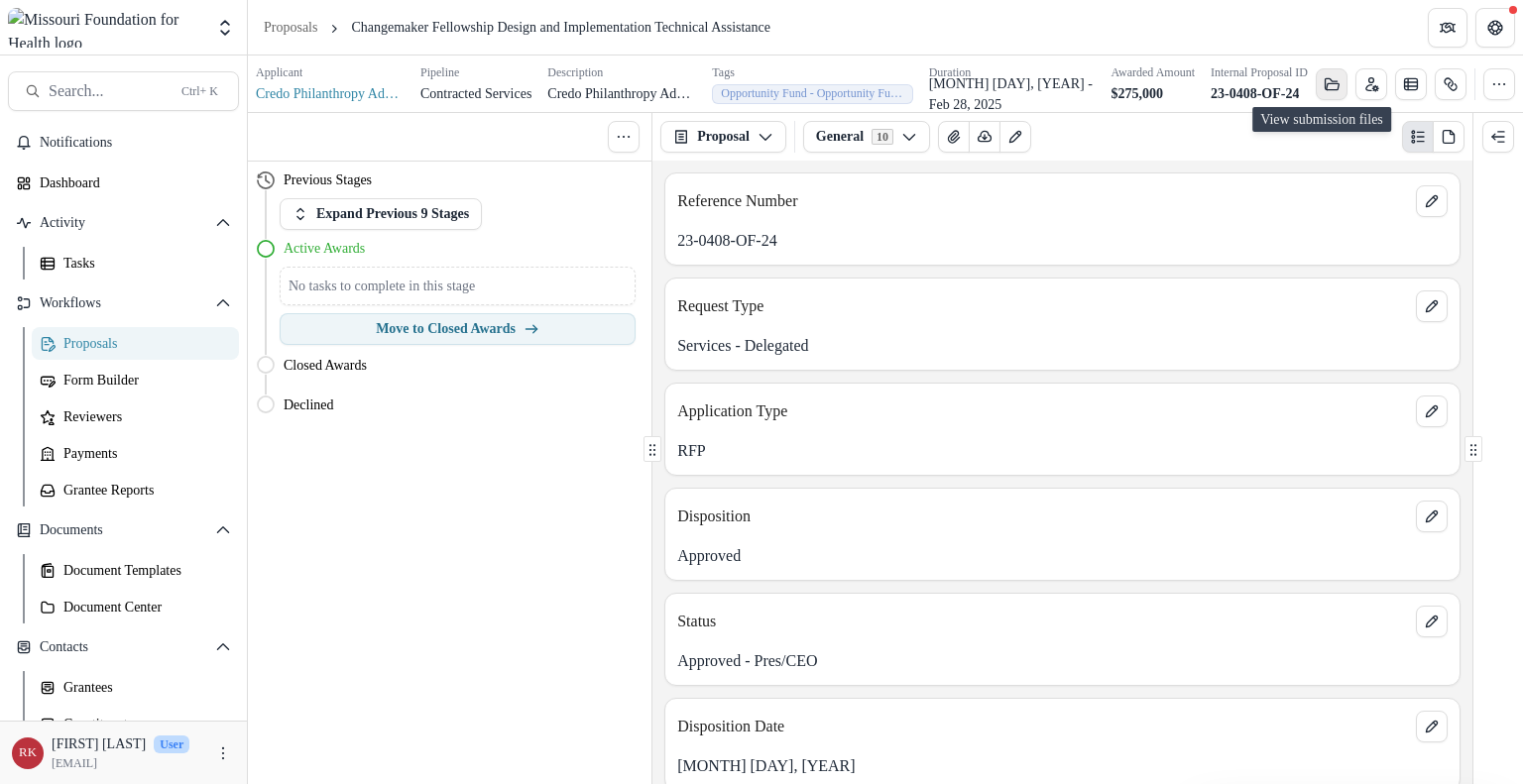 click at bounding box center [1332, 84] 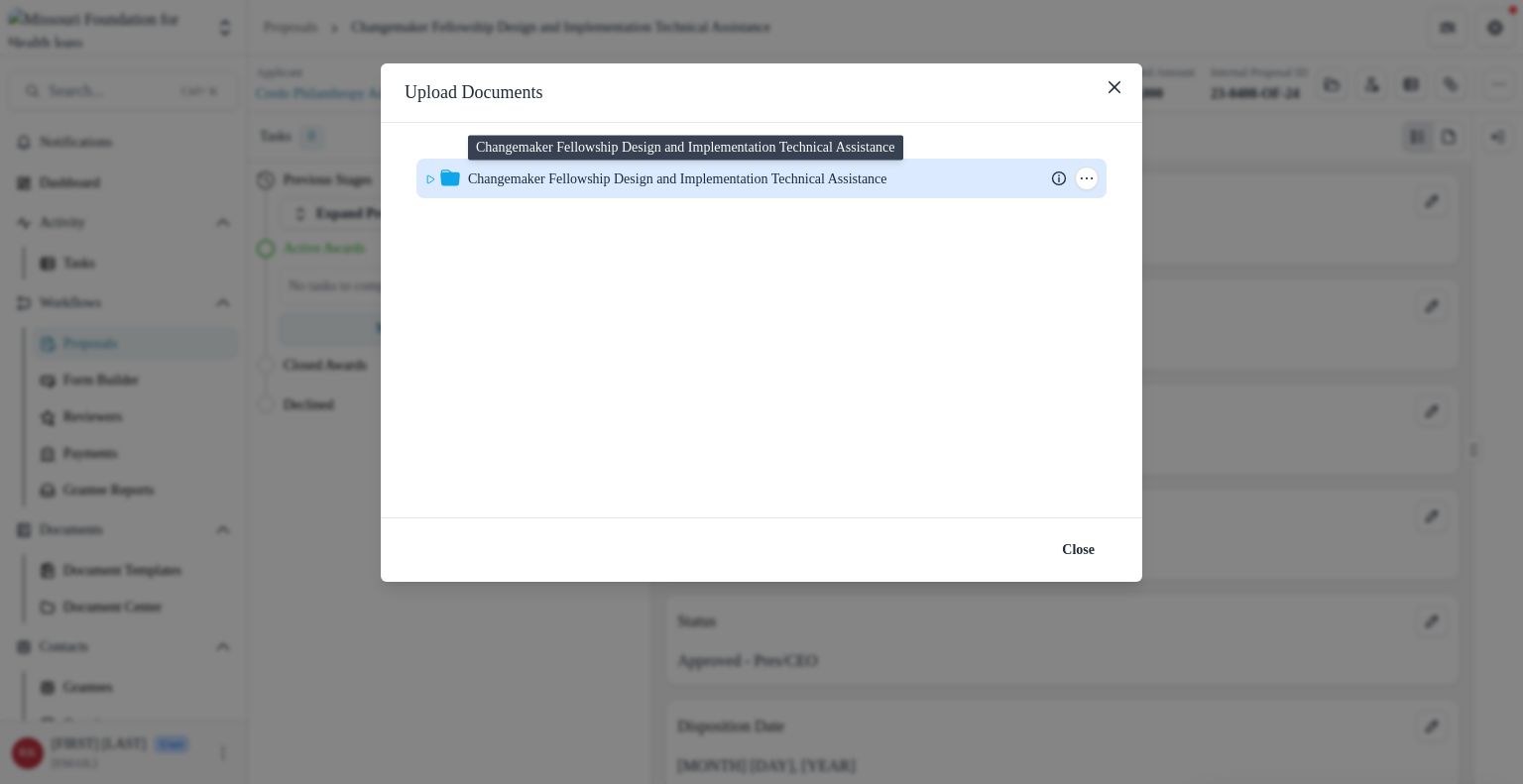 click on "Changemaker Fellowship Design and Implementation Technical Assistance" at bounding box center [677, 178] 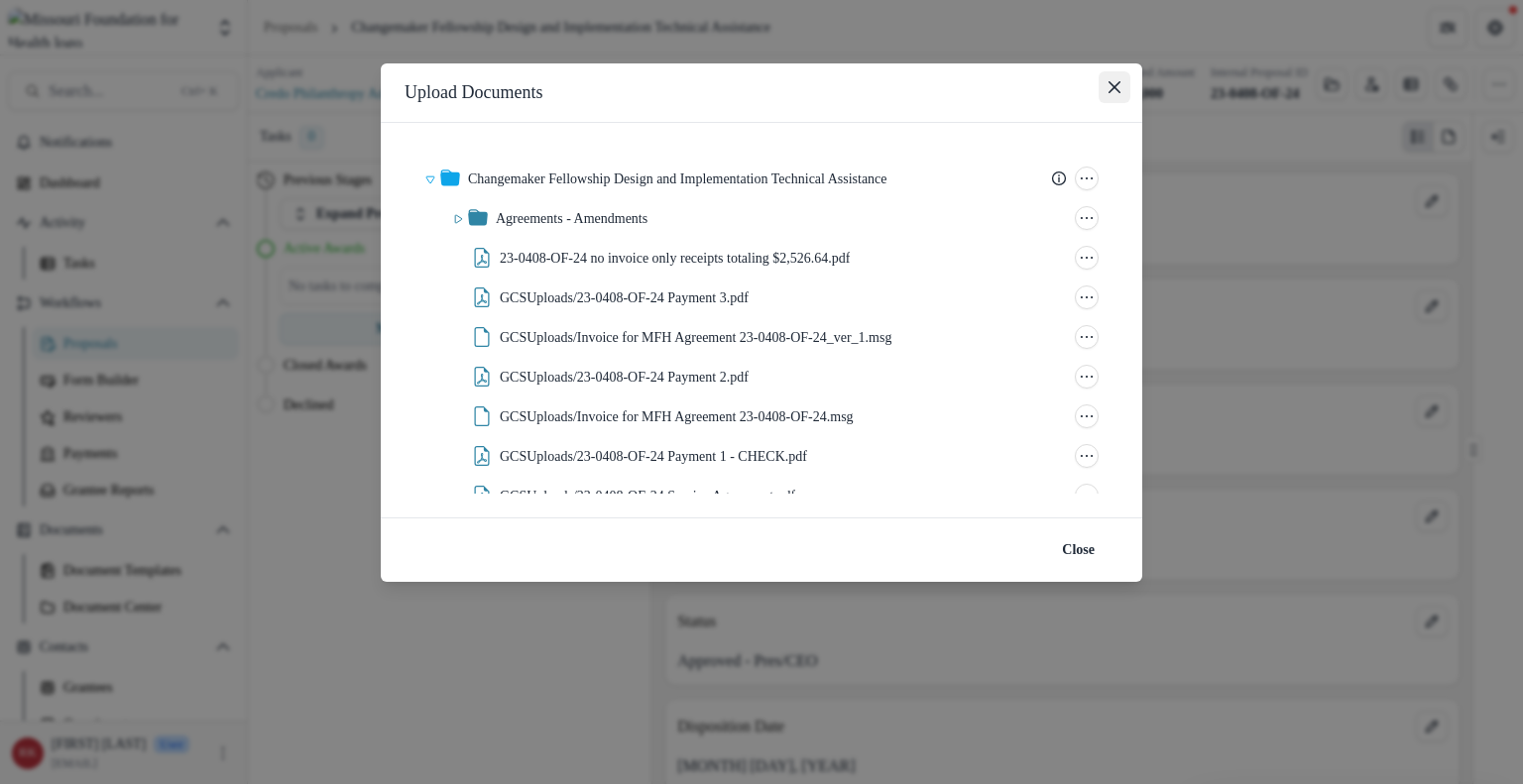 click at bounding box center (1114, 87) 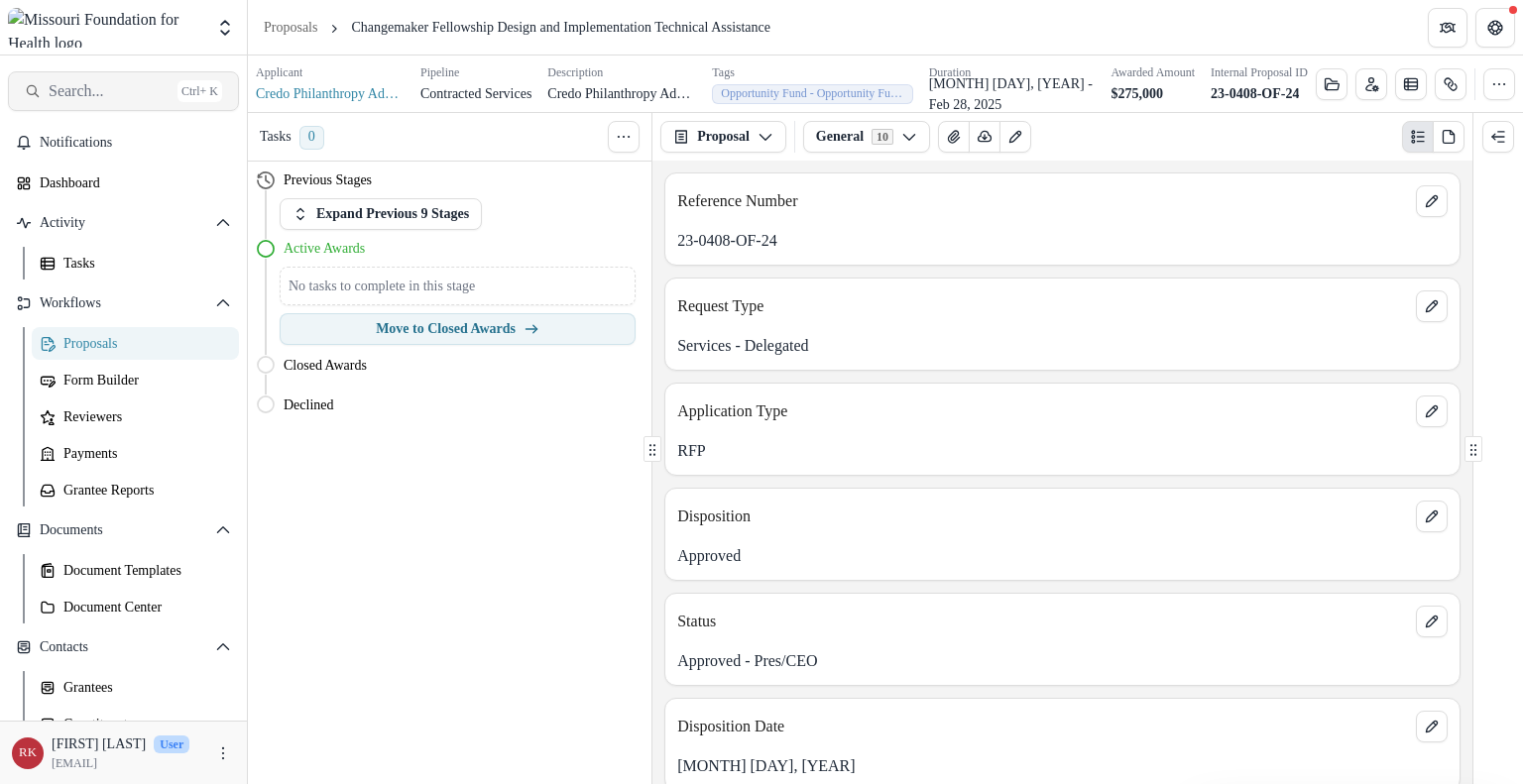 click on "Search..." at bounding box center (109, 90) 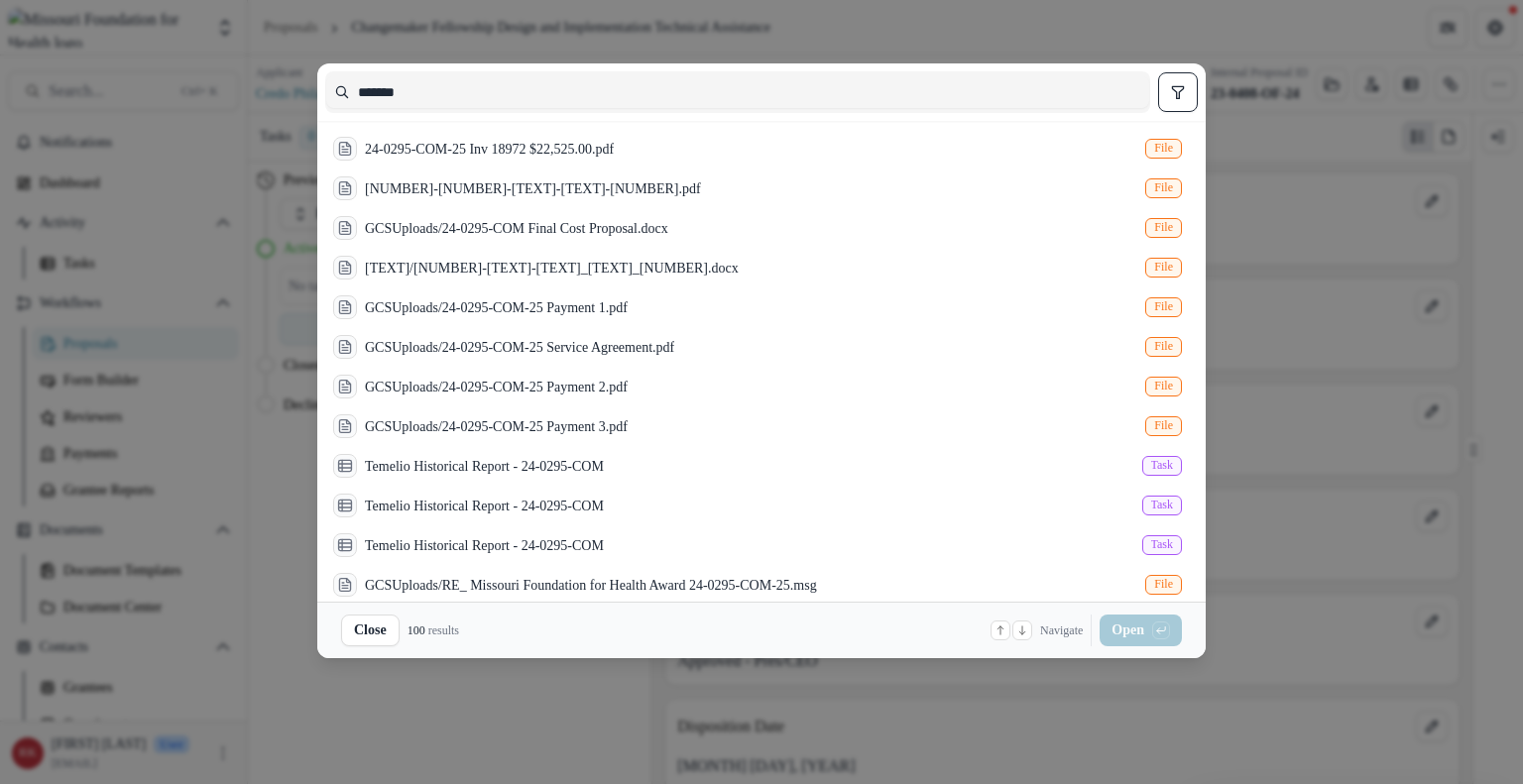 type on "*******" 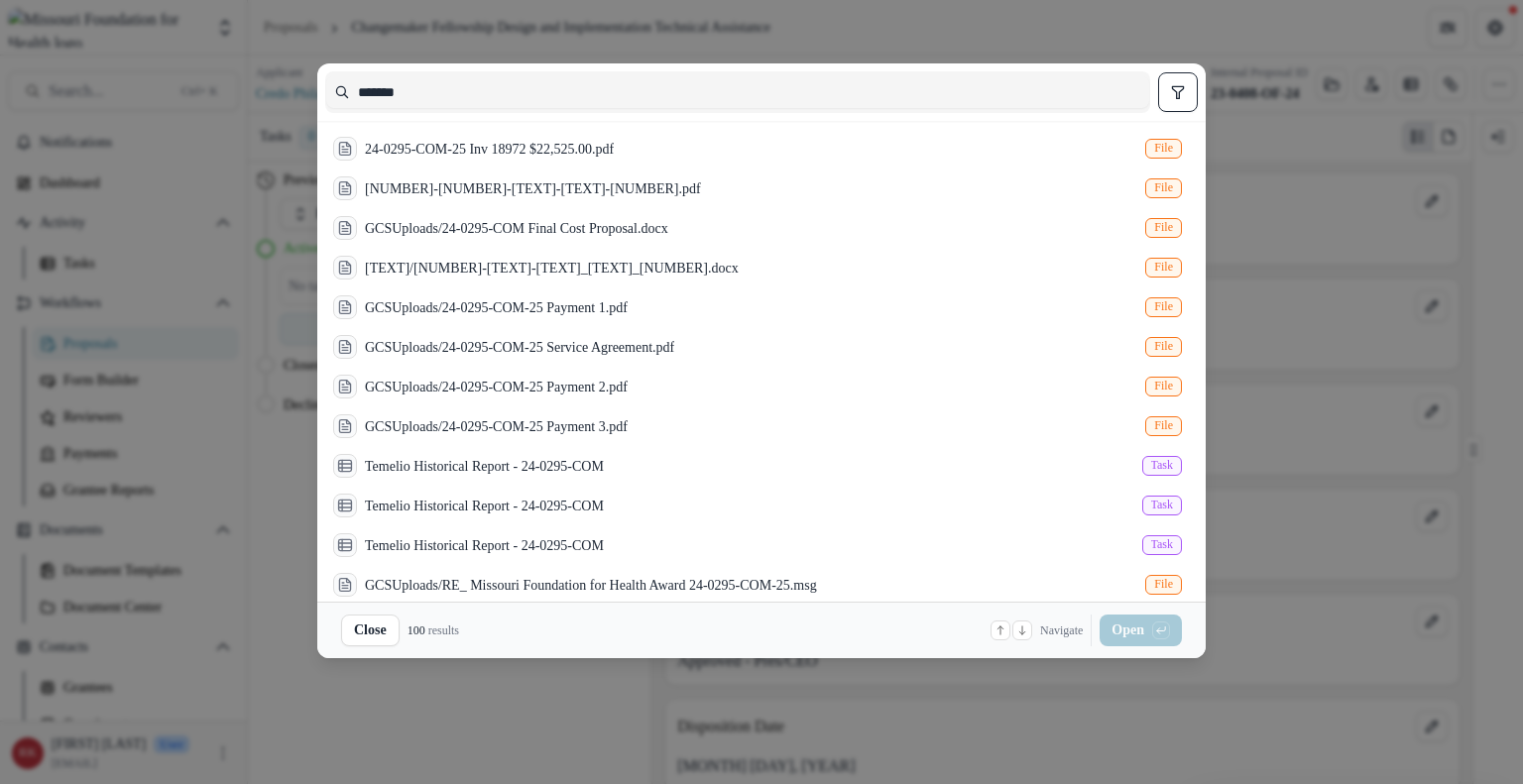 click at bounding box center [1178, 92] 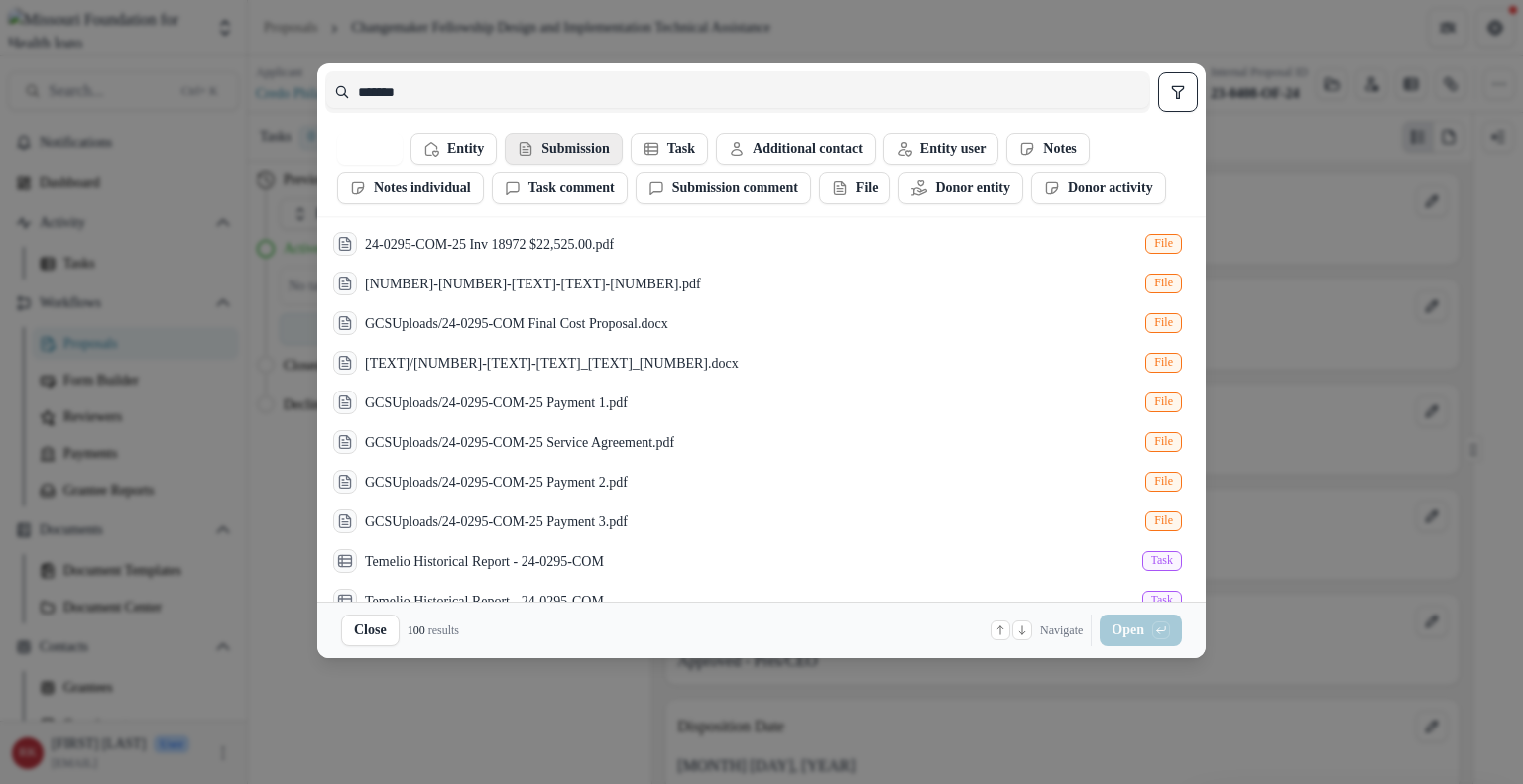 click on "Submission" at bounding box center (453, 149) 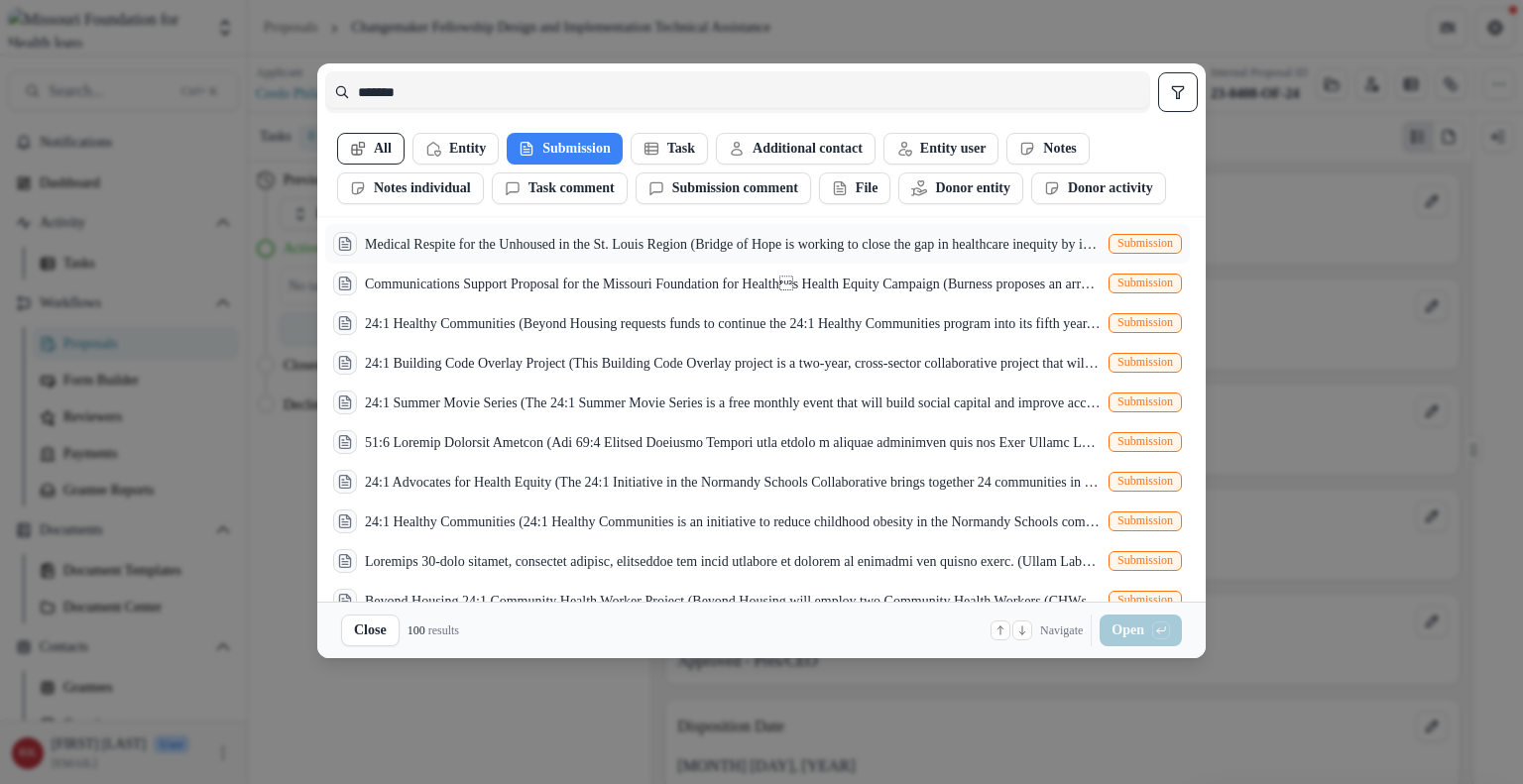 click on "Medical Respite for the Unhoused in the St. Louis Region (Bridge of Hope is working to close the gap in healthcare inequity by implementing the first centralized medical respite facility for the unhoused in the St. Louis region.  After discharge from the hospital, clients will be given 24/7 support that will enable them to recover and reach their full potential.) Submission" at bounding box center [758, 244] 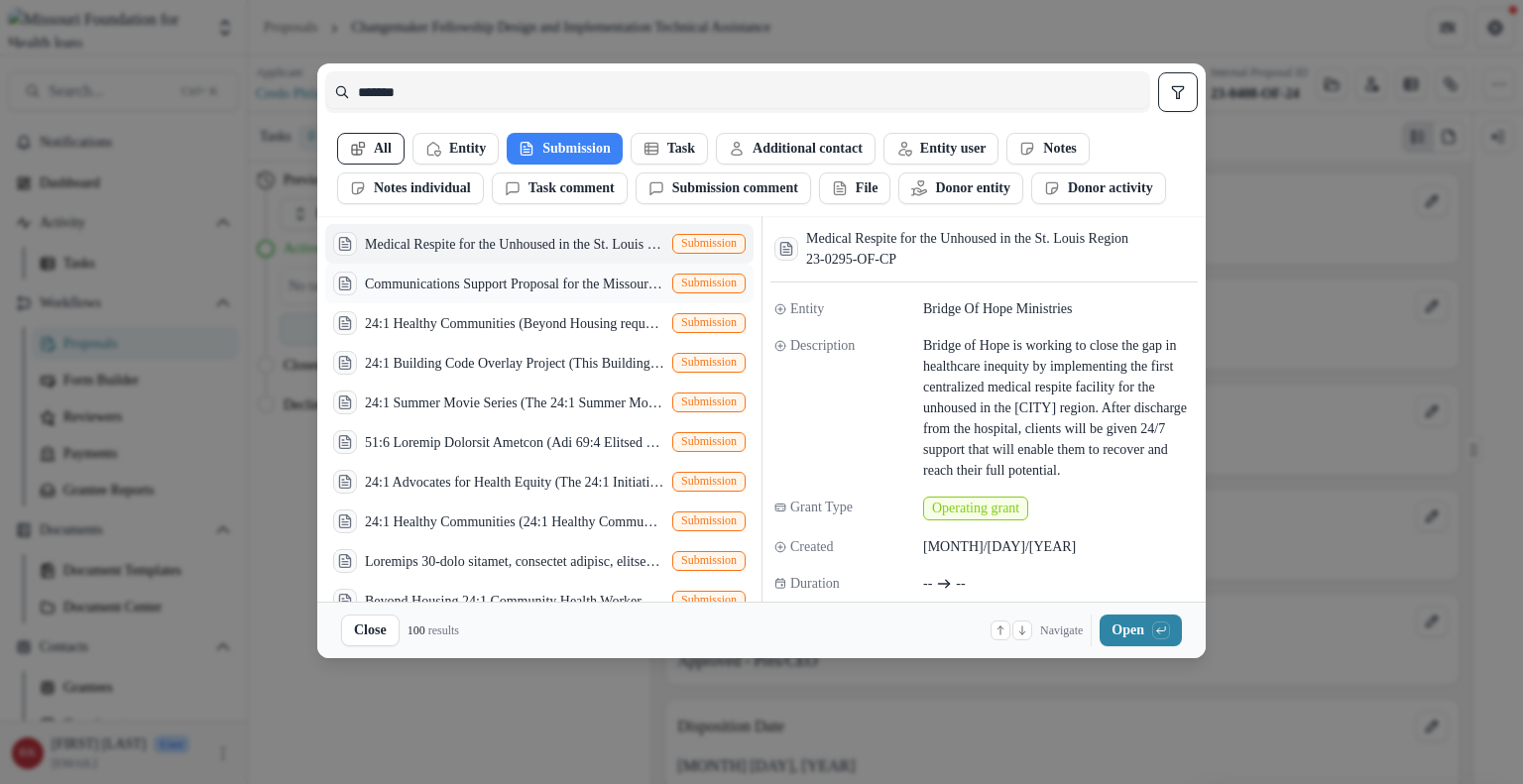 click on "Communications Support Proposal for the Missouri Foundation for Healths Health Equity Campaign (Burness proposes an array of communications strategies and activities around the Missouri Foundation for Health's (MFH) campaign to build understanding of and drive action for health equity in Missouri. We are submitting a framework to work alongside MFH, your existing partners and new community partners to build a big tent of health equity warriors who will help us plan and launch a campaign that can grow and flourish over time.)" at bounding box center [515, 283] 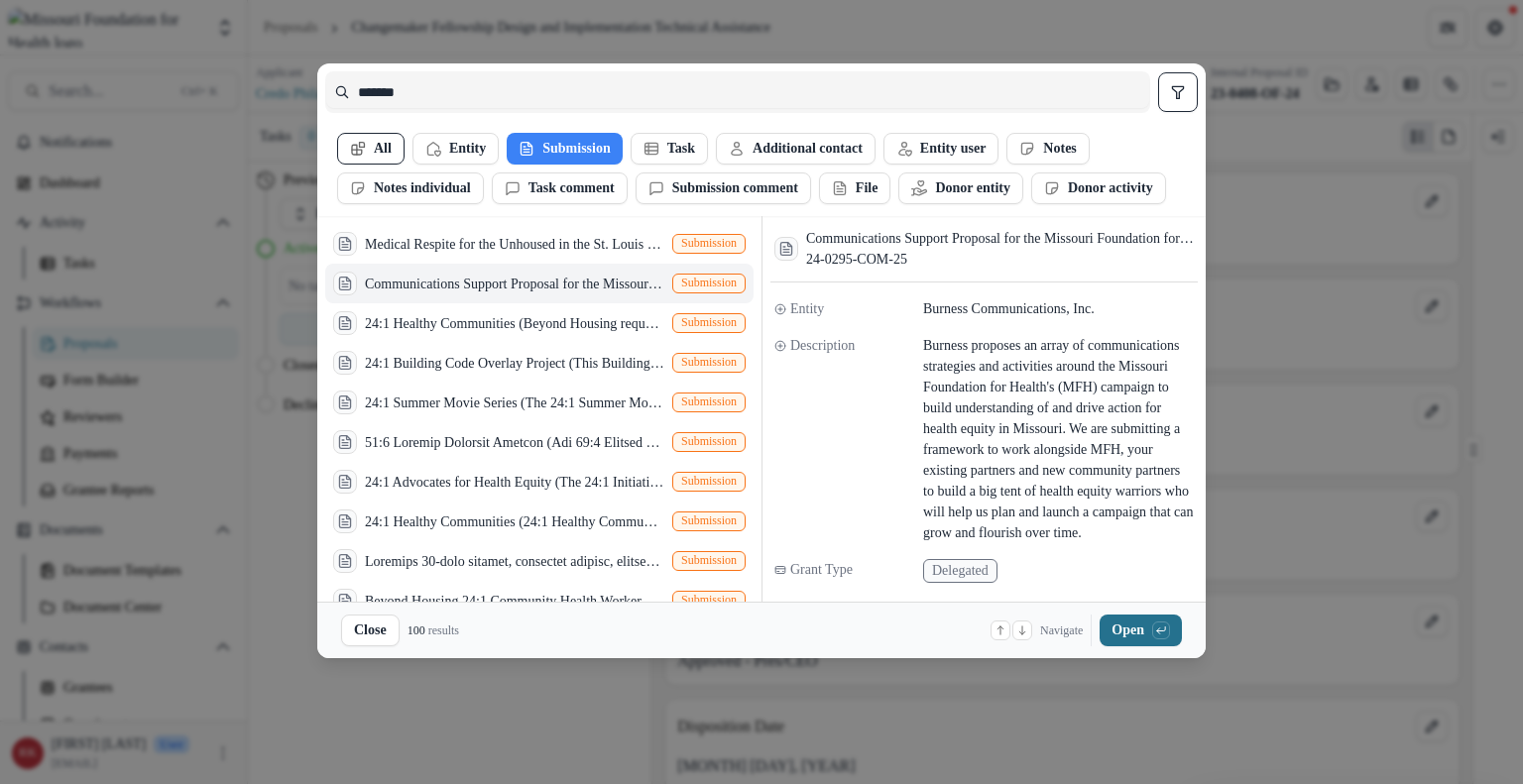 click on "Open with enter key" at bounding box center [1140, 630] 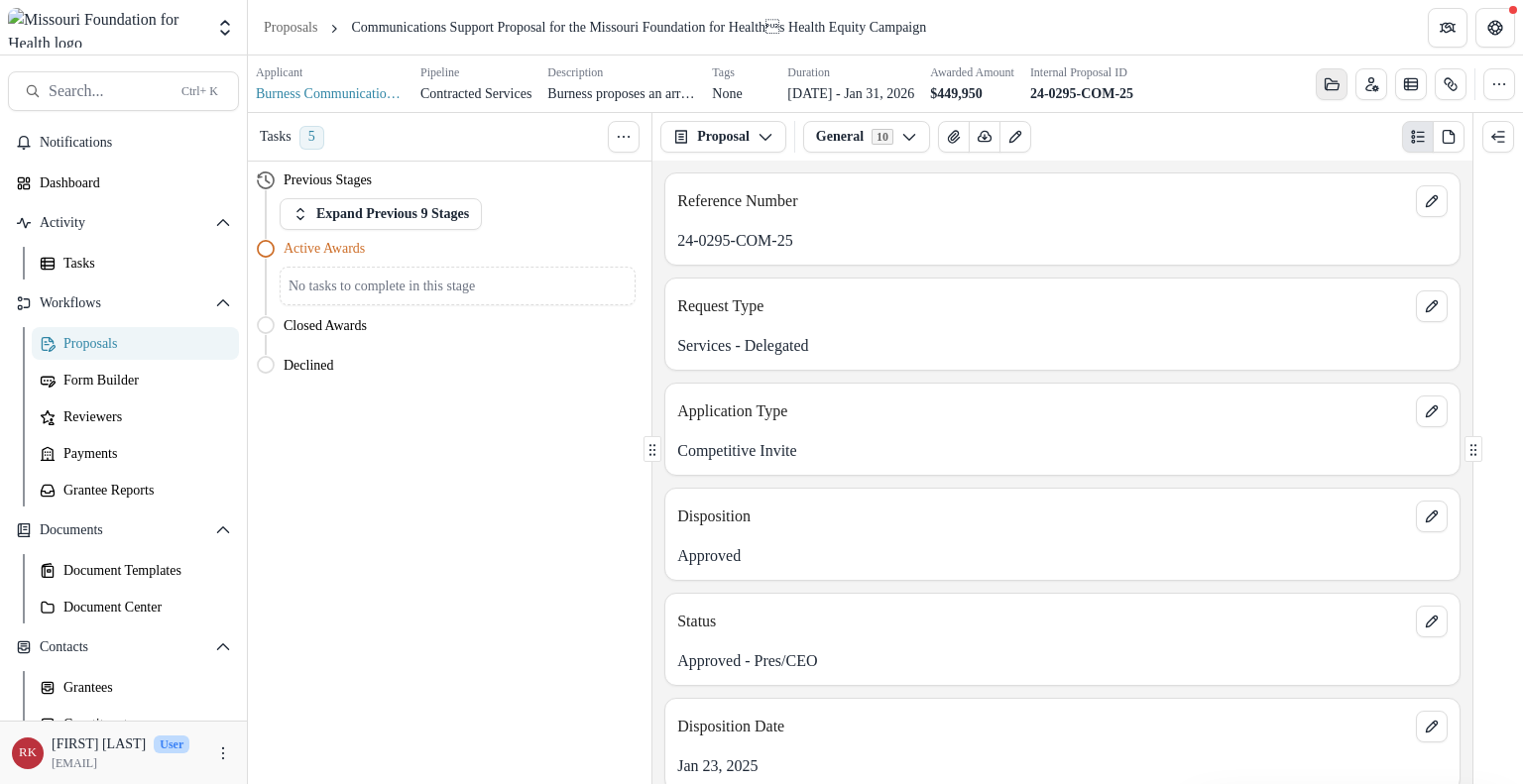 click at bounding box center [1332, 84] 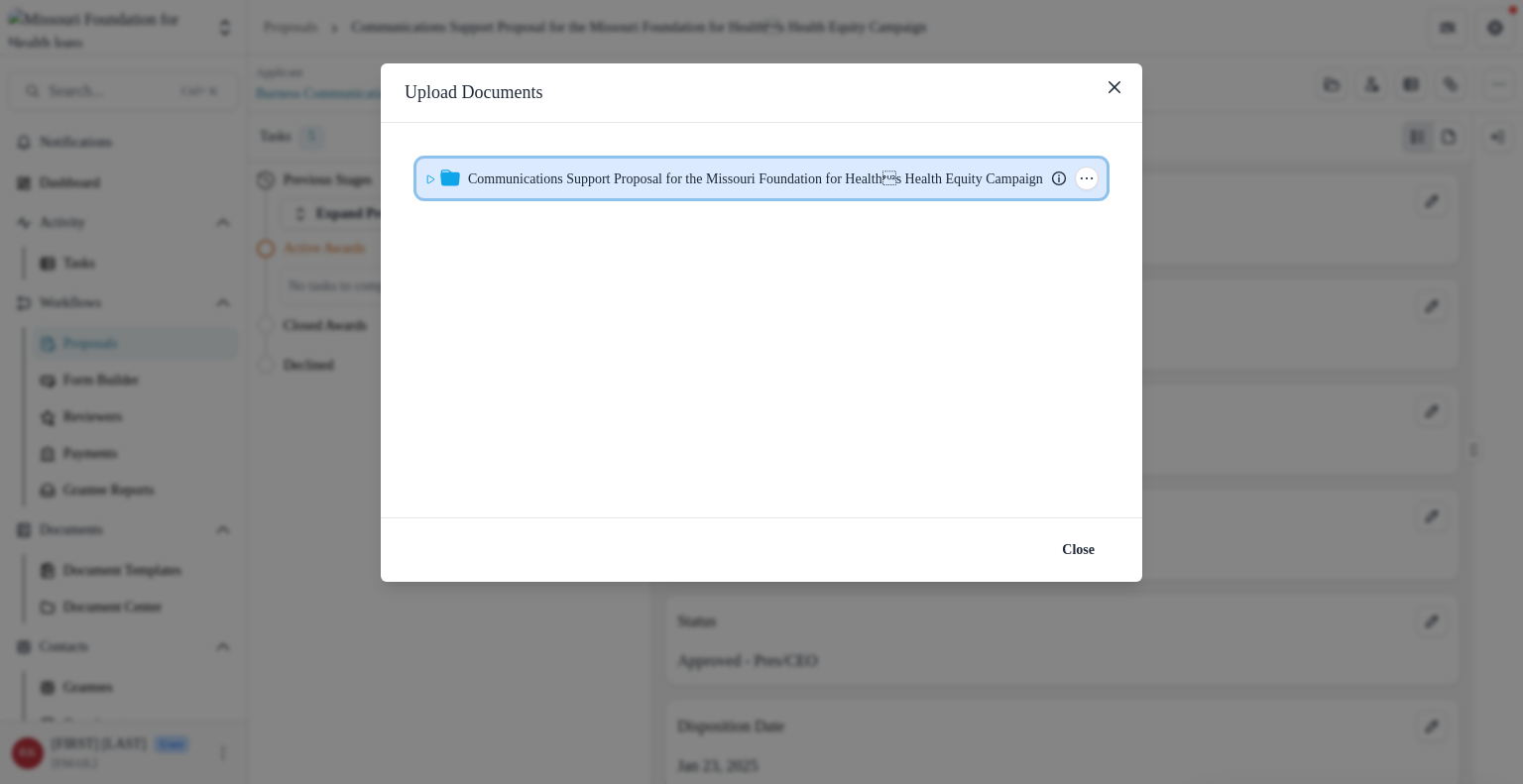 click on "Communications Support Proposal for the Missouri Foundation for Healths Health Equity Campaign Submission Temelio Proposal Attached Submission Report Tasks Temelio Historical Report - 24-0295-COM Temelio Historical Report - 24-0295-COM Temelio Historical Report - 24-0295-COM Folder Options Rename Add Subfolder Delete" at bounding box center (762, 178) 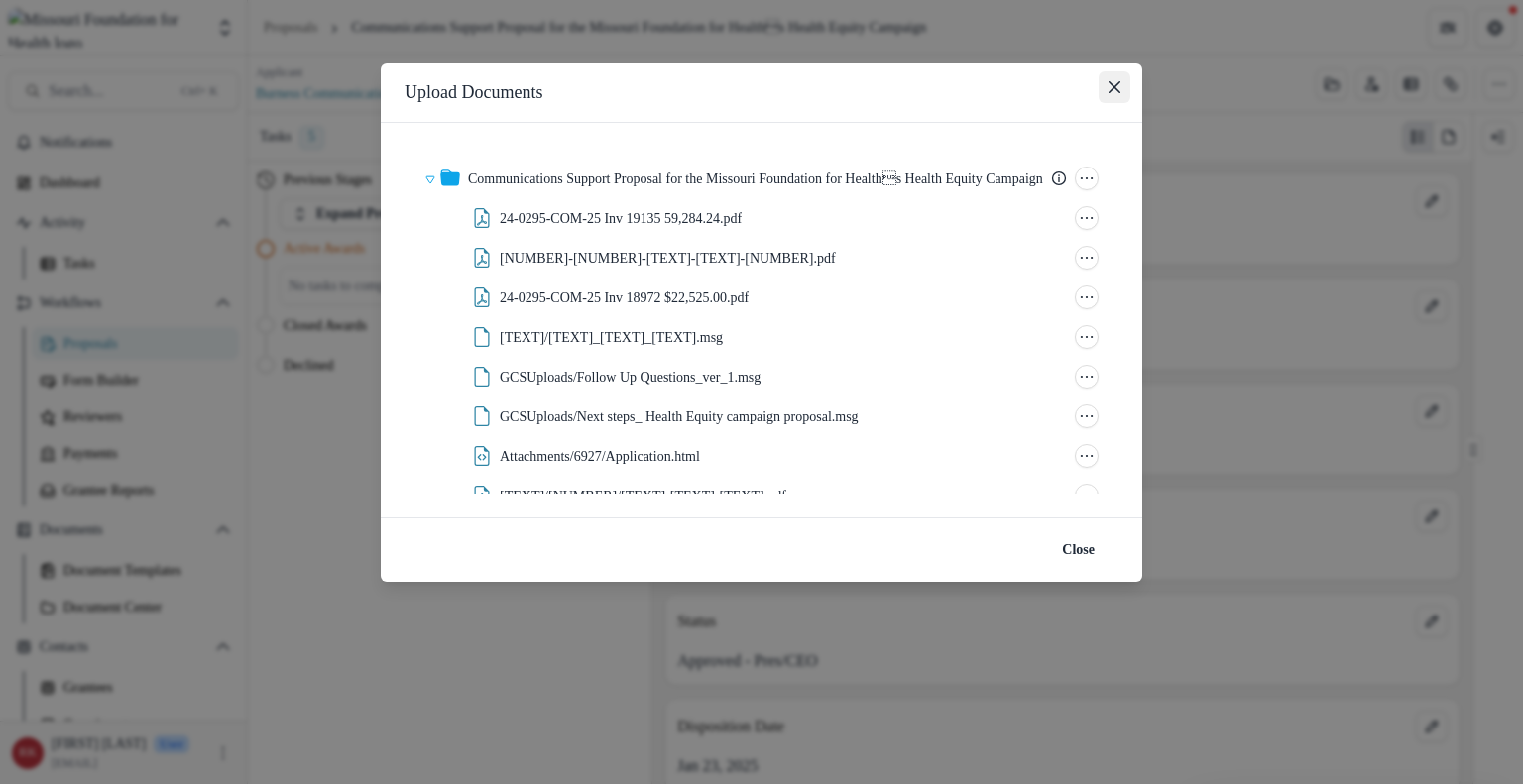 click at bounding box center [1114, 87] 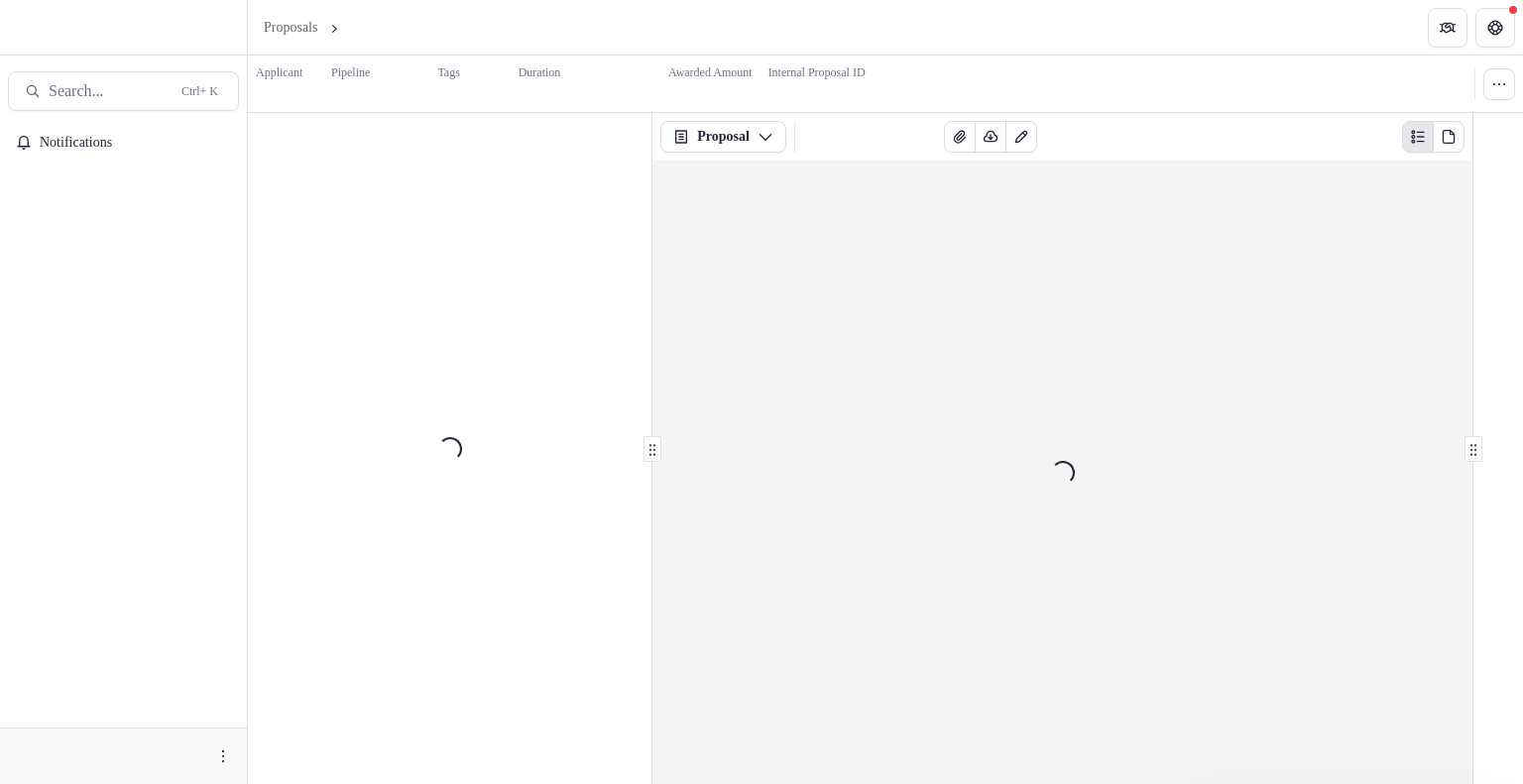 scroll, scrollTop: 0, scrollLeft: 0, axis: both 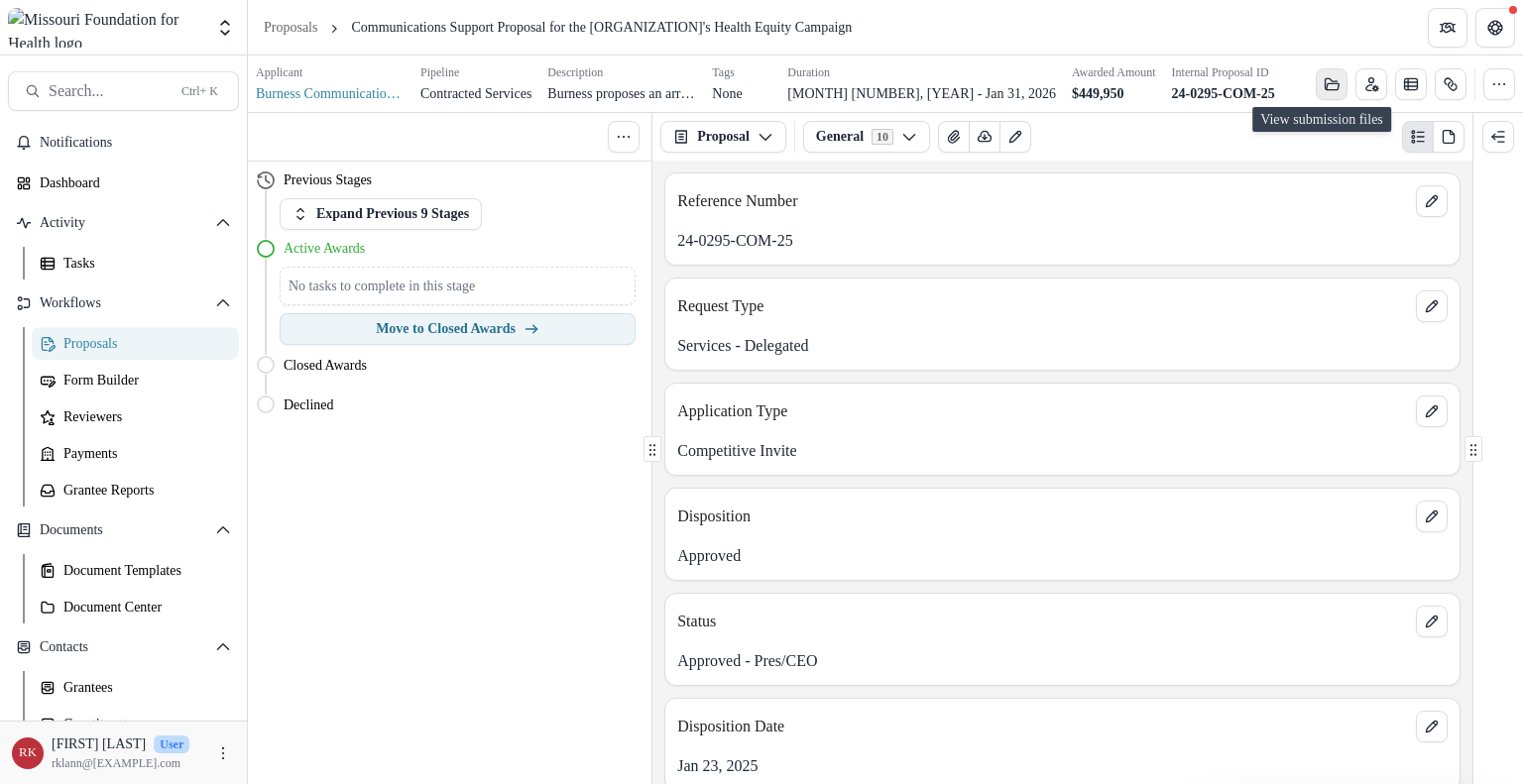 click at bounding box center (1332, 84) 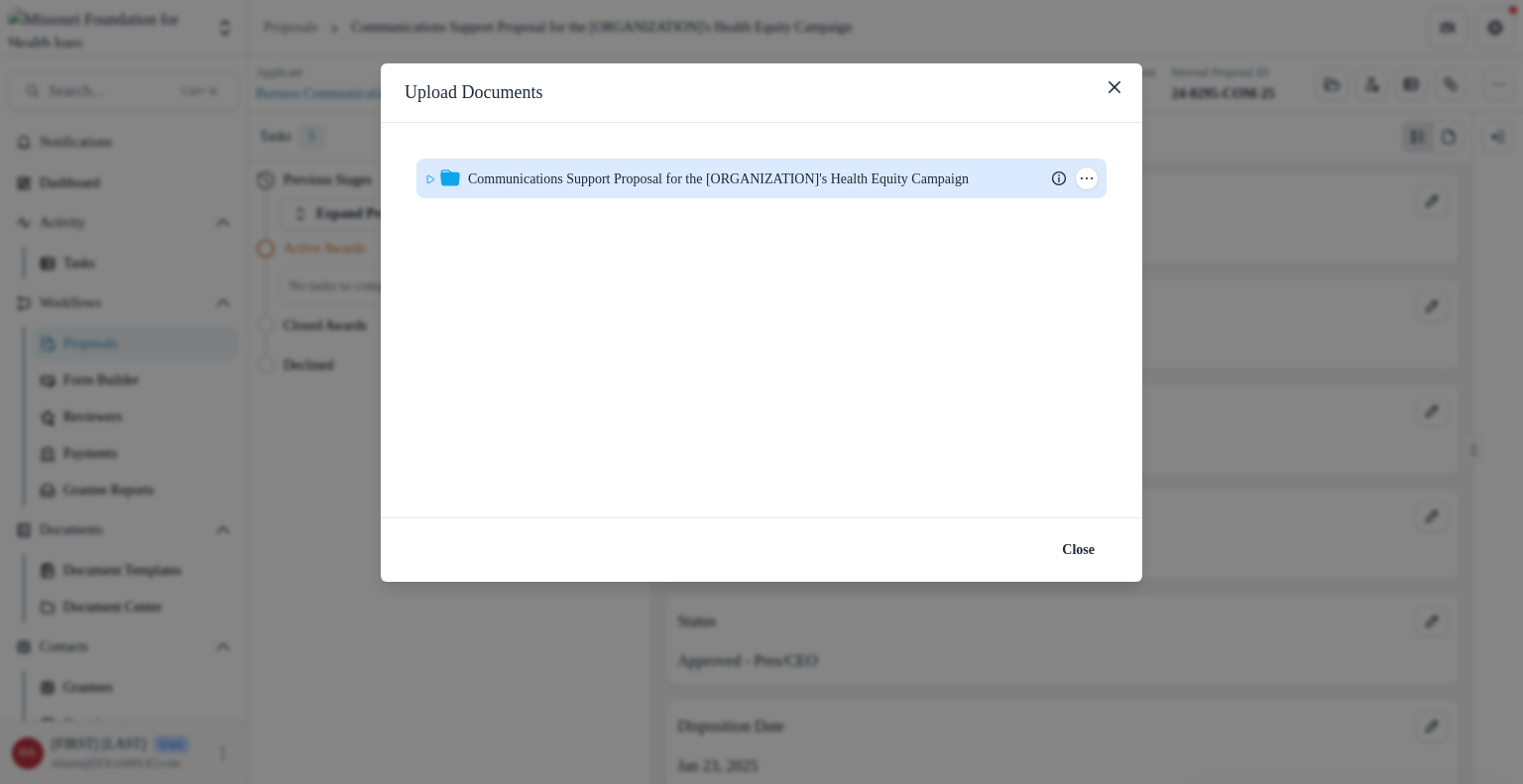 click on "Communications Support Proposal for the [ORGANIZATION]'s Health Equity Campaign" at bounding box center [718, 178] 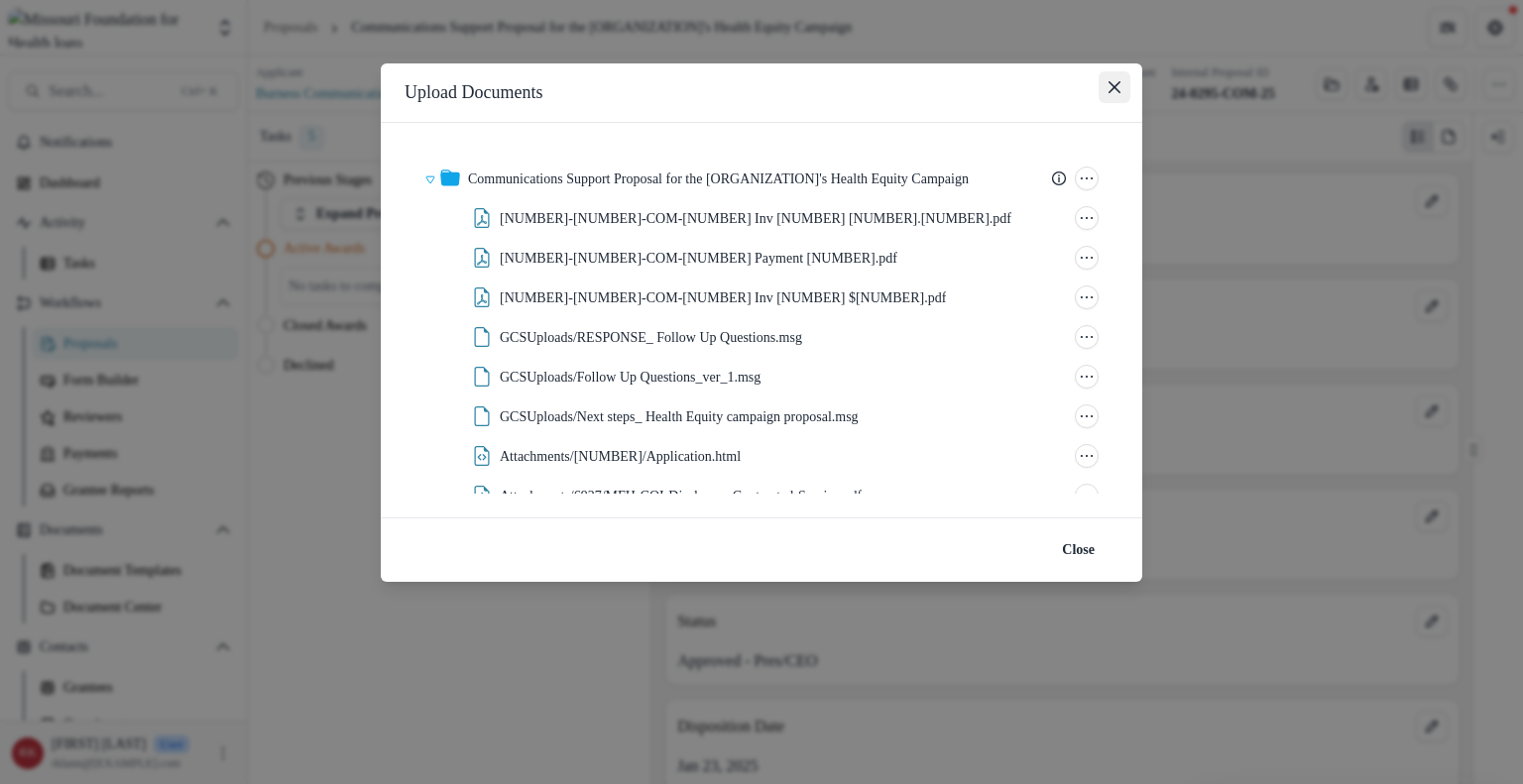 click at bounding box center (1114, 87) 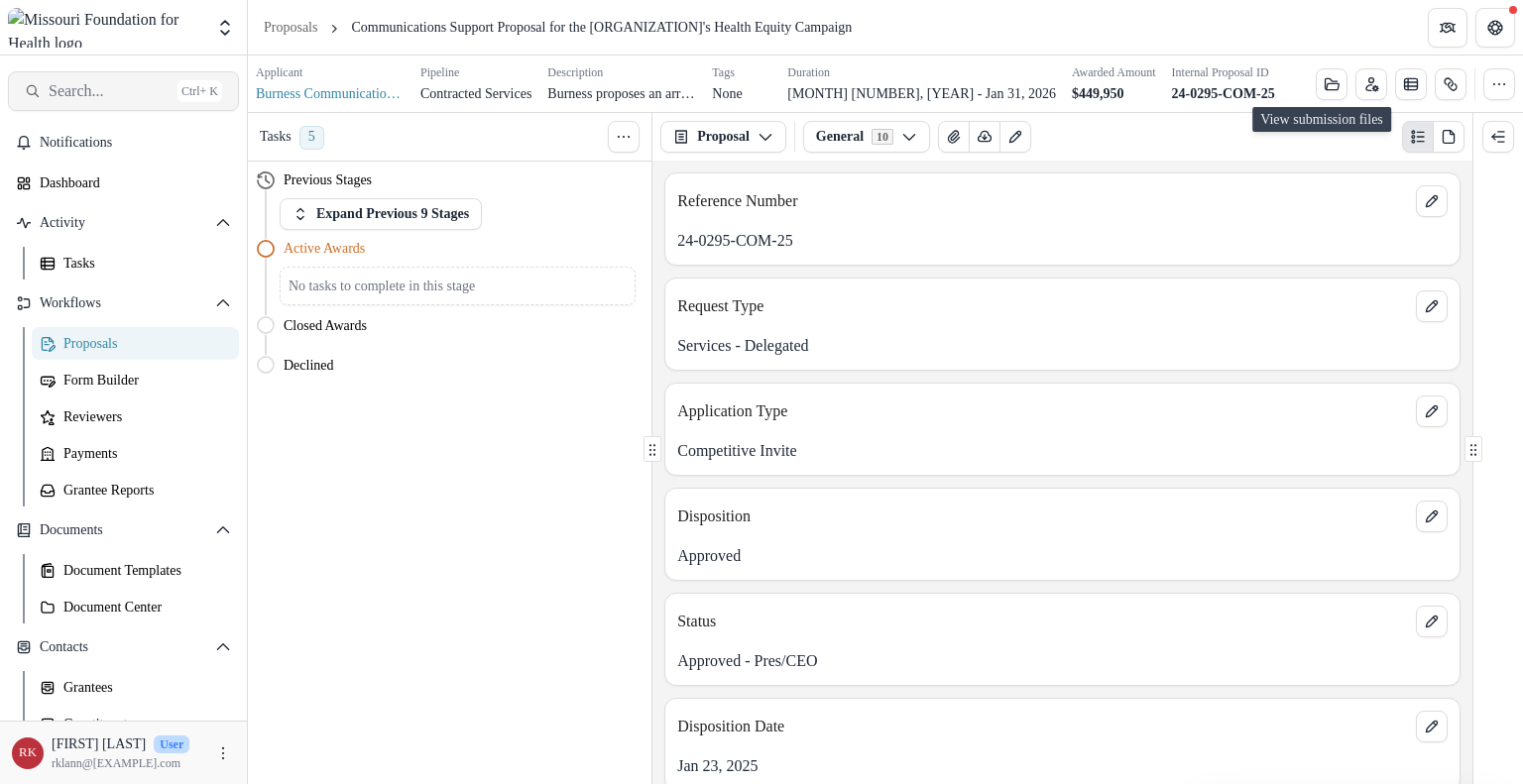 click on "Search..." at bounding box center [109, 90] 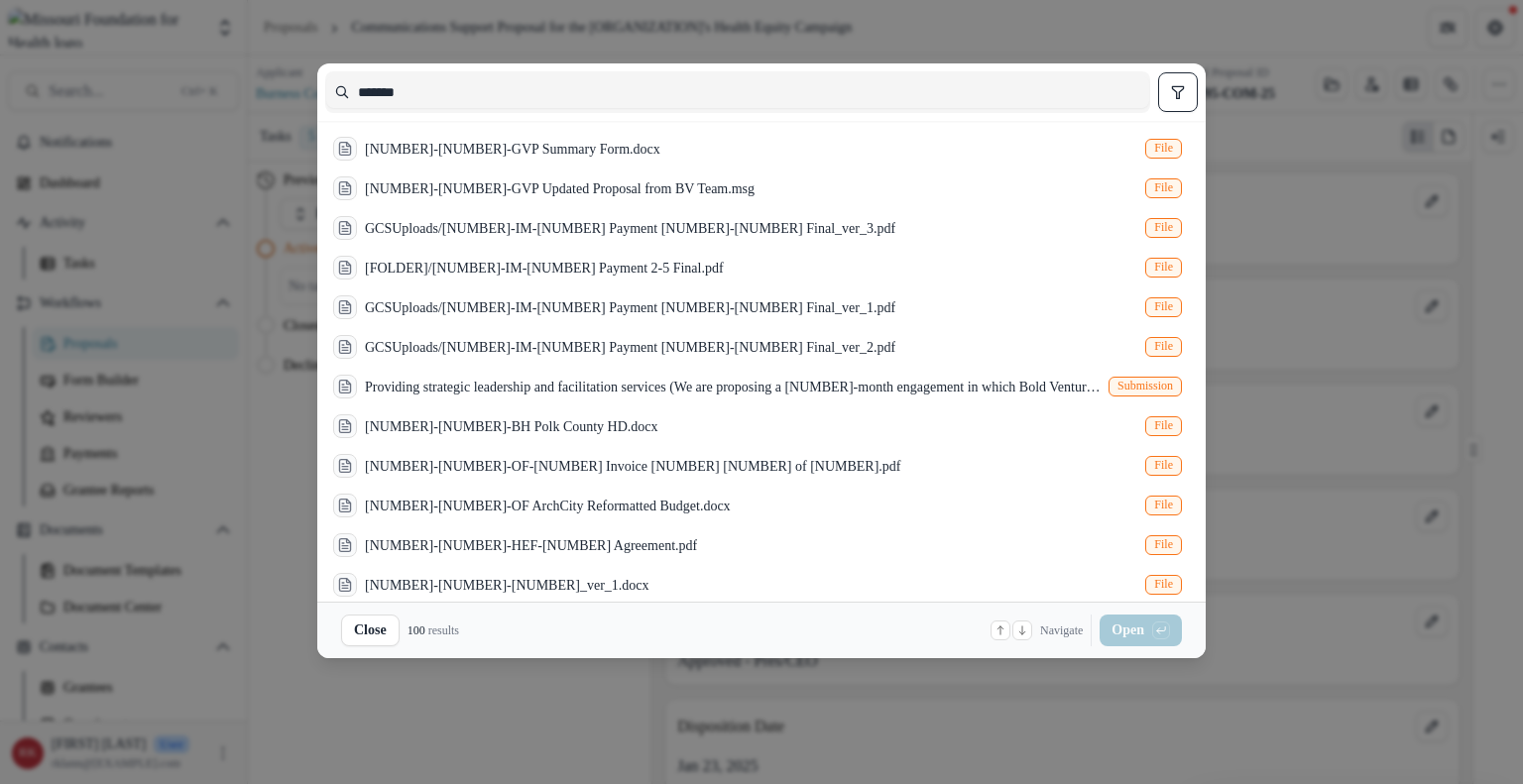 type on "*******" 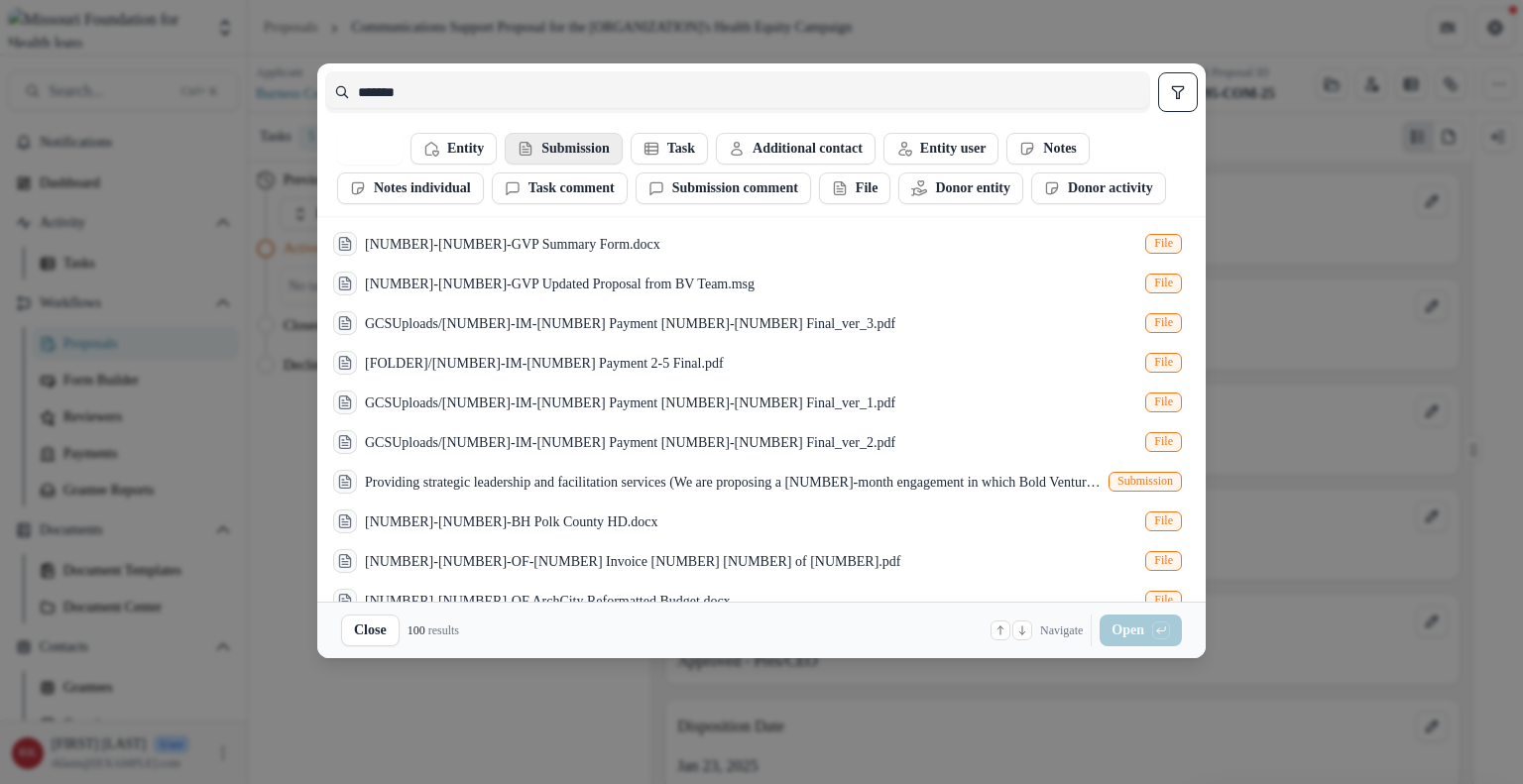 click on "Submission" at bounding box center [453, 149] 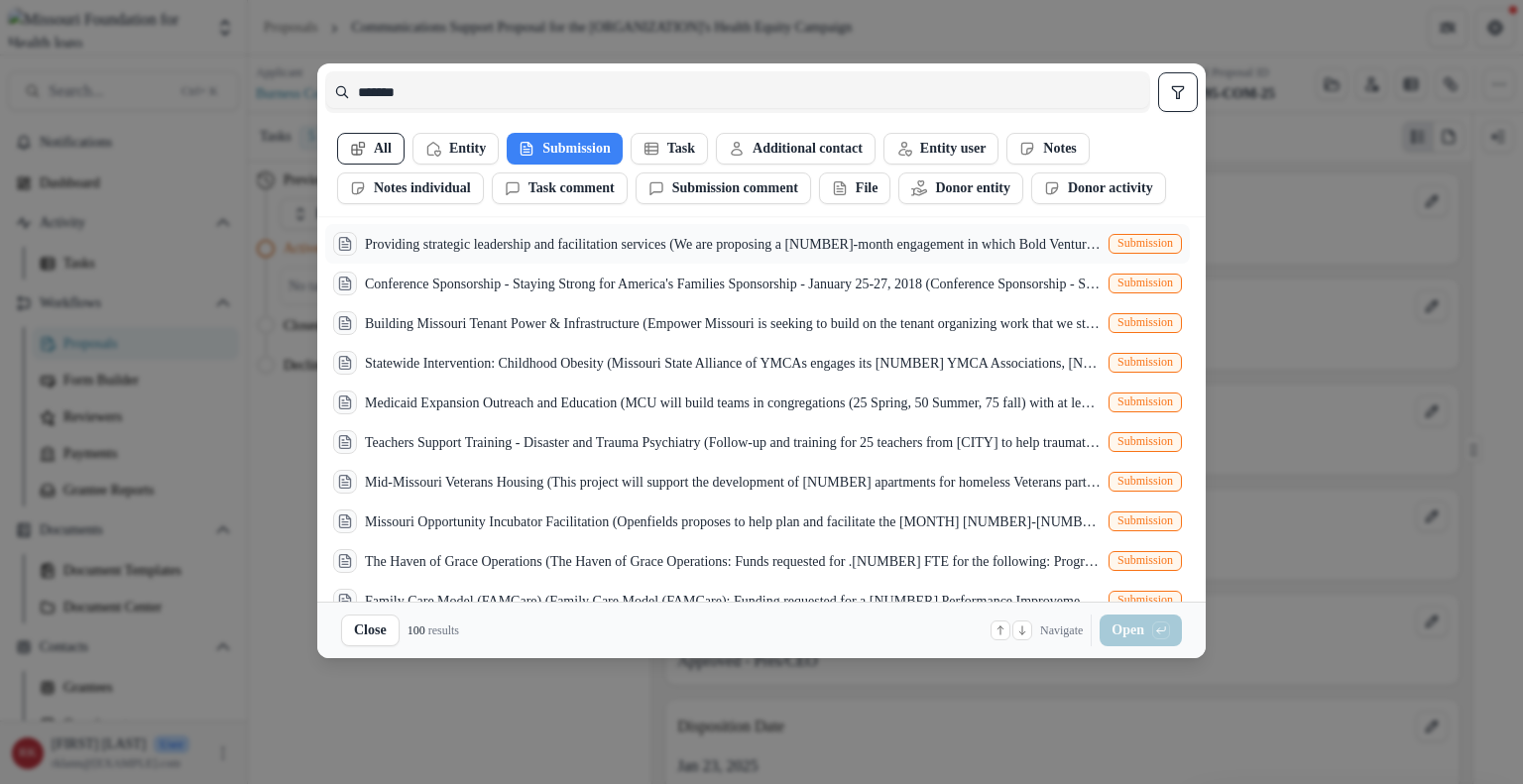 click on "Providing strategic leadership and facilitation services (We are proposing a 24-month engagement in which Bold Ventures works alongside the MCFR to support five primary areas: strategic leadership and facilitation, the development of a toolkit for community engaged research, the implementation of learning and mentorship opportunities, governance support, and the development of processes to support grantmaking and other community engagement practices.)" at bounding box center (733, 244) 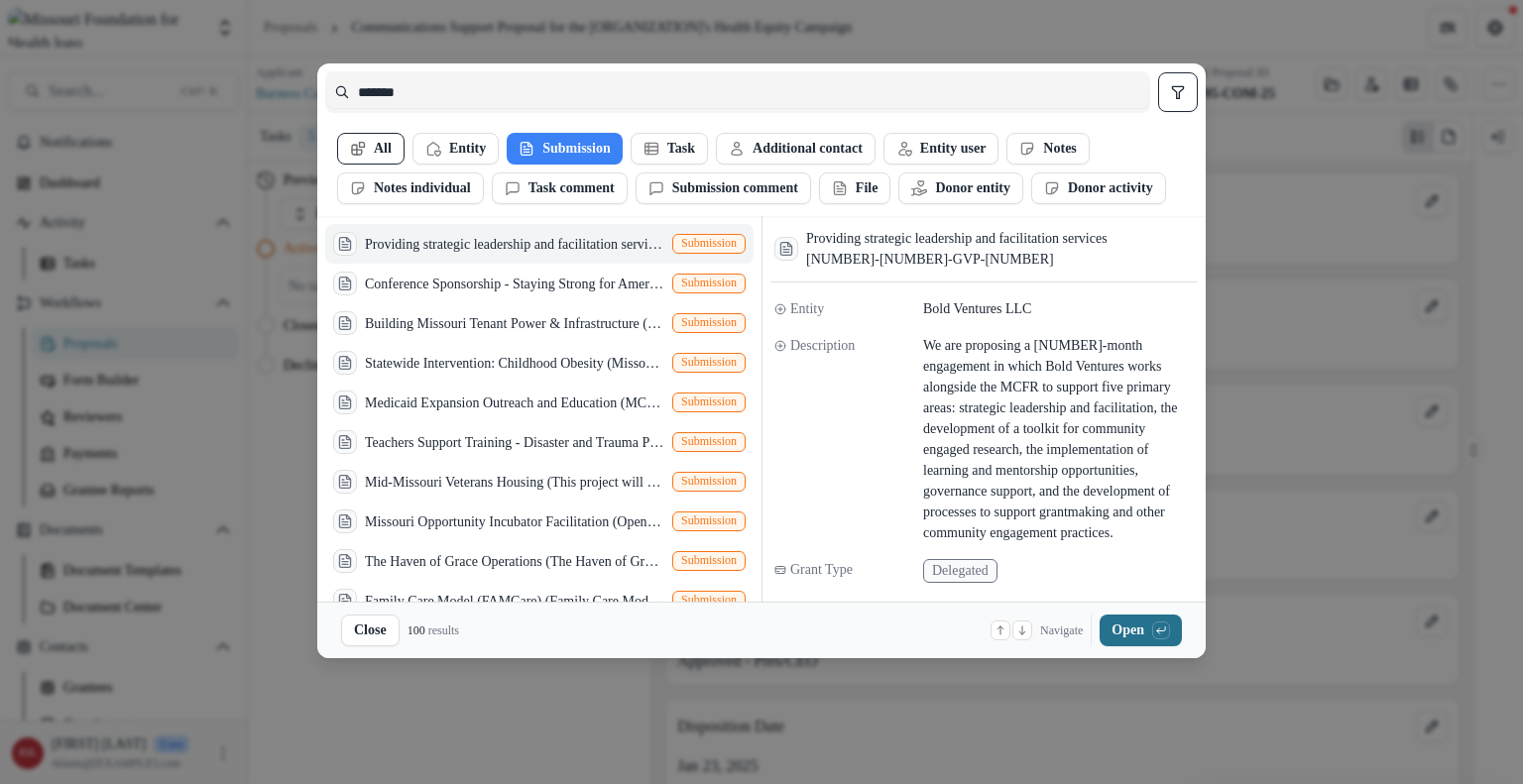 click on "Open with enter key" at bounding box center [1140, 630] 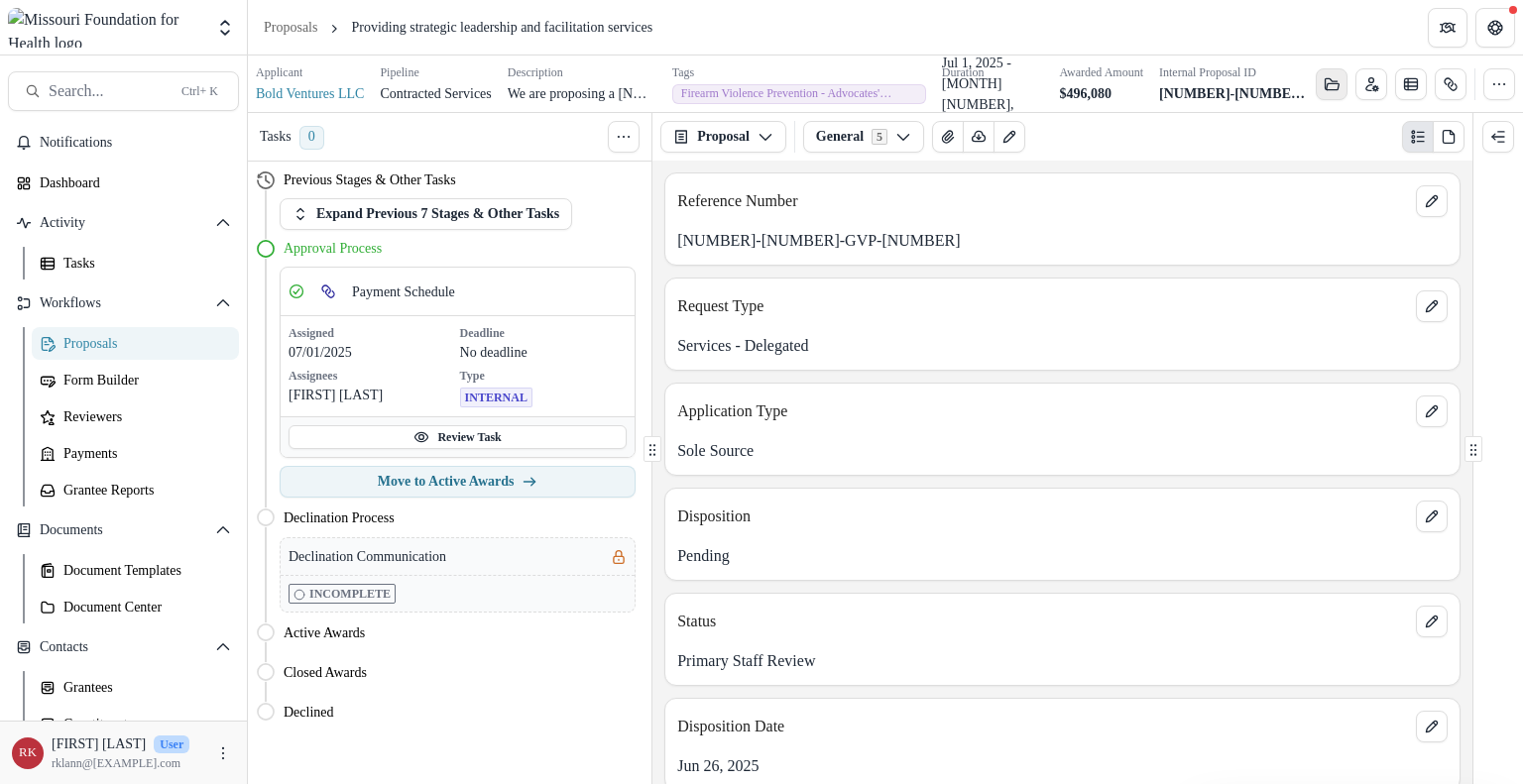 click at bounding box center [1332, 83] 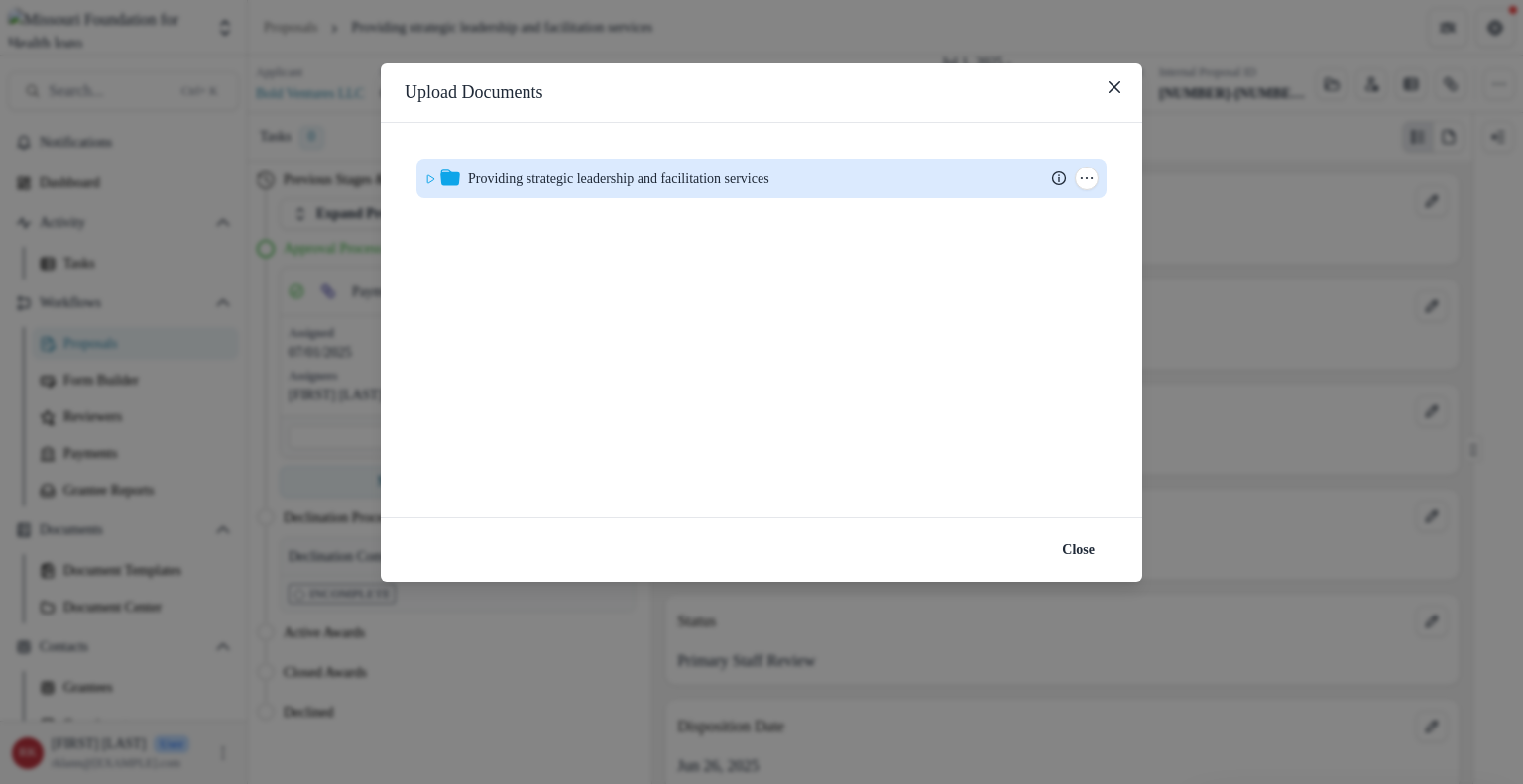 click on "Providing strategic leadership and facilitation services" at bounding box center [619, 178] 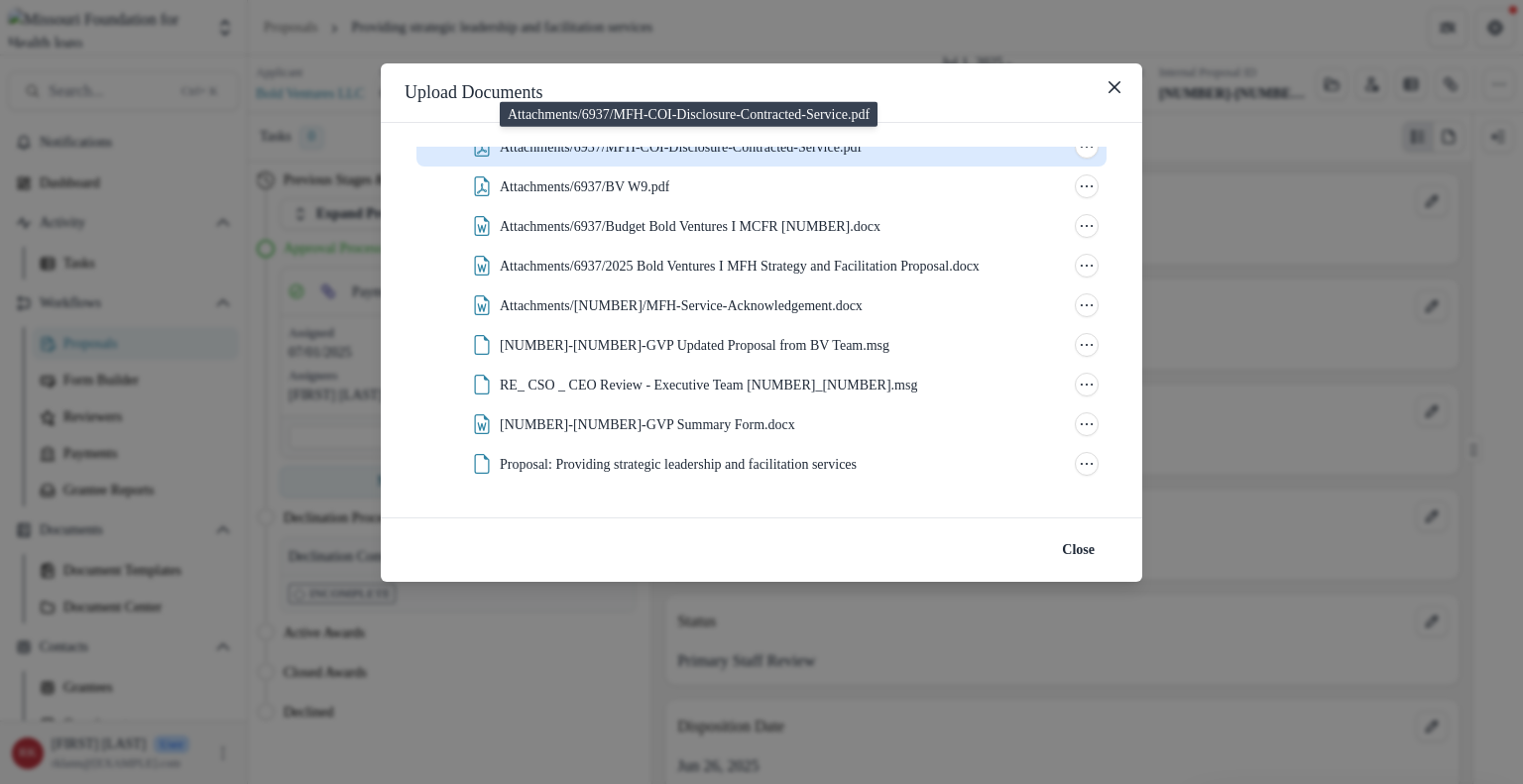 scroll, scrollTop: 152, scrollLeft: 0, axis: vertical 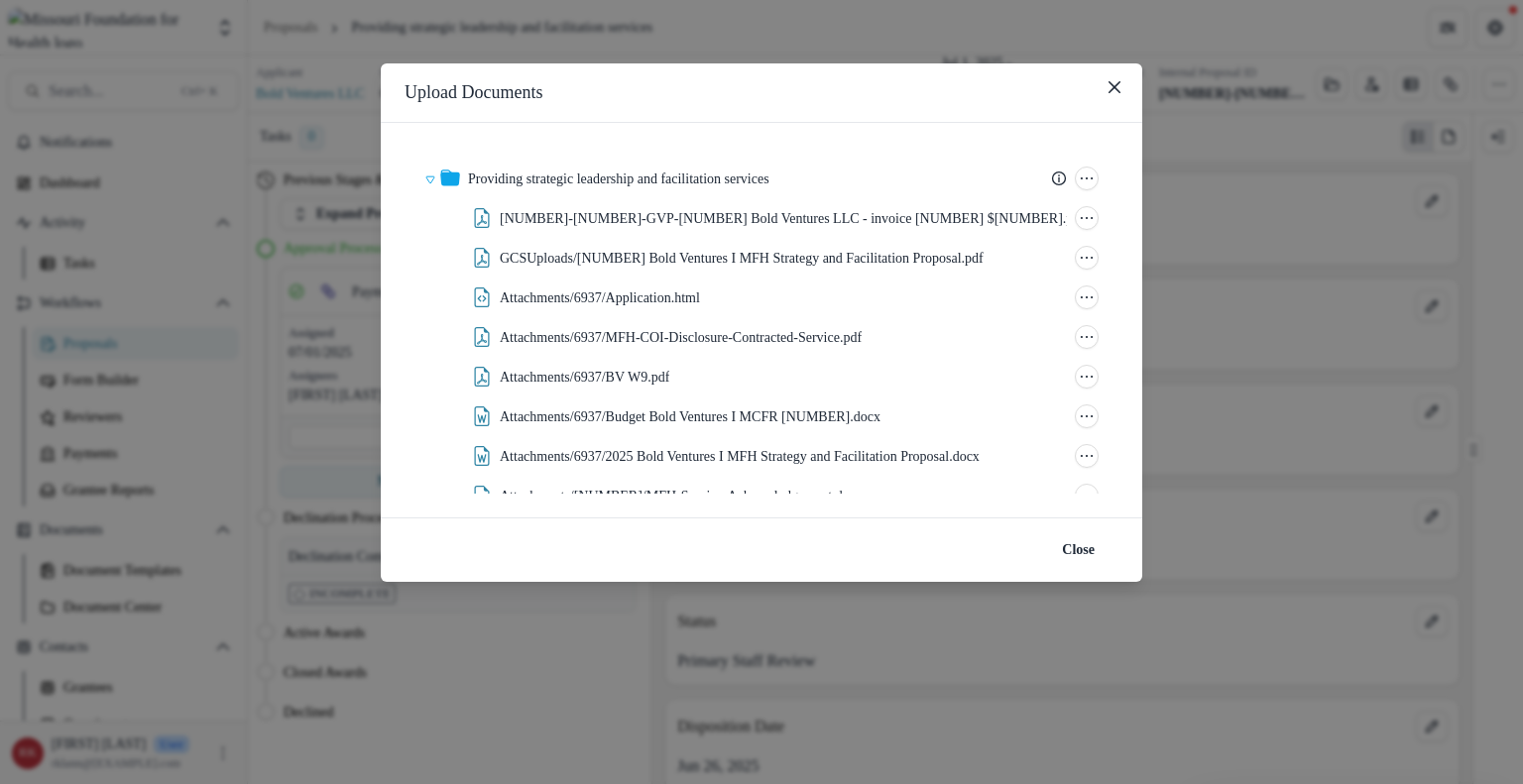 click on "Upload Documents Providing strategic leadership and facilitation services Submission Temelio Proposal Attached Submission Report Tasks No tasks Folder Options Rename Add Subfolder Delete 25-0003-GVP-25 Bold Ventures LLC - invoice 1321 281,856.00.pdf File Options Download Rename Delete GCSUploads/2025 Bold Ventures I MFH Strategy and Facilitation Proposal.pdf File Options Download Rename Delete Attachments/6937/Application.html File Options Download Rename Delete Attachments/6937/MFH-COI-Disclosure-Contracted-Service.pdf File Options Download Rename Delete Attachments/6937/BV W9.pdf File Options Download Rename Delete Attachments/6937/Budget Bold Ventures I MCFR 2025.docx File Options Download Rename Delete Attachments/6937/2025 Bold Ventures I MFH Strategy and Facilitation Proposal.docx File Options Download Rename Delete Attachments/6937/MFH-Service-Acknowledgement.docx File Options Download Rename Delete 25-0003-GVP Updated Proposal from BV Team.msg File Options Download Rename Delete File Options Download" at bounding box center (762, 392) 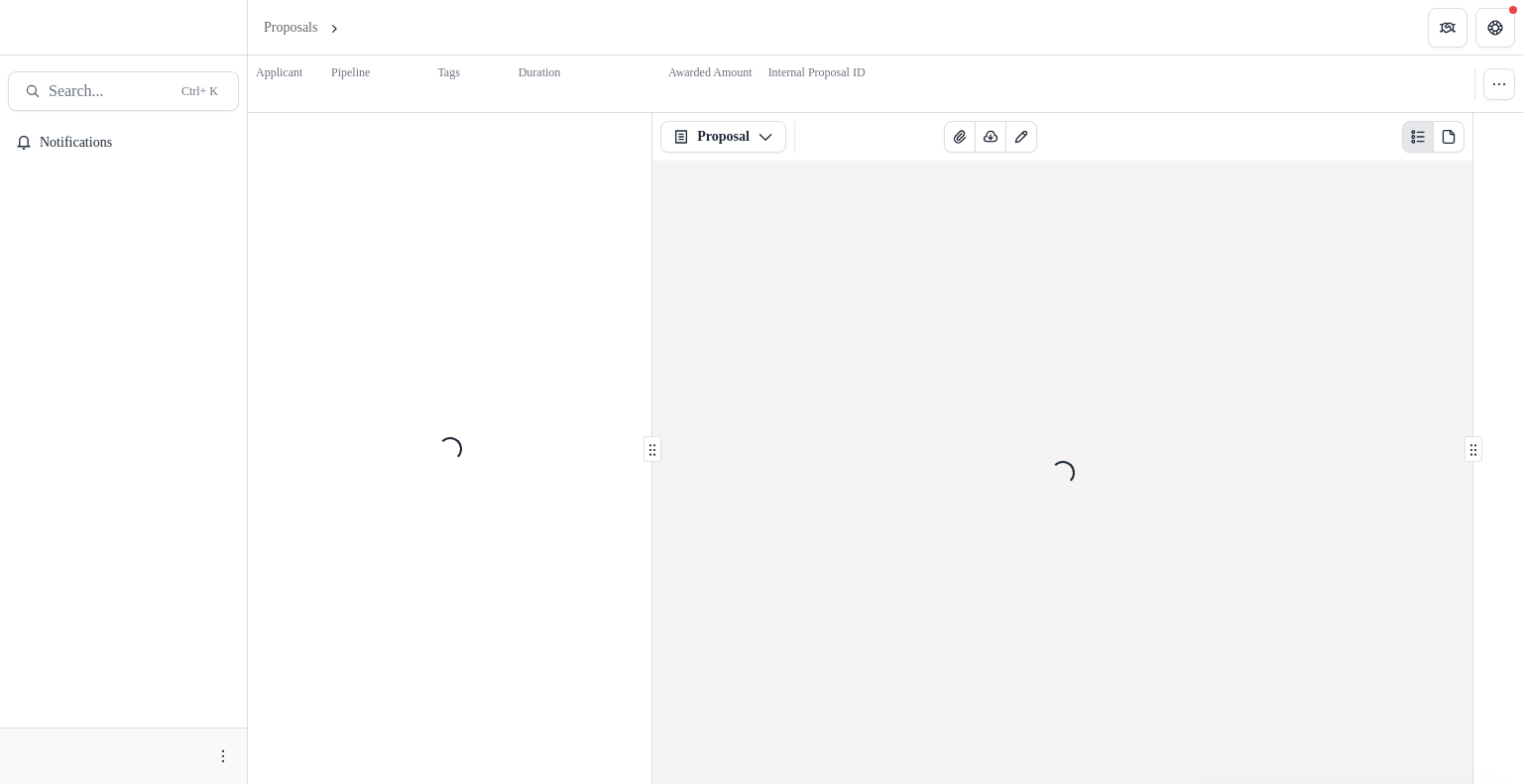scroll, scrollTop: 0, scrollLeft: 0, axis: both 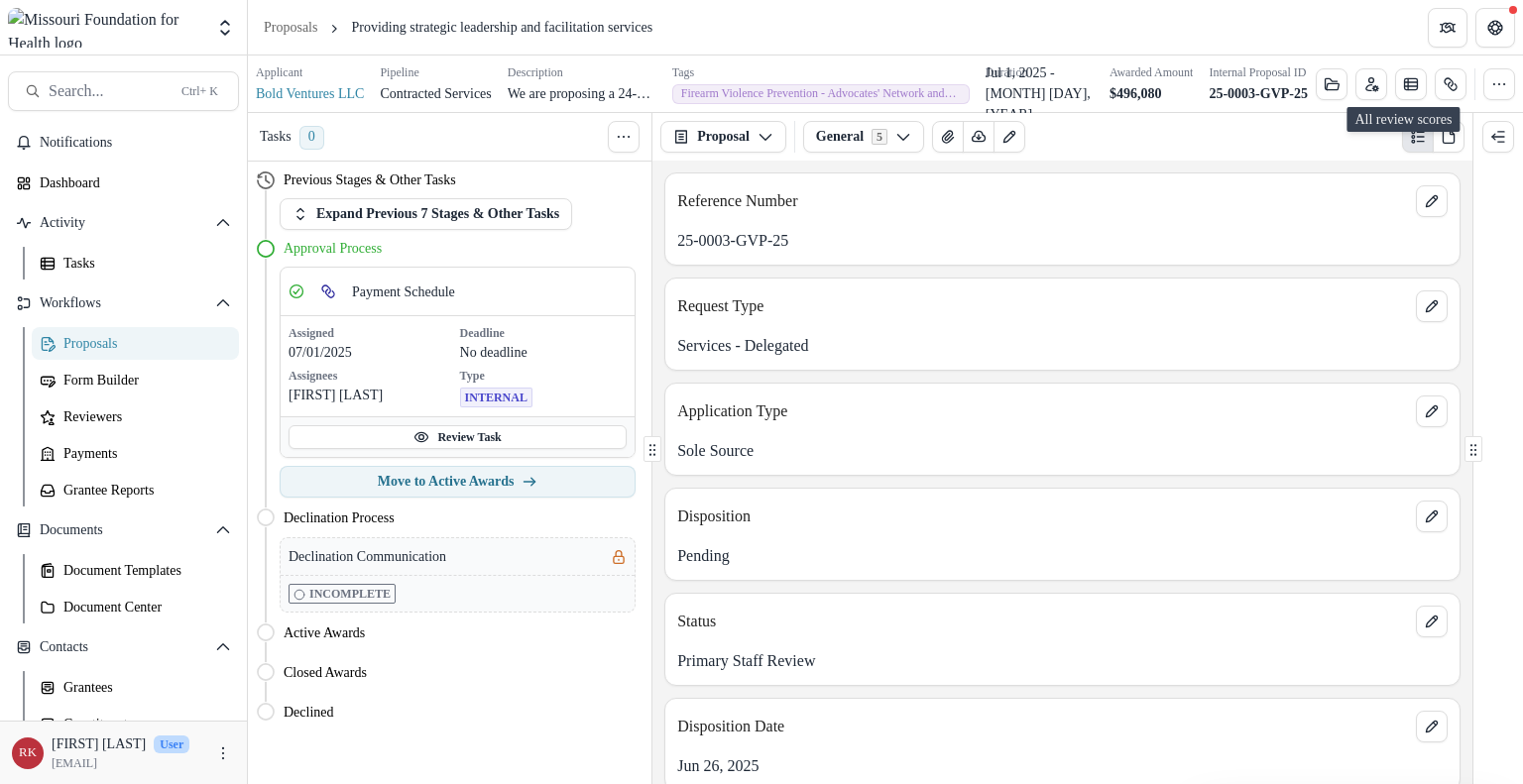 click at bounding box center [1411, 84] 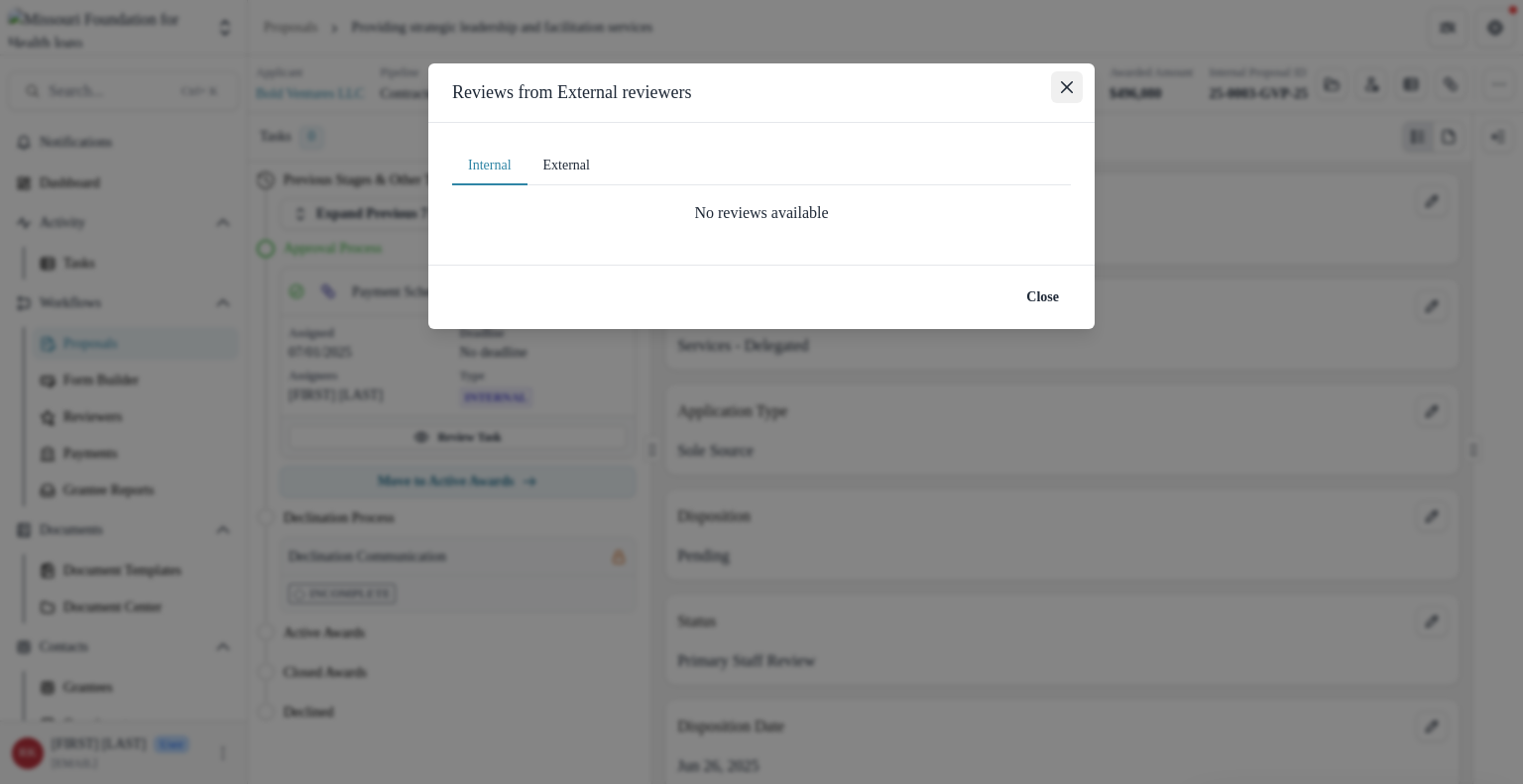 click at bounding box center (1067, 87) 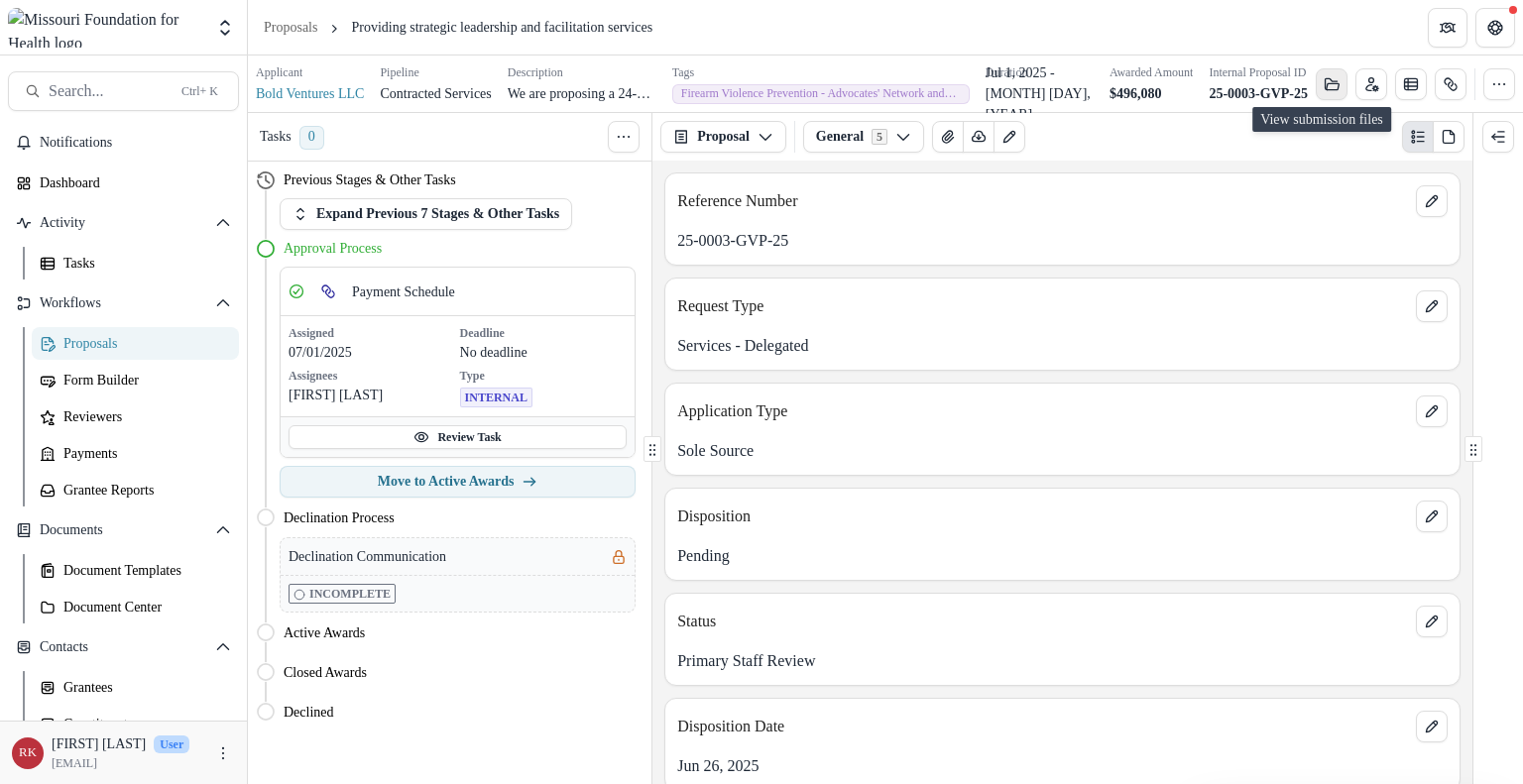 click at bounding box center (1332, 84) 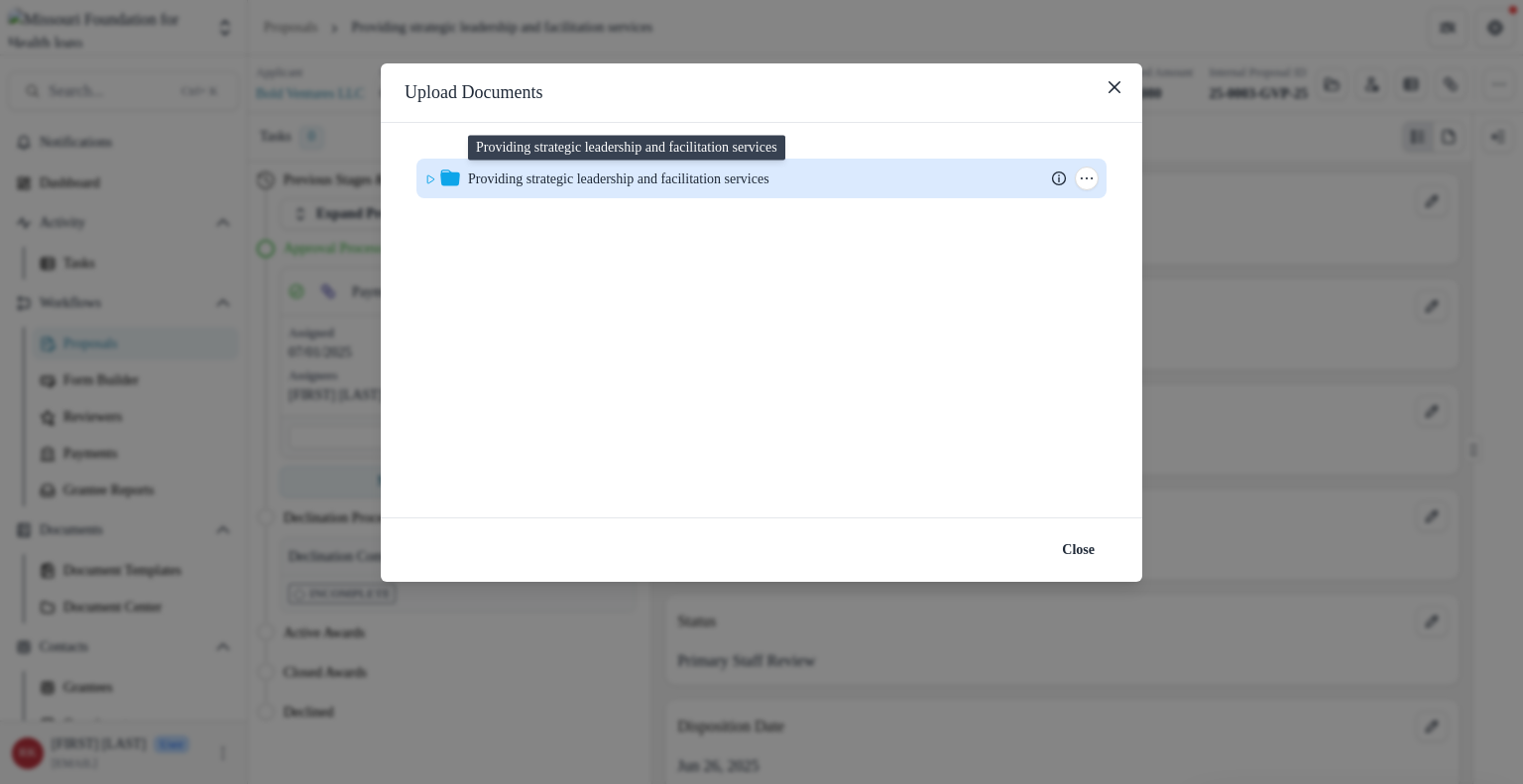 click on "Providing strategic leadership and facilitation services" at bounding box center [619, 178] 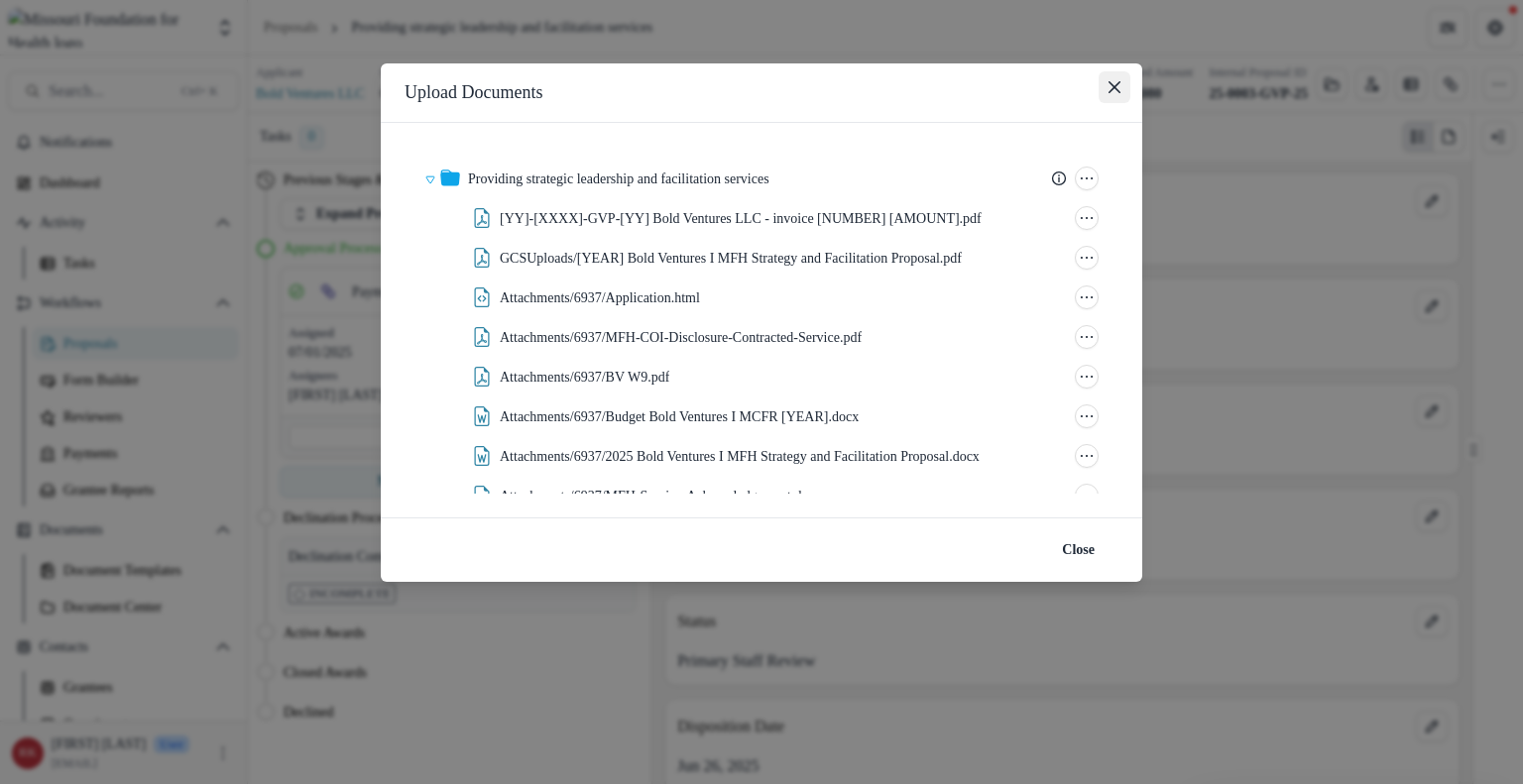 click at bounding box center [1114, 87] 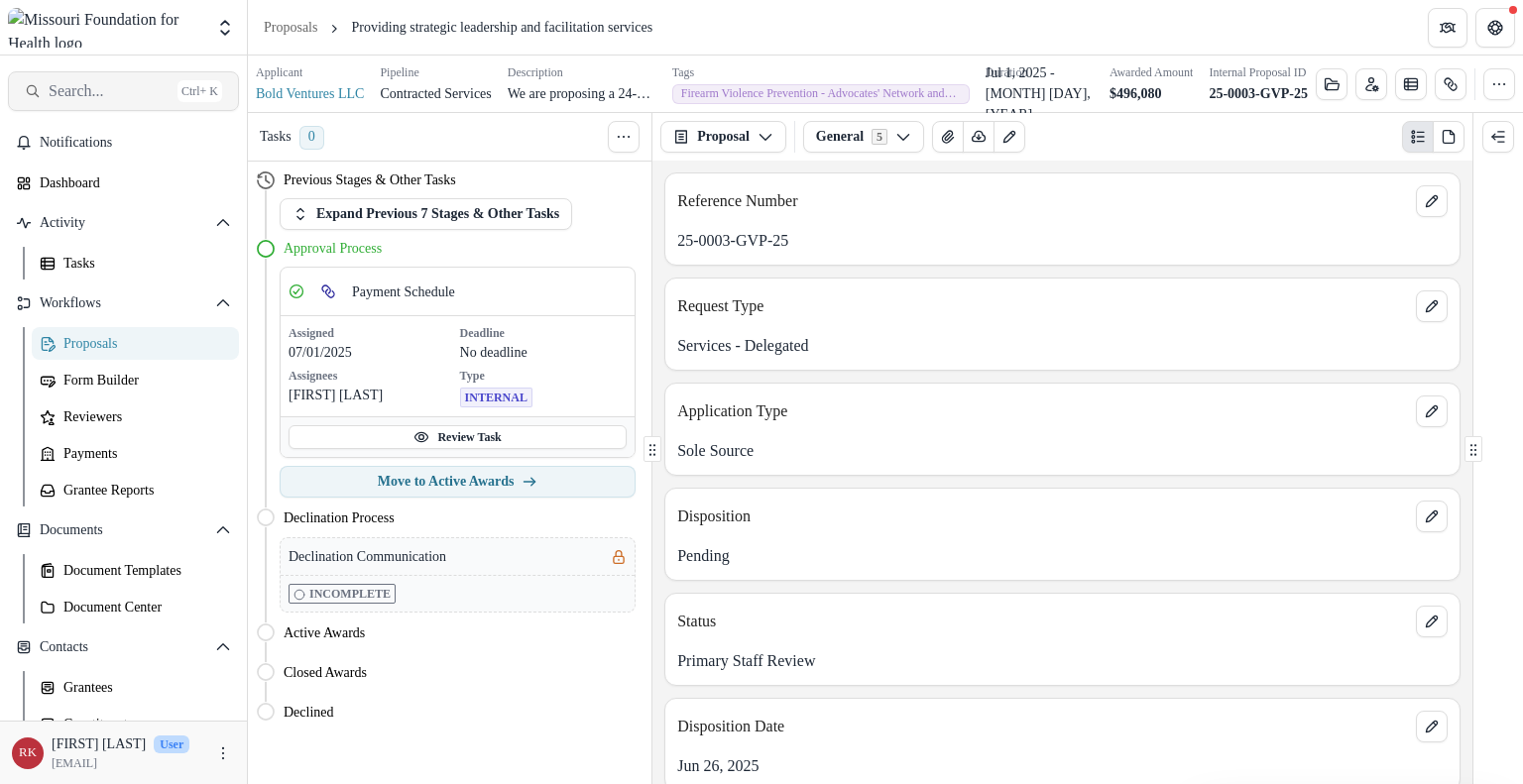 click on "Search... Ctrl  + K" at bounding box center [123, 91] 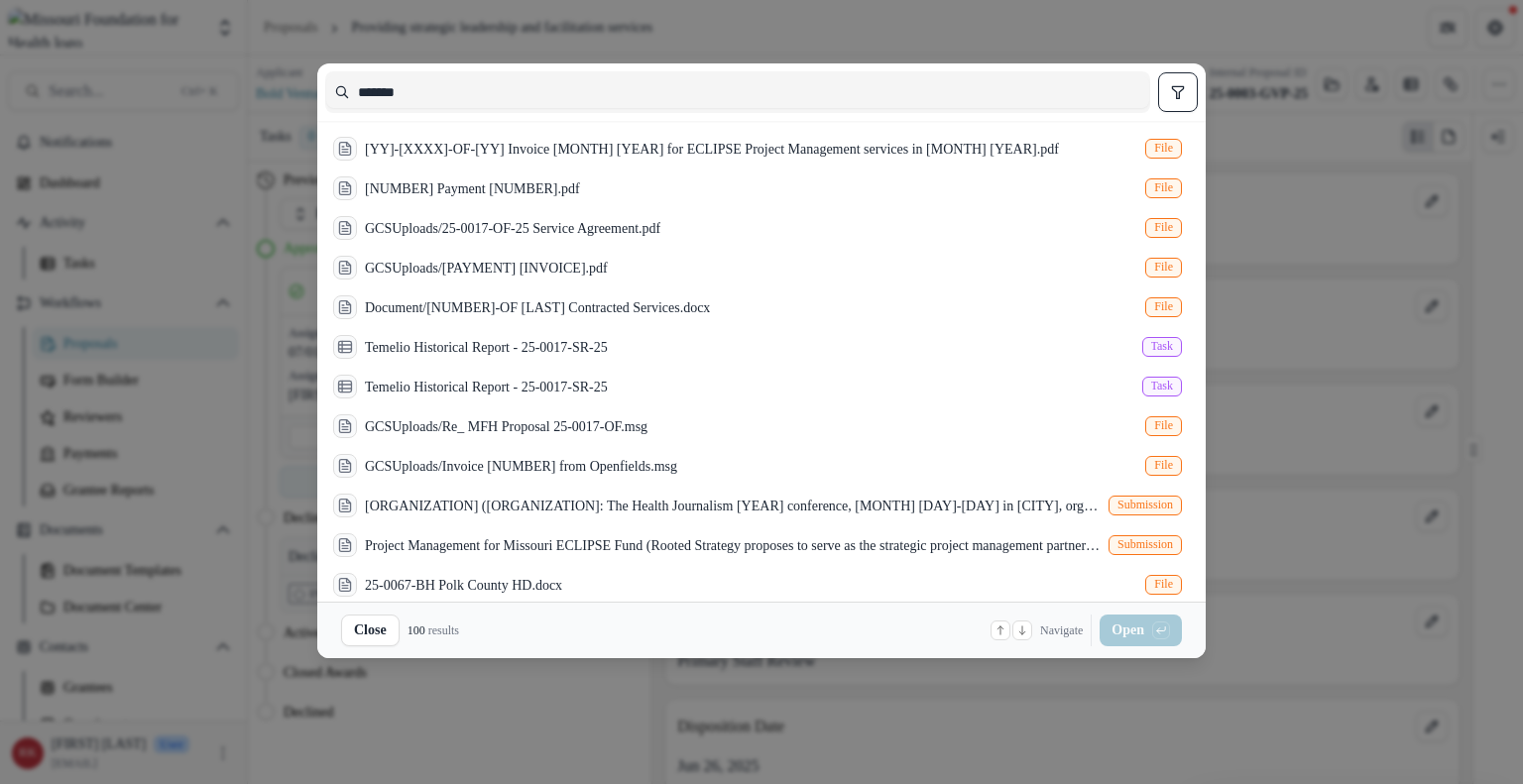 type on "*******" 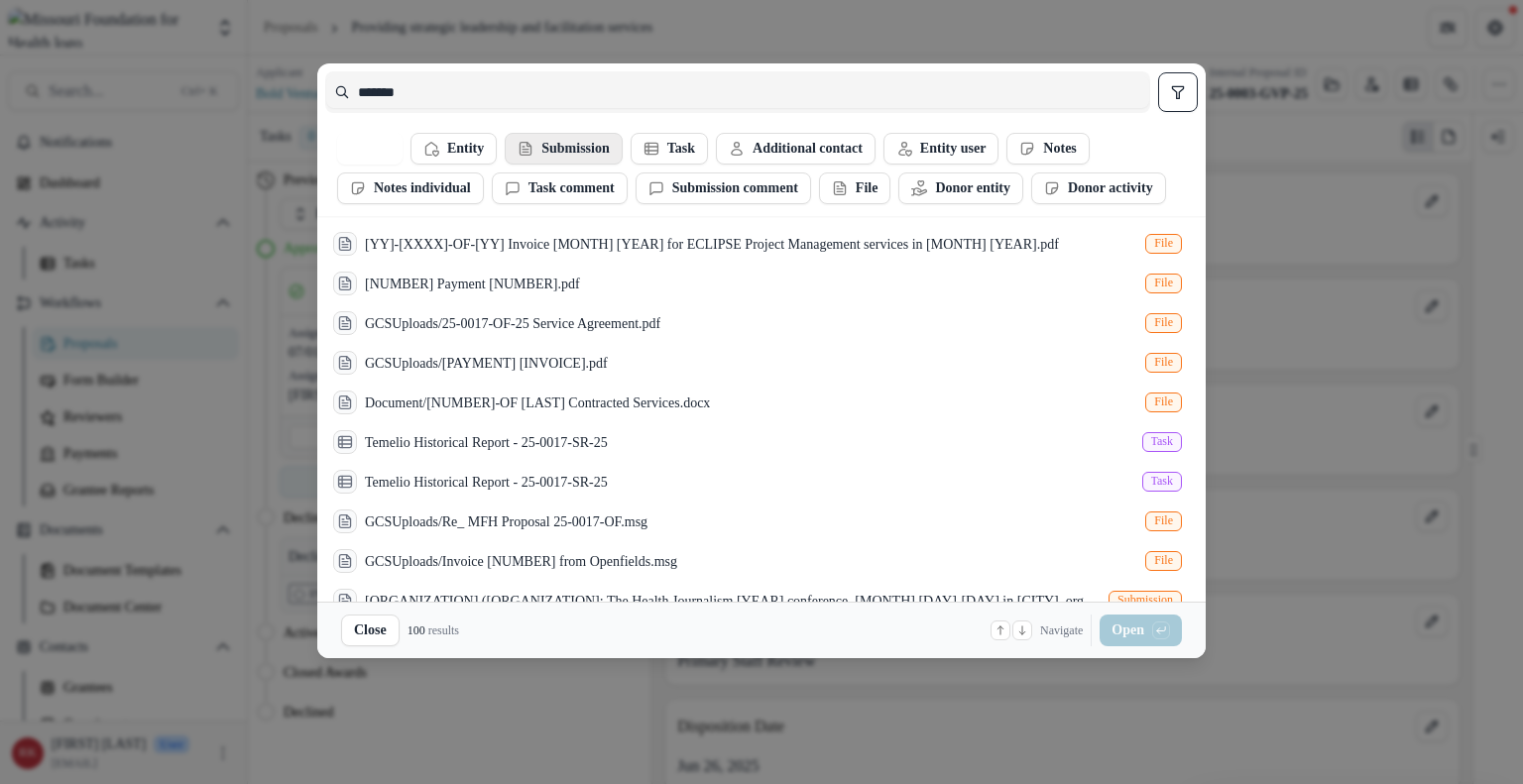 click on "Submission" at bounding box center (453, 149) 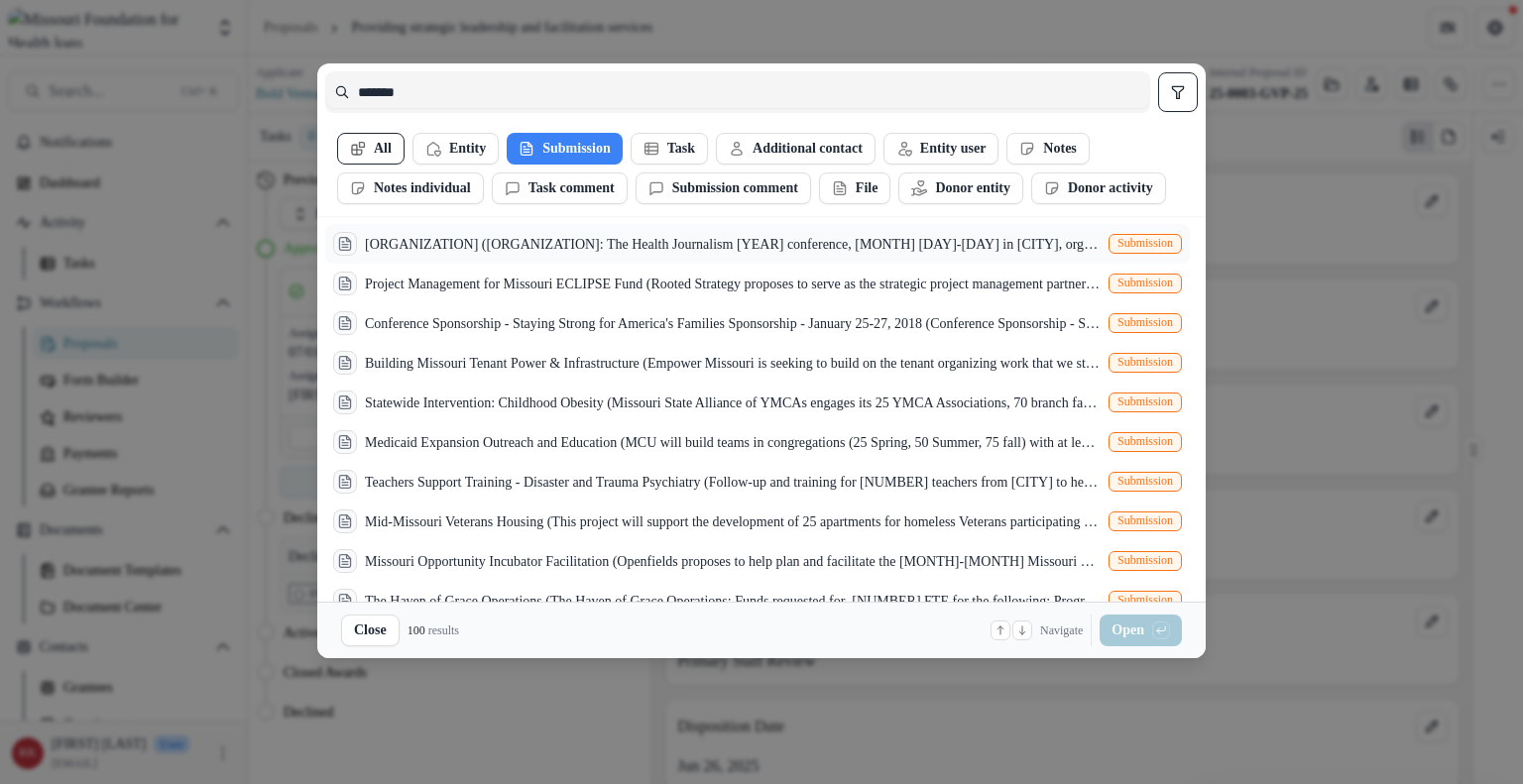 click on "[ORGANIZATION] ([ORGANIZATION]: The Health Journalism [YEAR] conference, [MONTH] [DAY]-[DAY] in [CITY], organized by the [ORGANIZATION]. Funds will support the attendance of [NUMBER] [LOCATION] health journalists and will provide general support for the conference program.)" at bounding box center (733, 244) 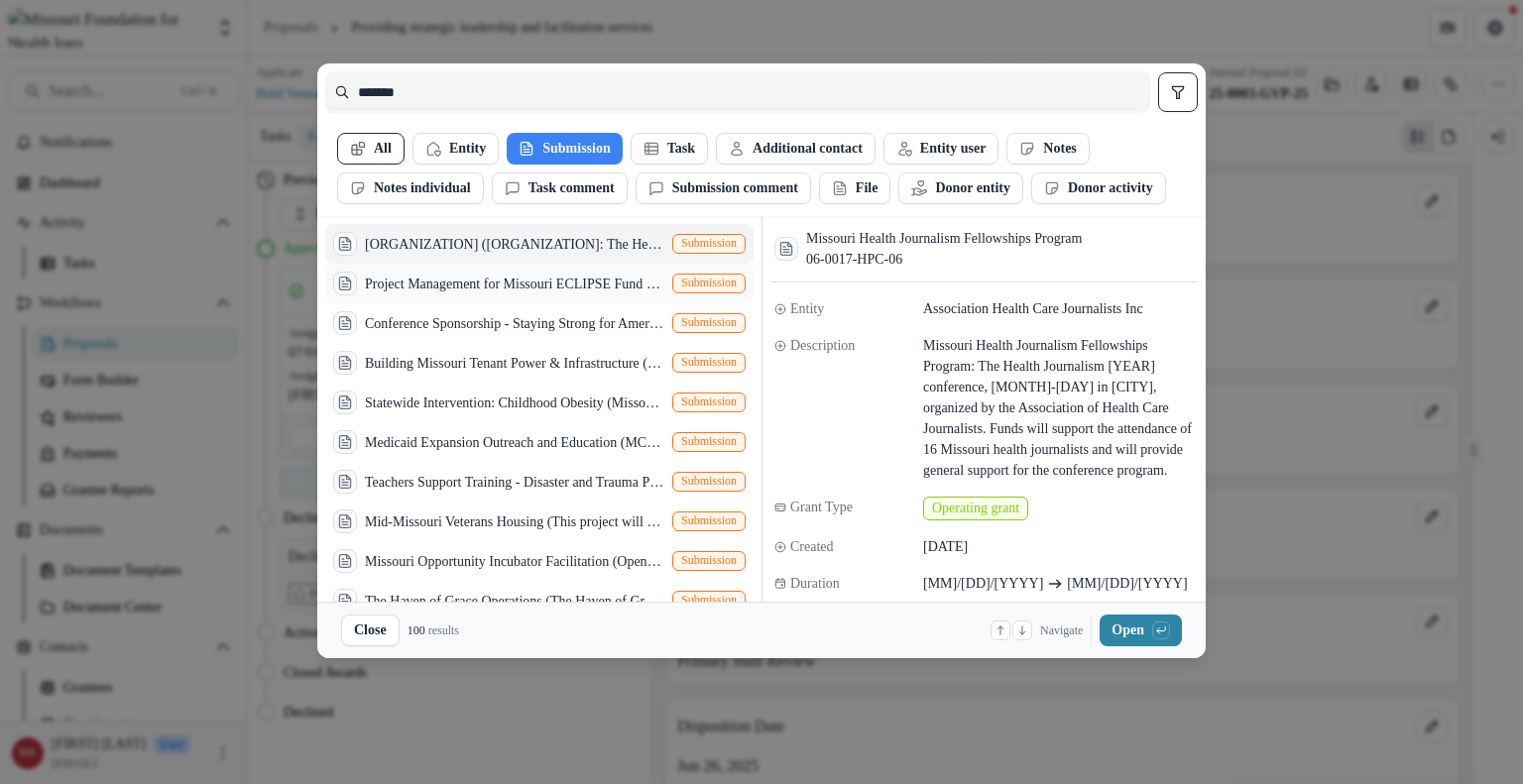 click on "Project Management for Missouri ECLIPSE Fund (Rooted Strategy proposes to serve as the strategic project management partner for the Missouri E.C.L.I.P.S.E. Fund for a period of time beginning [DATE] through [DATE]. This 18-month engagement will focus on implementing the E.C.L.I.P.S.E. Fund's [YEAR]-[YEAR] strategic plan, with particular emphasis on three functional areas: 1) establishing the funding program, 2) facilitating partner relationships (among funders, funded partners, and vendors) and 3) building sustainable infrastructure for E.C.L.I.P.S.E.
The proposed budget is for [YEAR] only.)" at bounding box center (515, 283) 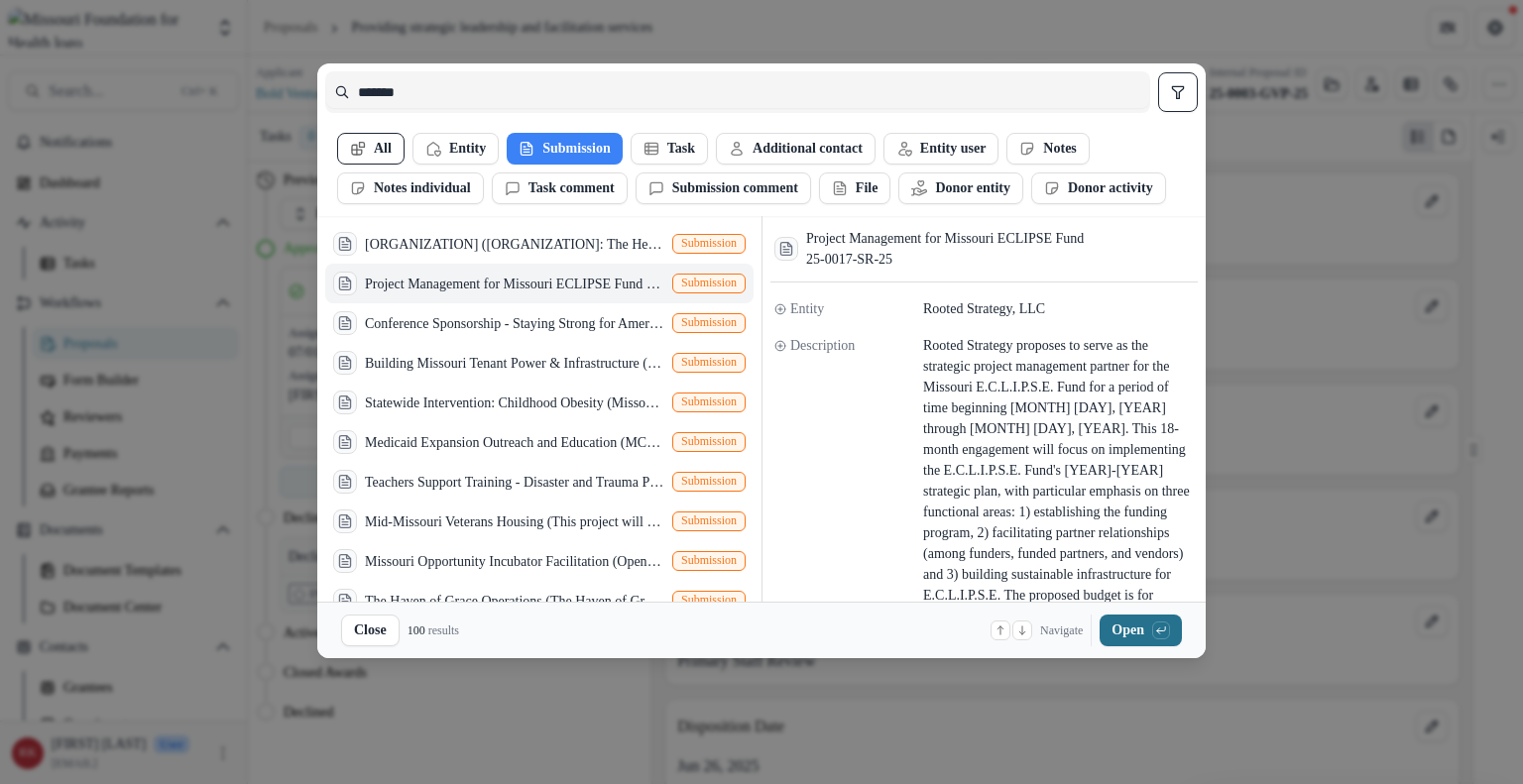 click on "Open with enter key" at bounding box center (1140, 630) 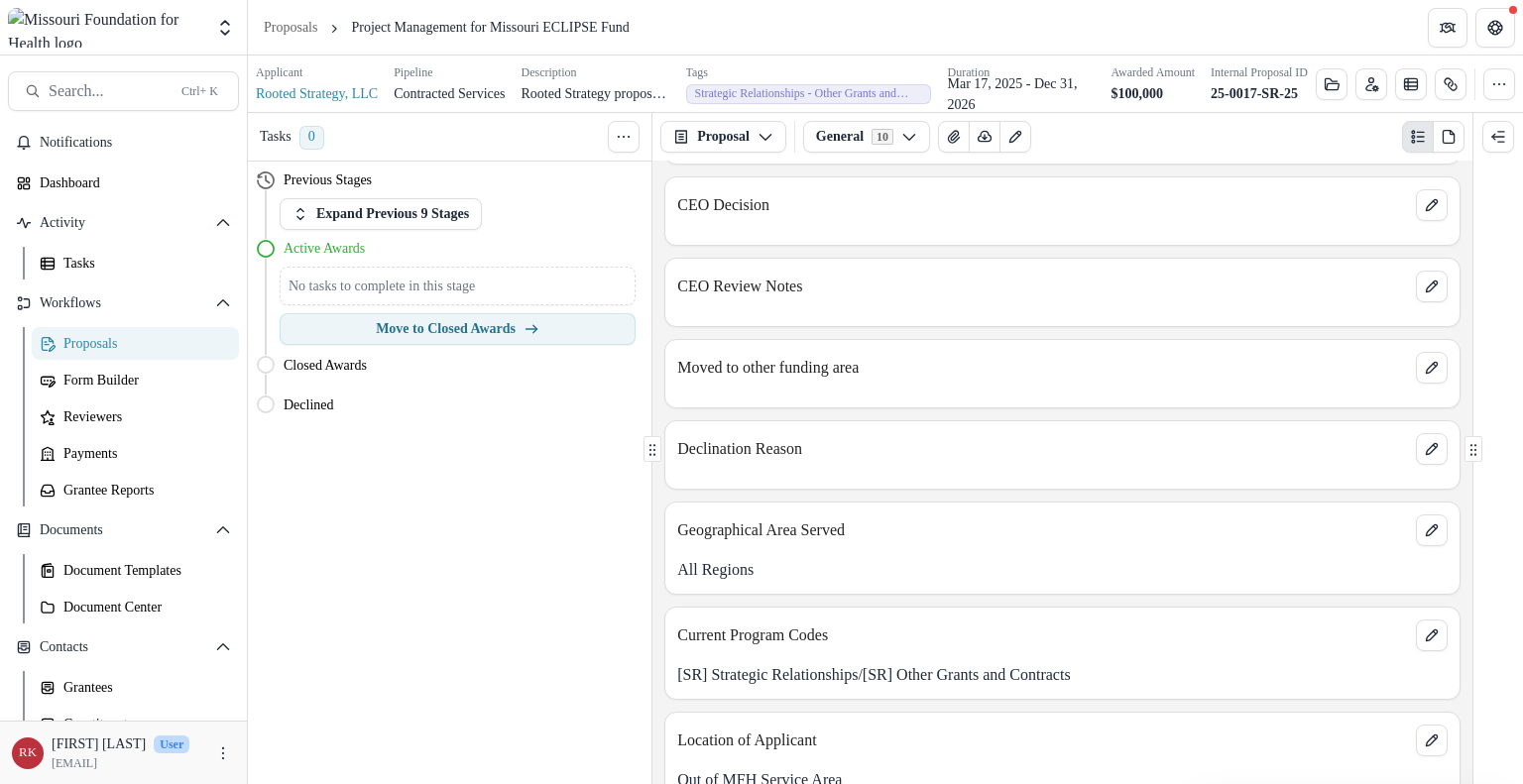 scroll, scrollTop: 4631, scrollLeft: 0, axis: vertical 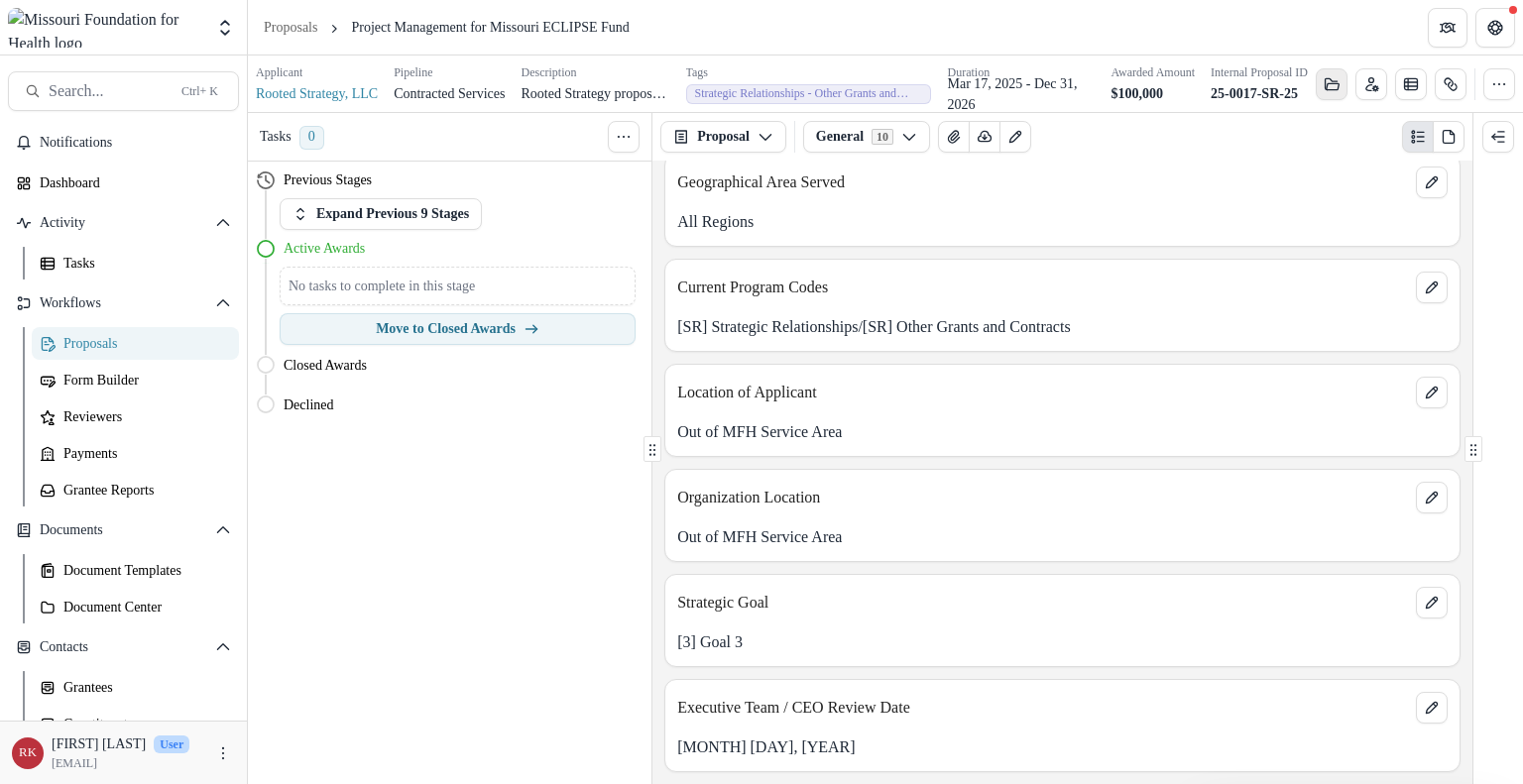 click at bounding box center (1332, 84) 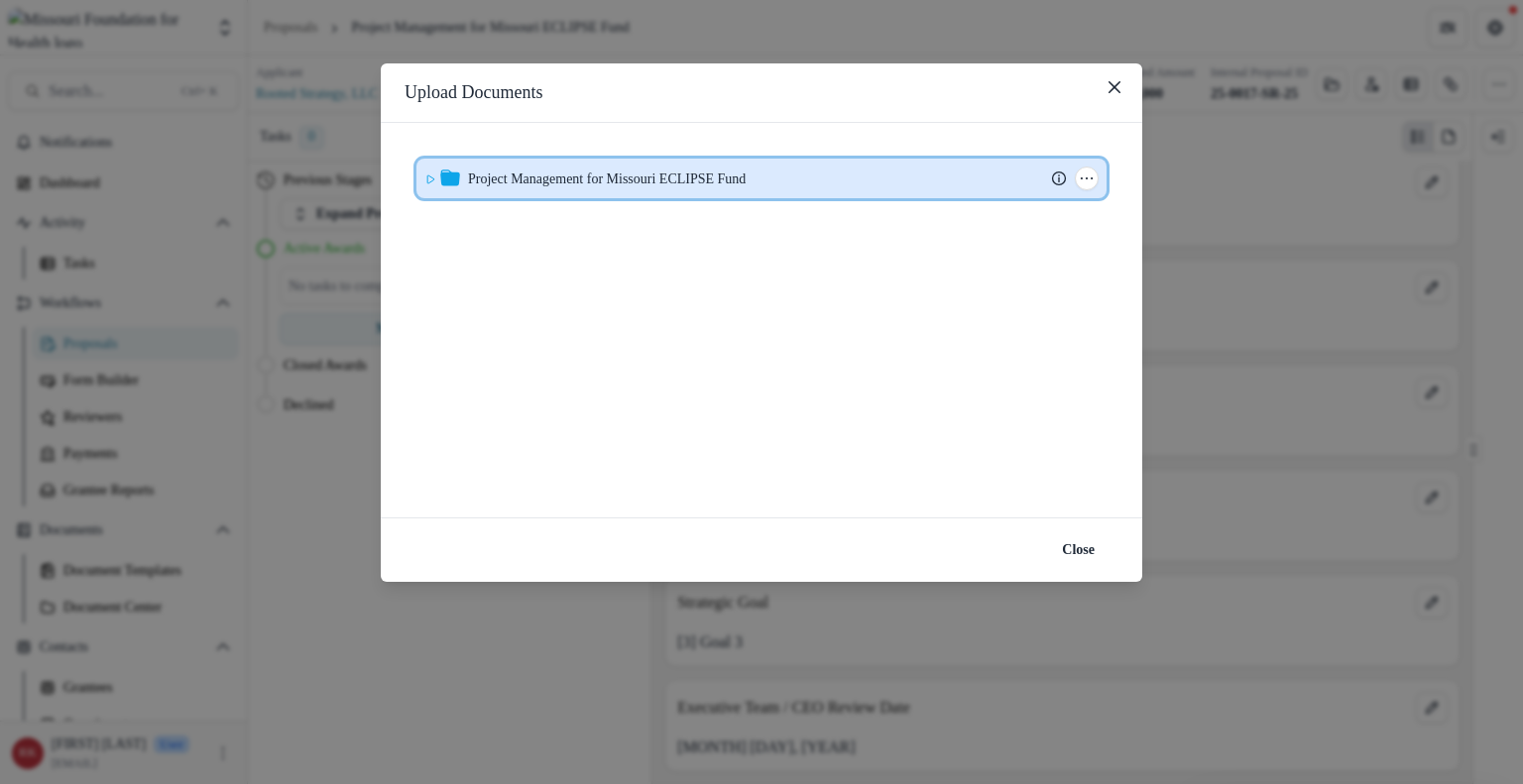 click on "Project Management for Missouri ECLIPSE Fund" at bounding box center [767, 178] 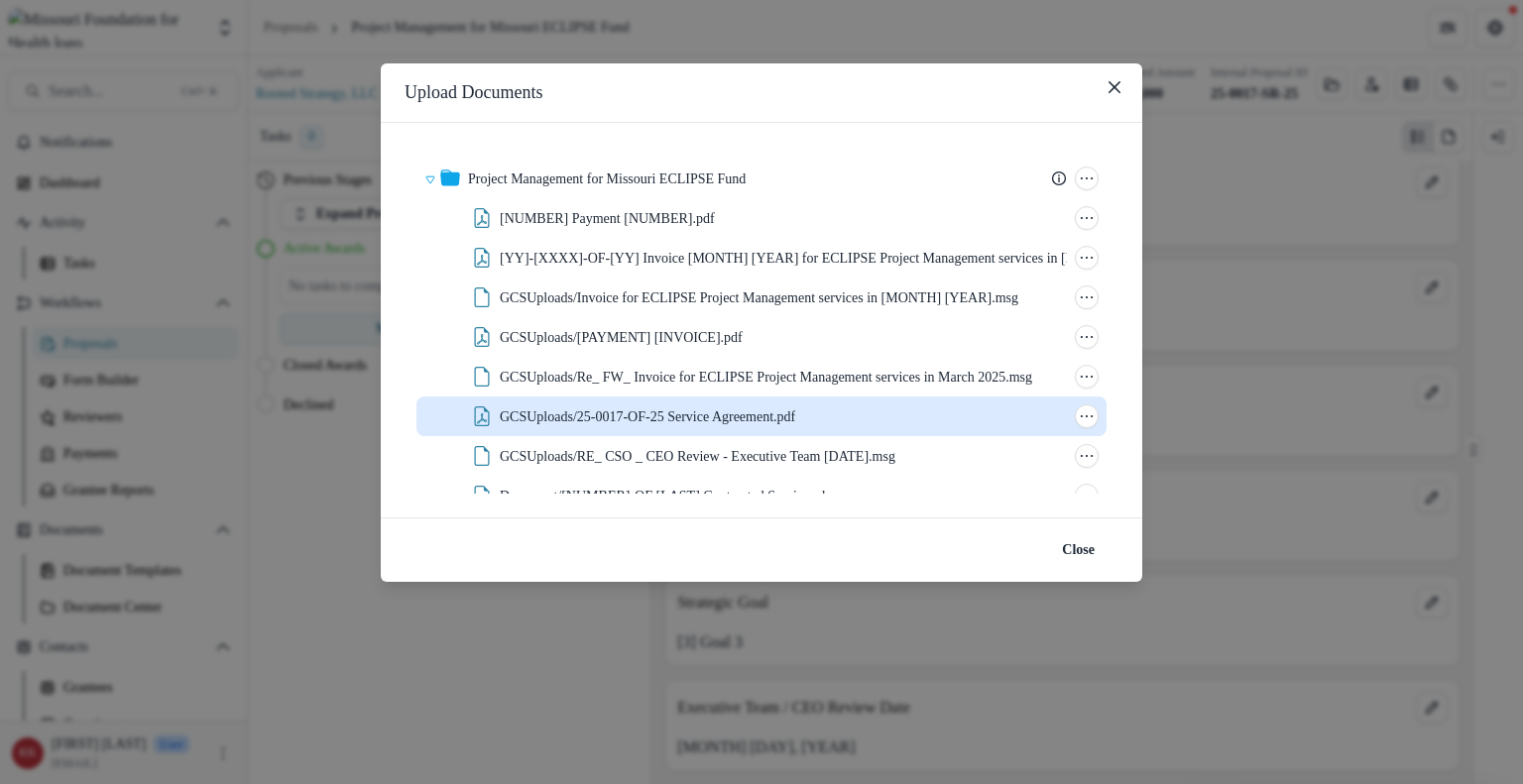 click on "GCSUploads/25-0017-OF-25 Service Agreement.pdf" at bounding box center [647, 416] 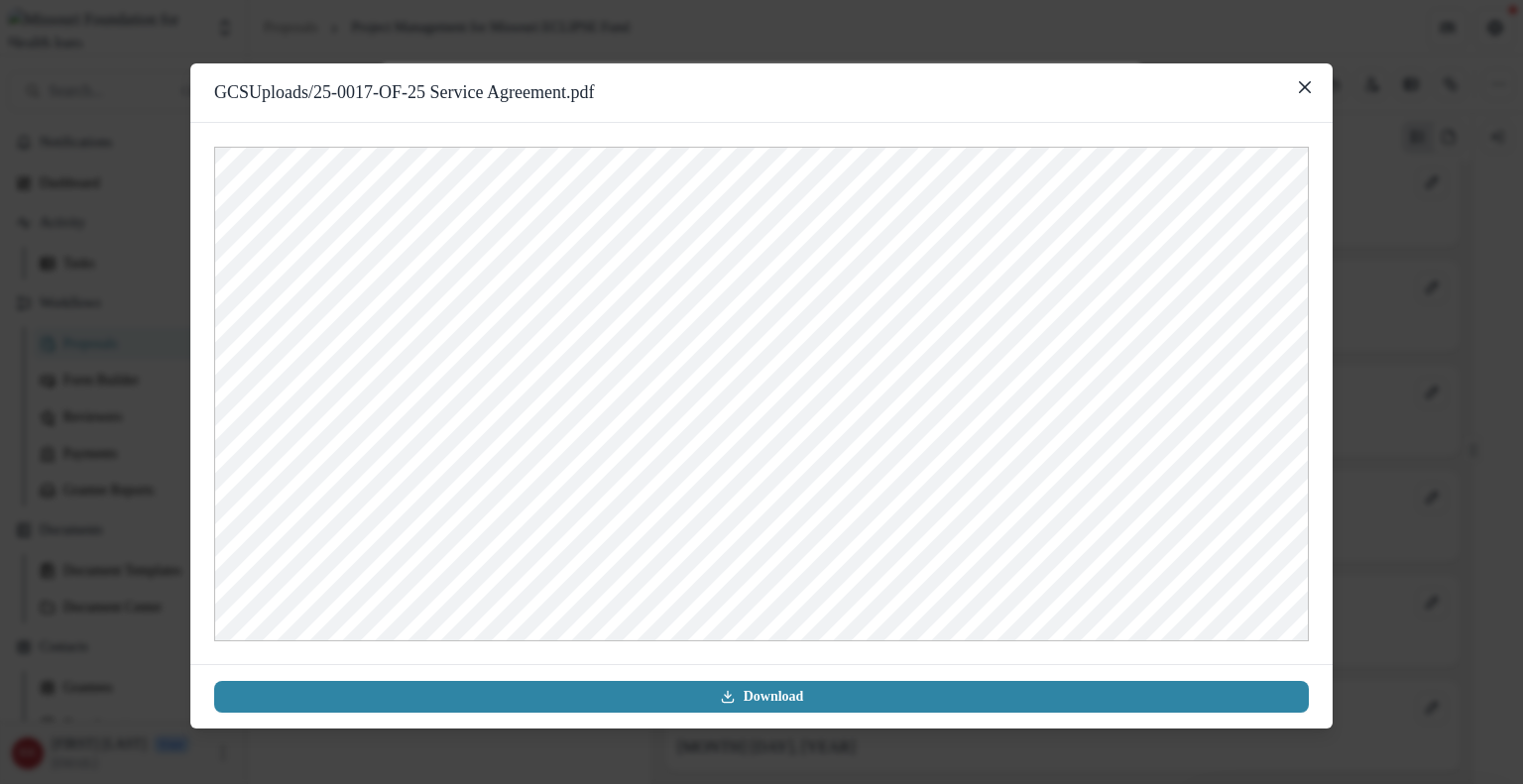 click on "GCSUploads/[NUMBER]-[NUMBER]-[NUMBER] Service Agreement.pdf Download" at bounding box center (762, 392) 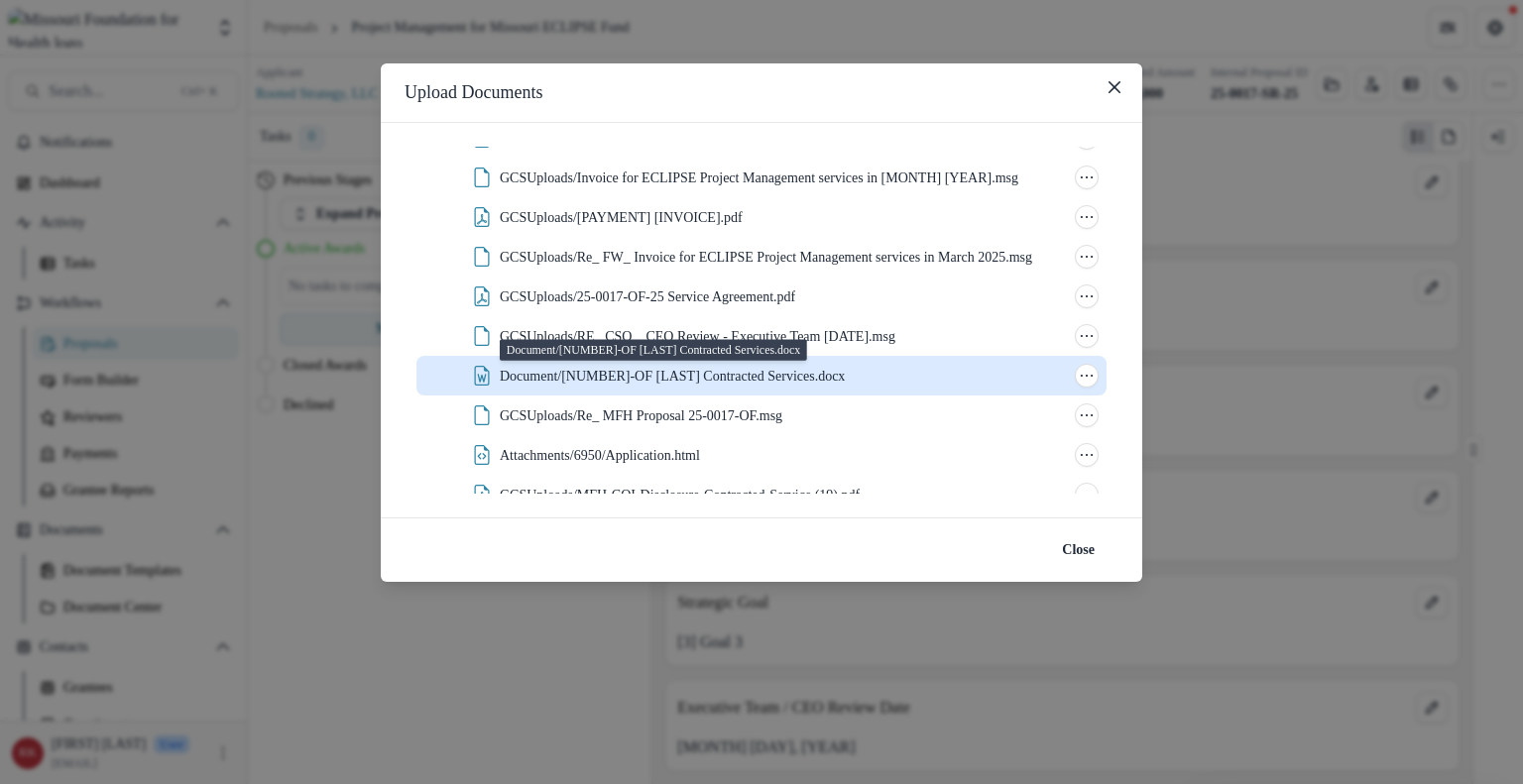 scroll, scrollTop: 107, scrollLeft: 0, axis: vertical 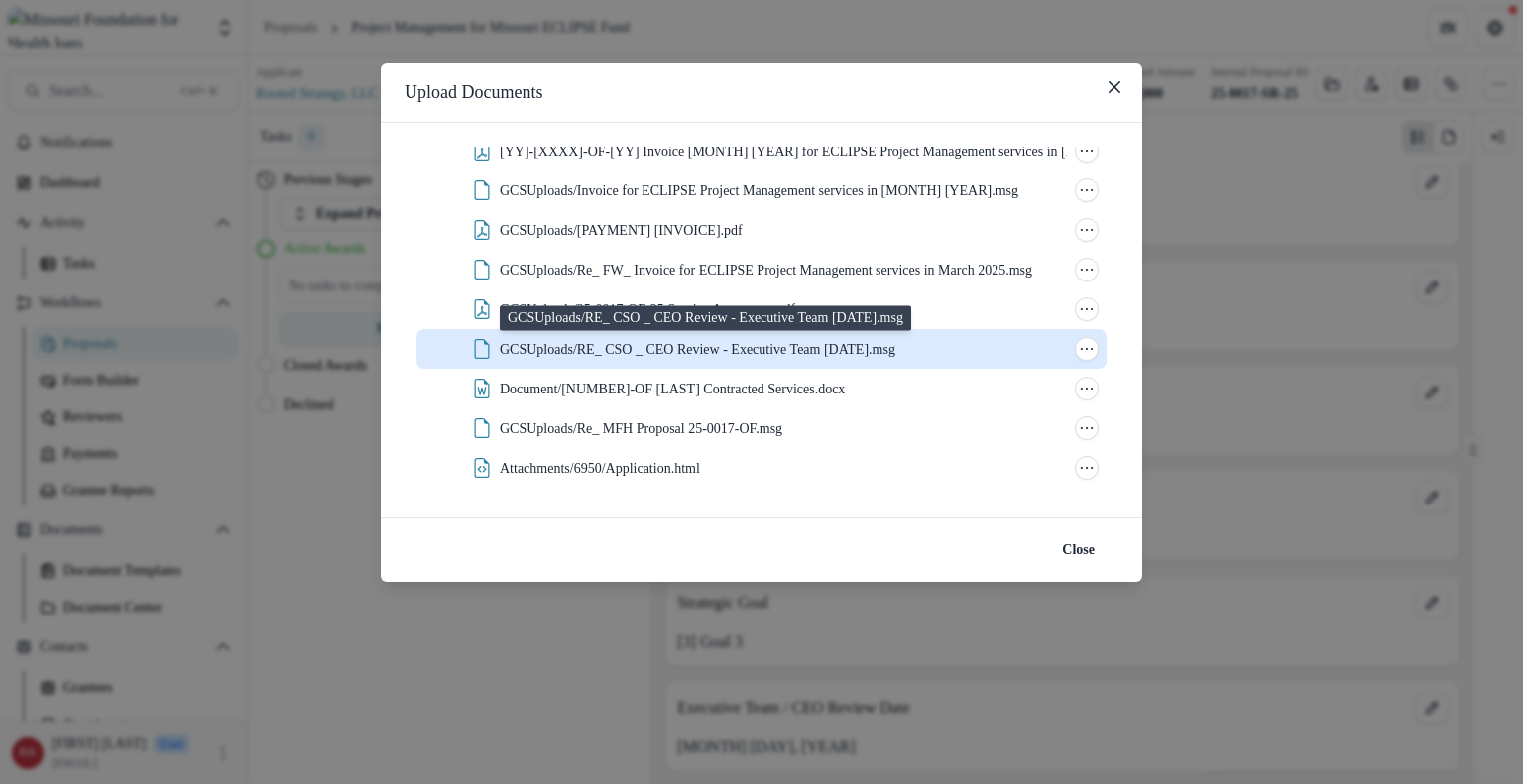 click on "GCSUploads/RE_ CSO _ CEO Review - Executive Team [DATE].msg" at bounding box center (697, 349) 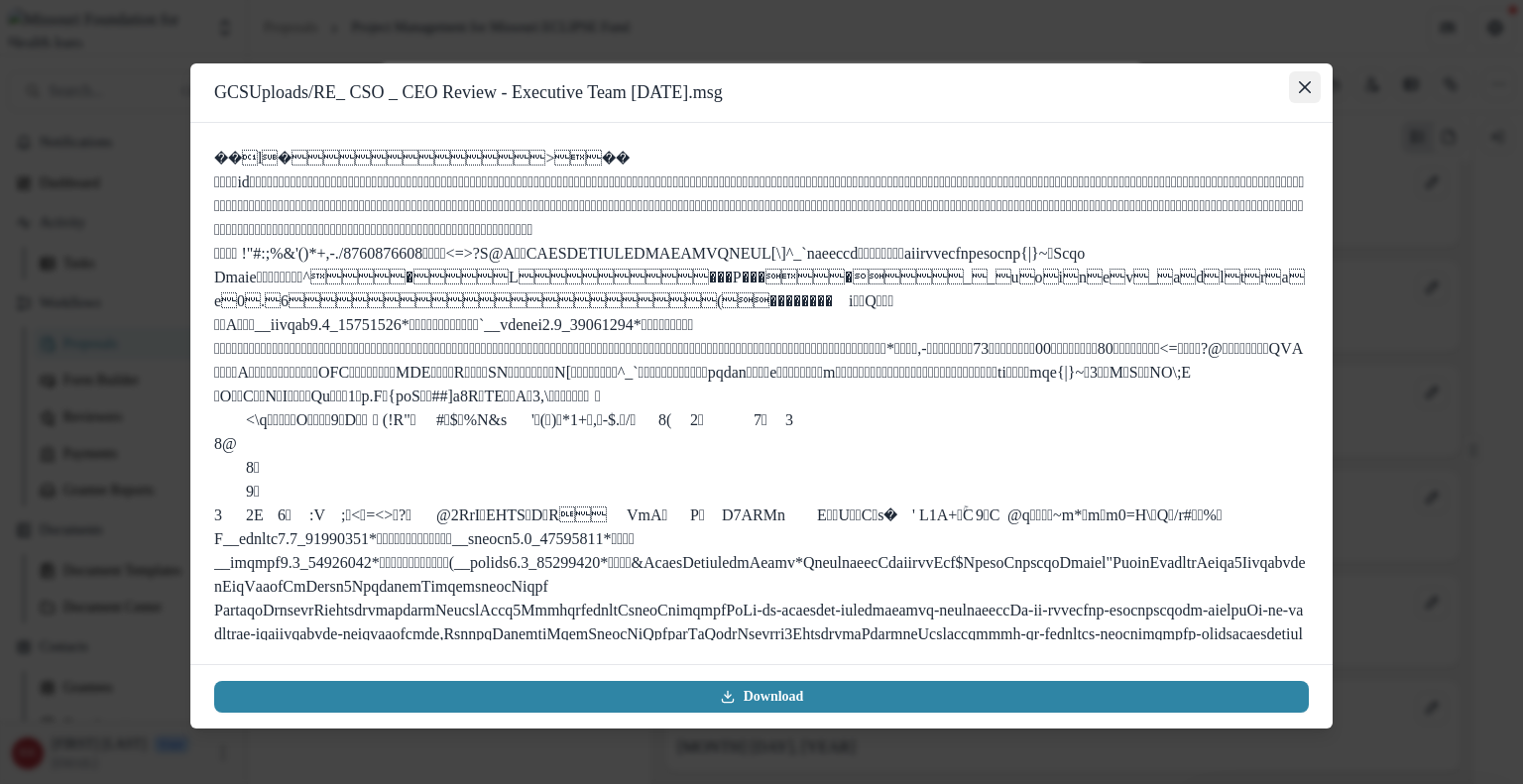 click at bounding box center [1305, 87] 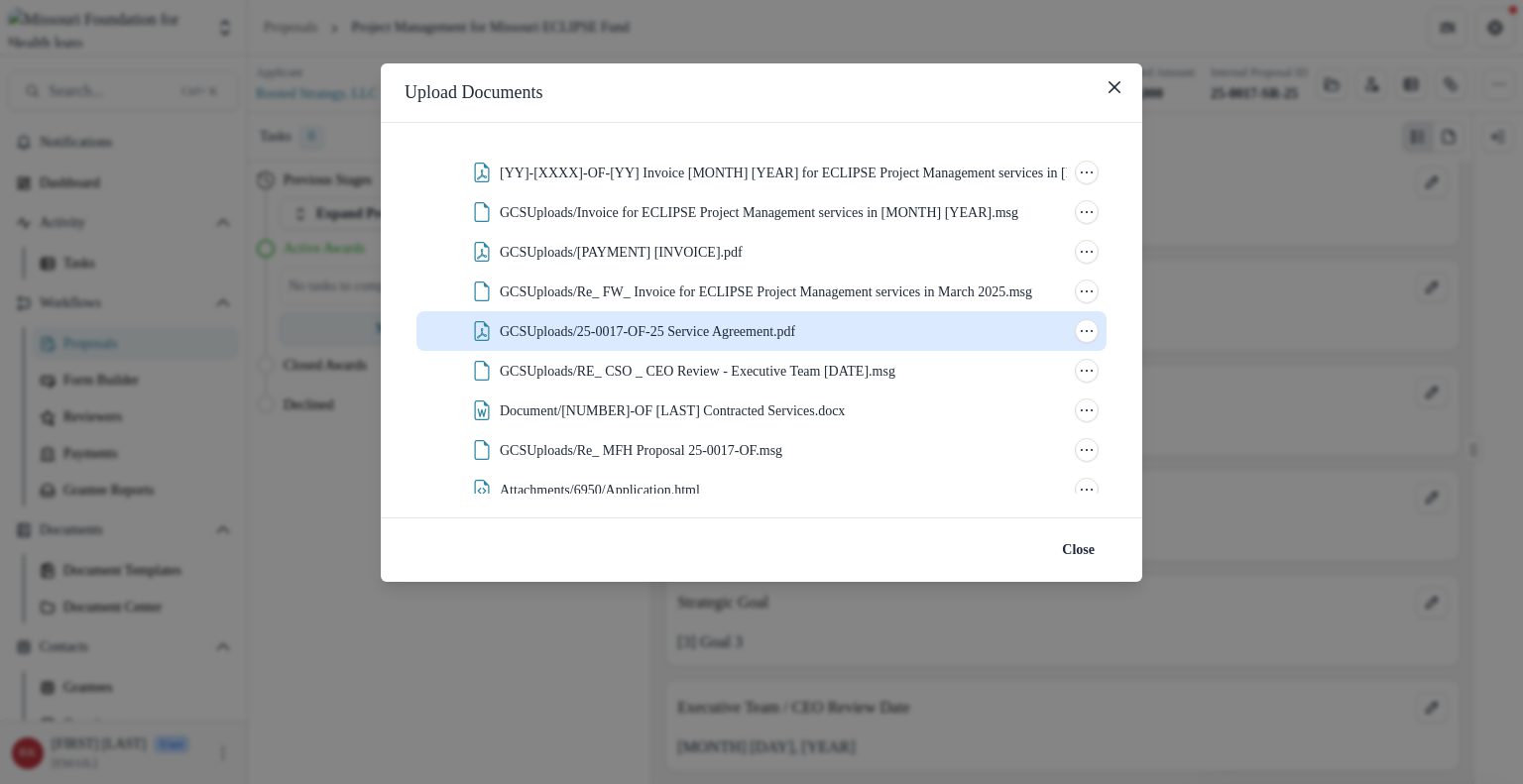 scroll, scrollTop: 87, scrollLeft: 0, axis: vertical 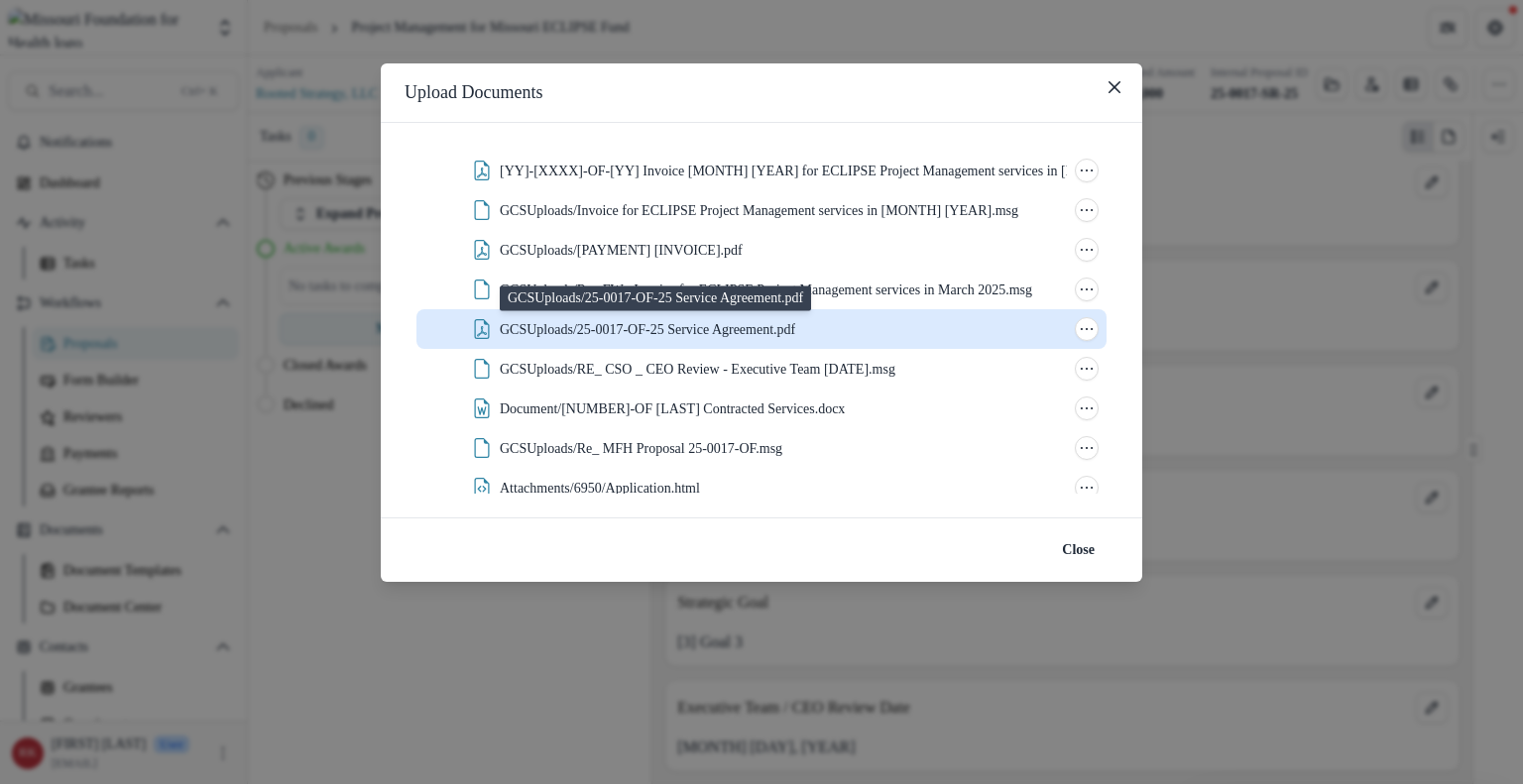 click on "GCSUploads/25-0017-OF-25 Service Agreement.pdf" at bounding box center (647, 329) 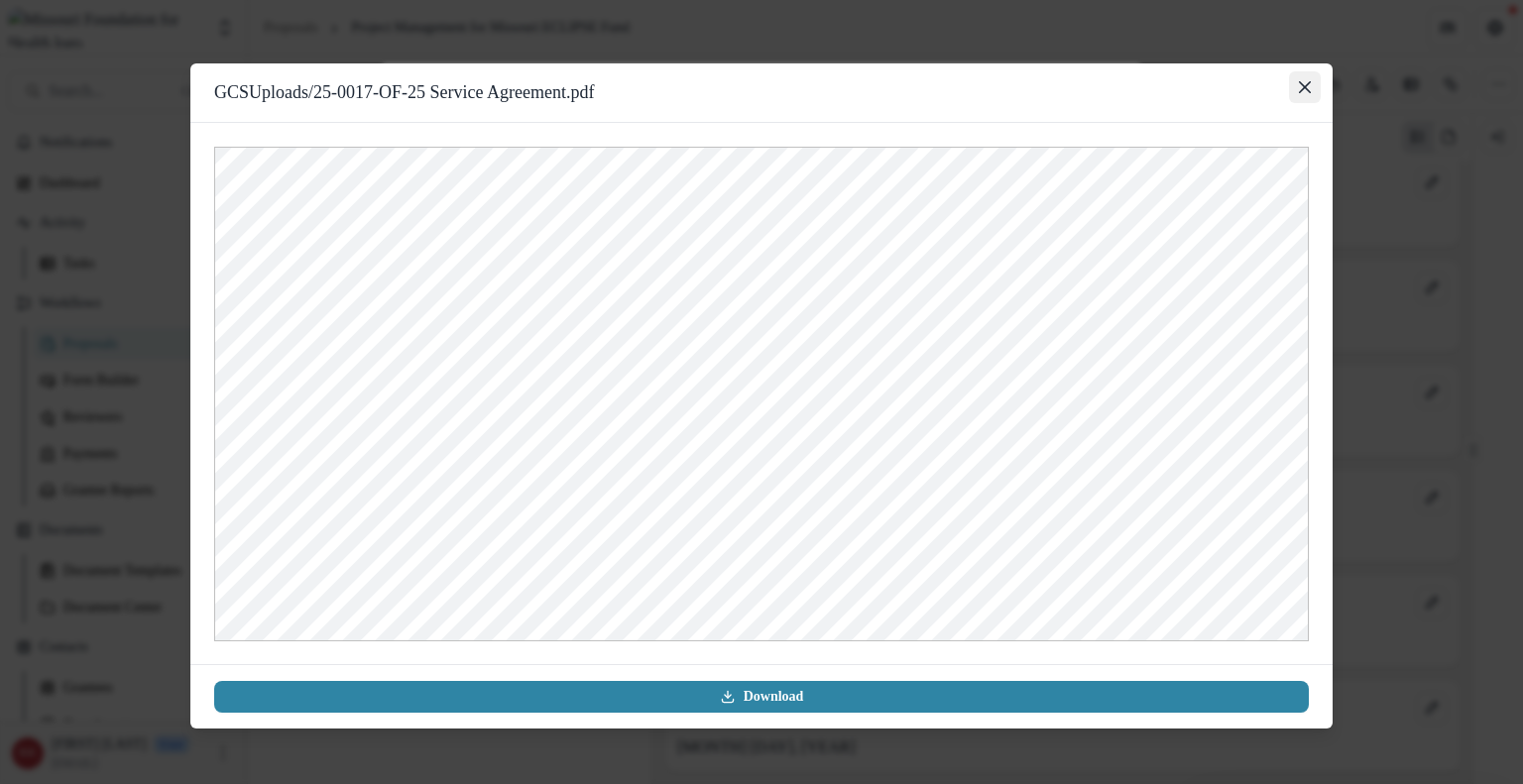 click at bounding box center (1305, 87) 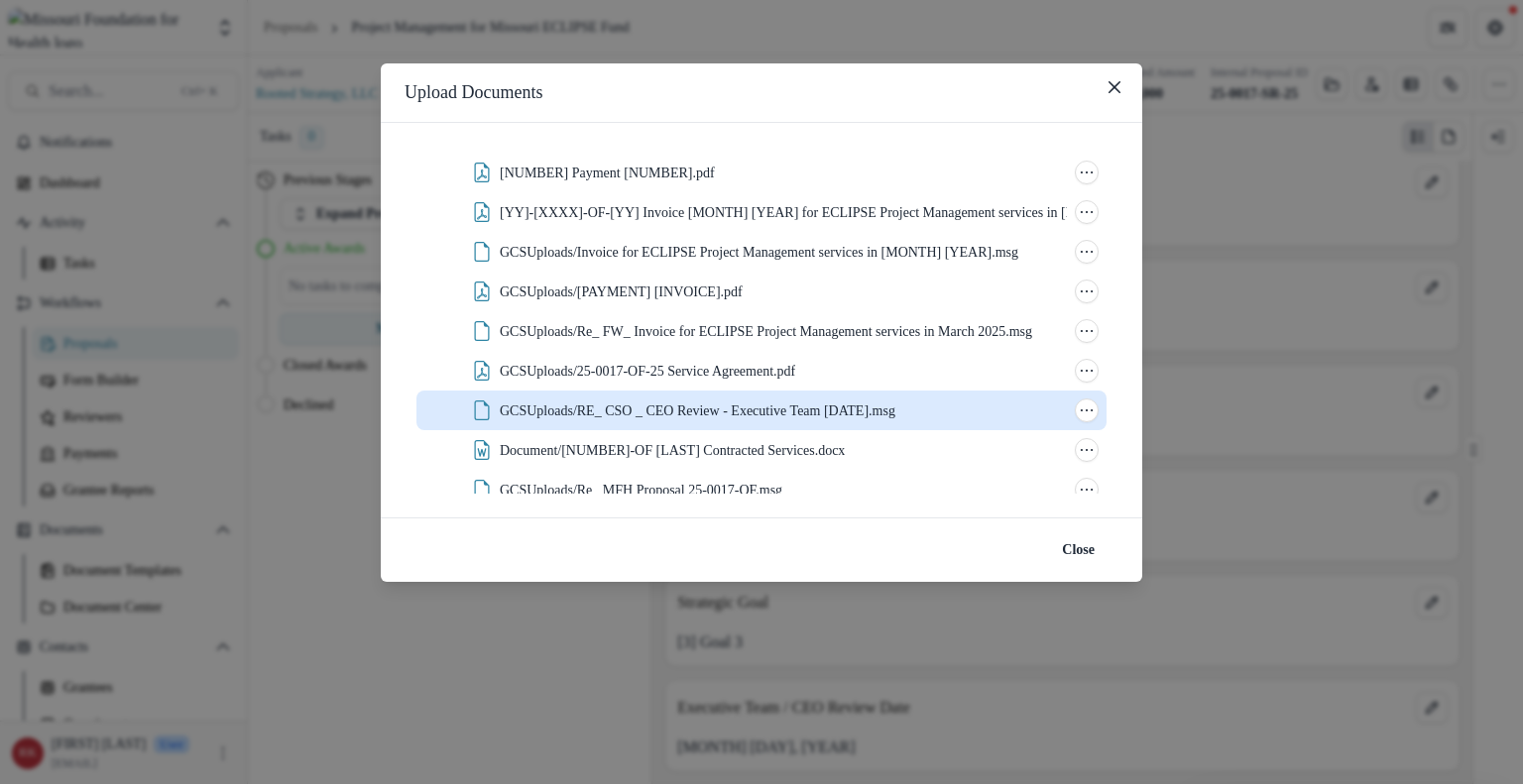 scroll, scrollTop: 0, scrollLeft: 0, axis: both 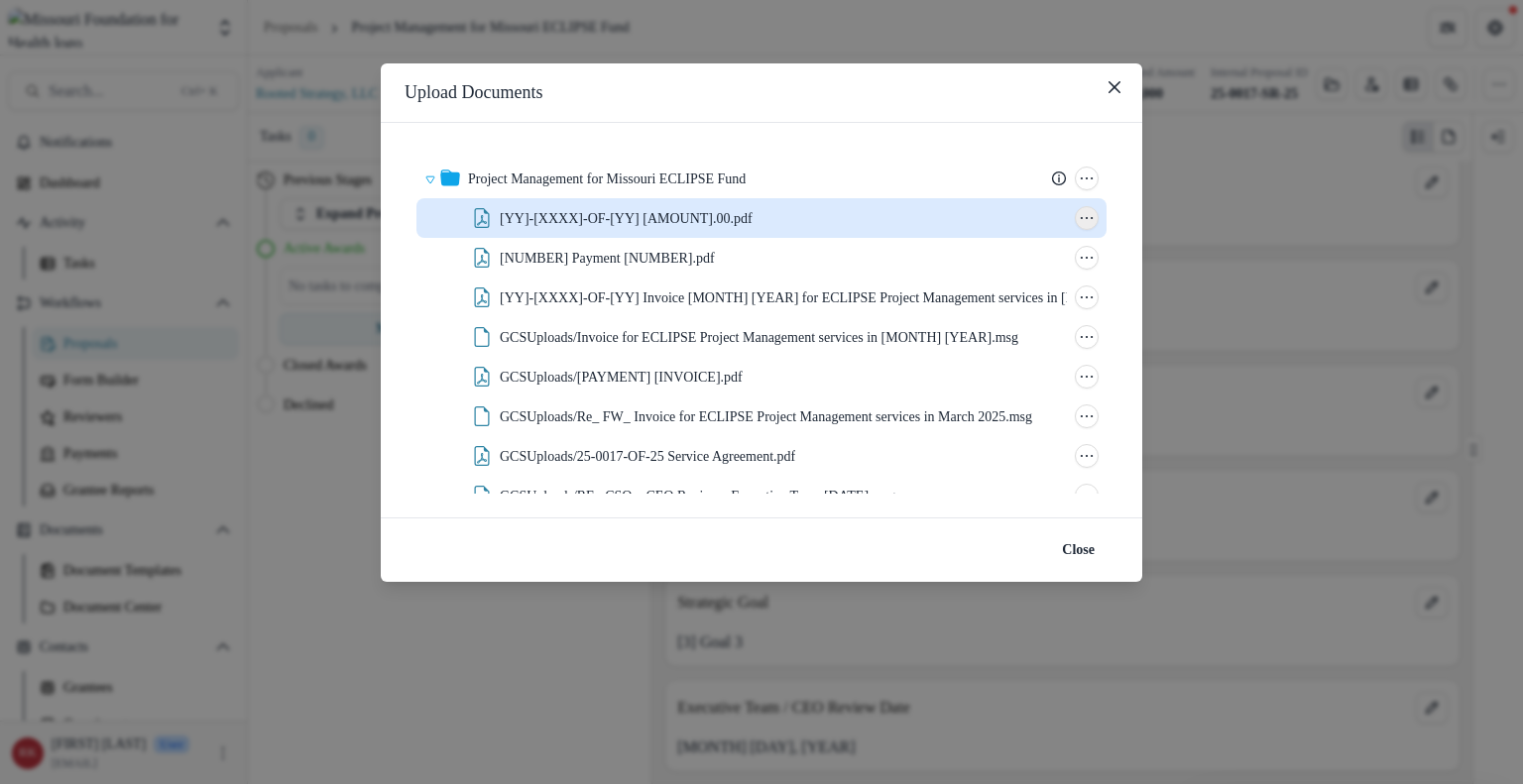 click at bounding box center [1087, 218] 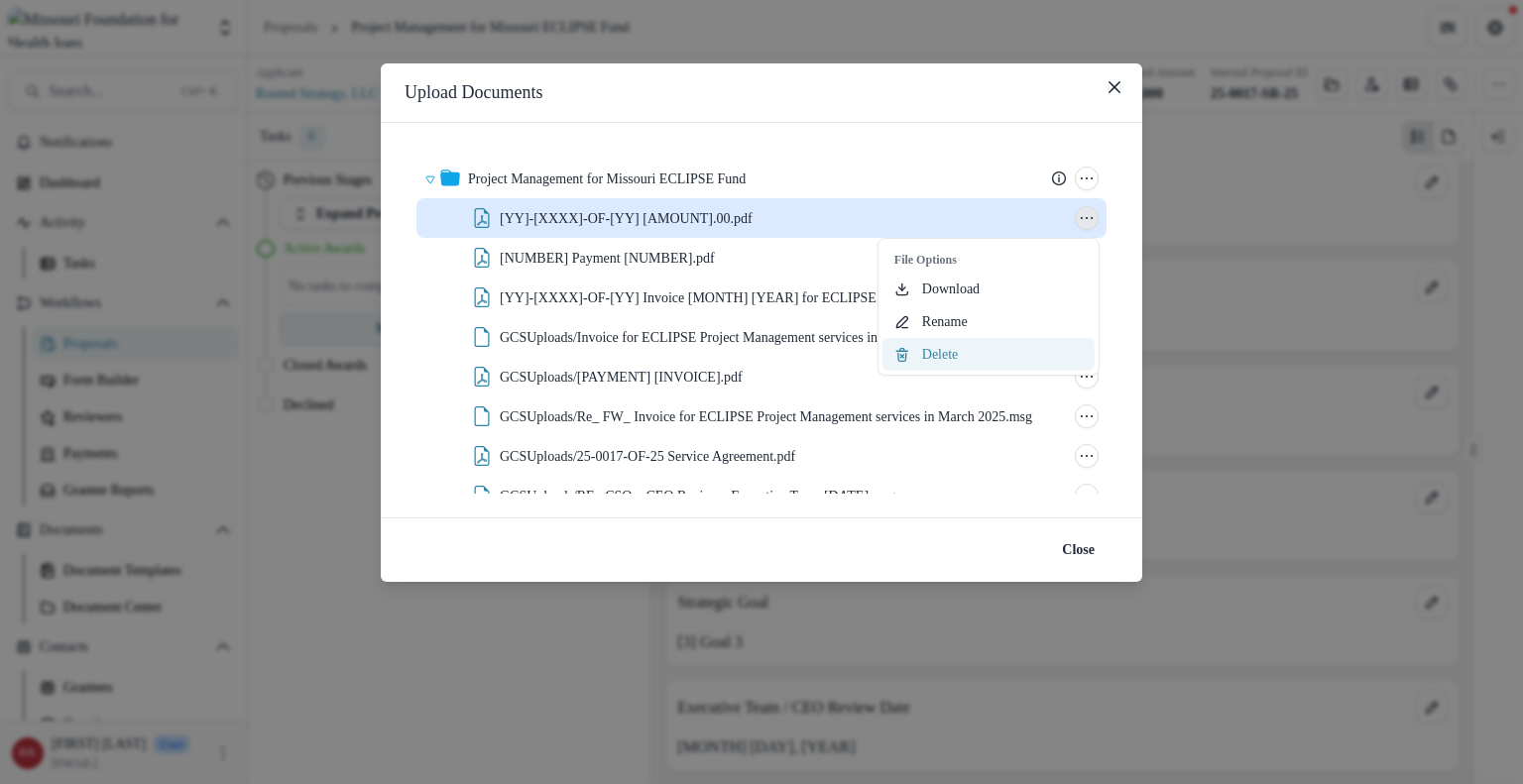 click on "Delete" at bounding box center [989, 354] 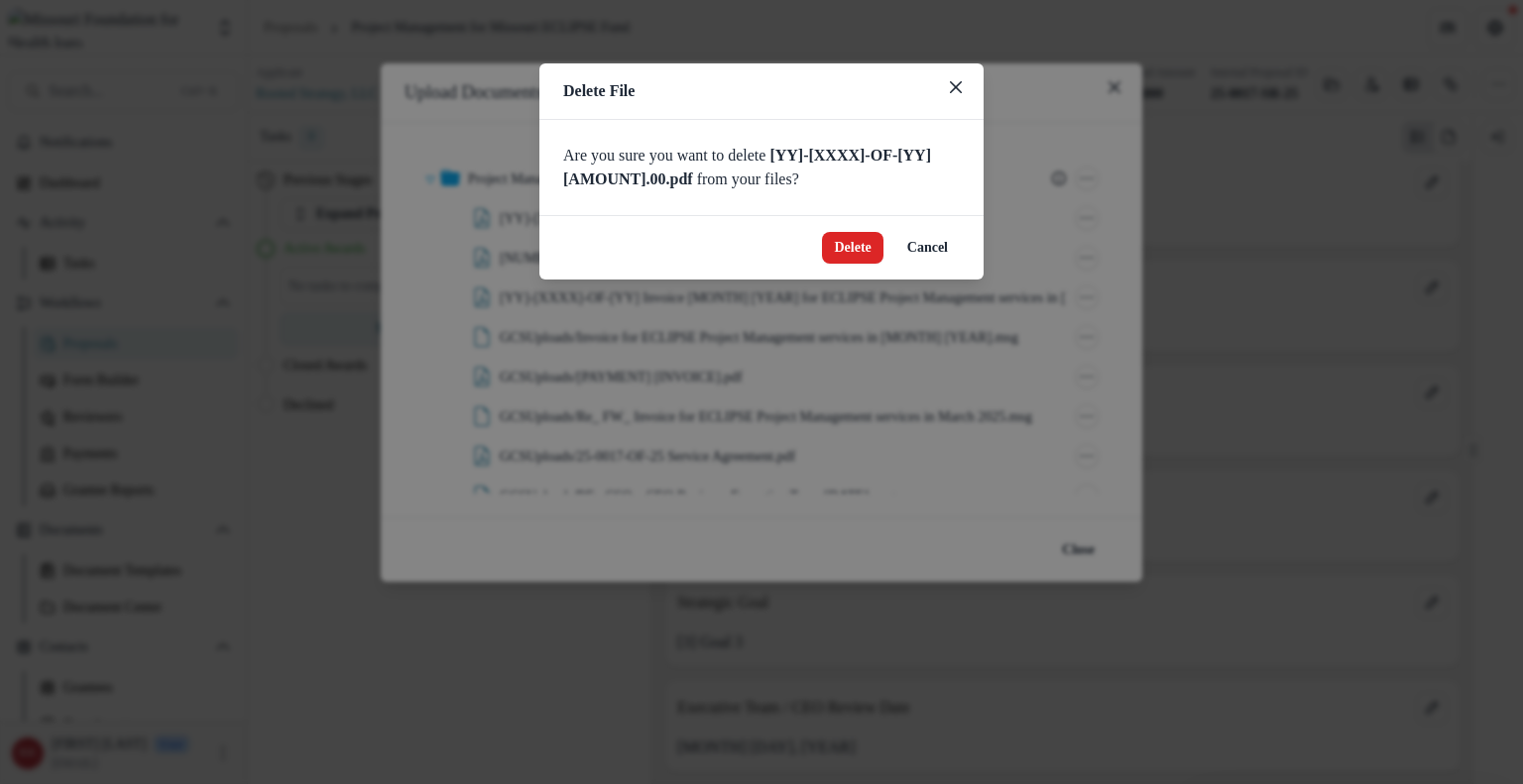 click on "Delete" at bounding box center (852, 248) 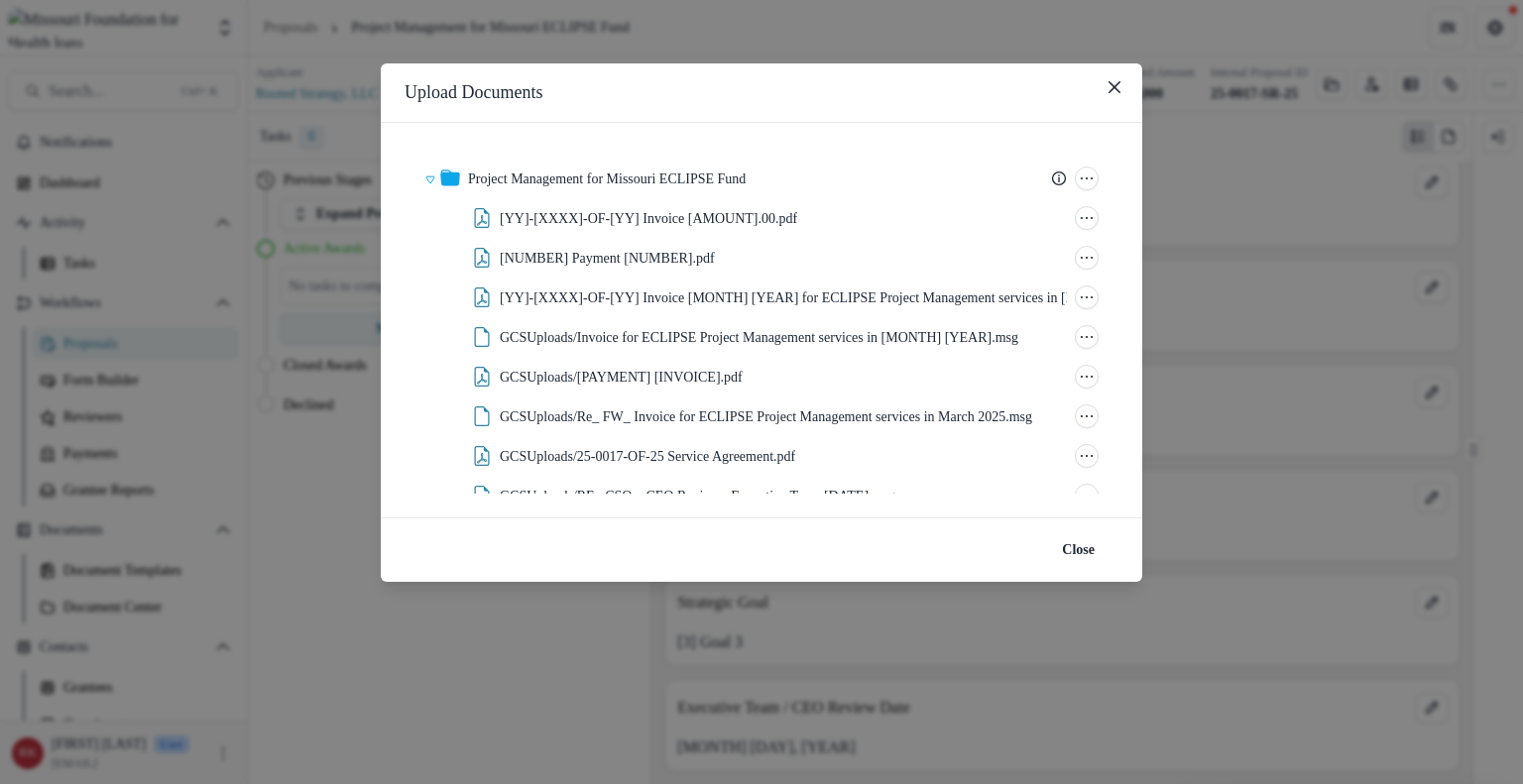 click on "Project Management for Missouri ECLIPSE Fund Submission Temelio Proposal Attached Submission Report Tasks Temelio Historical Report - [YY]-[XXXX]-SR-[YY] Temelio Historical Report - [YY]-[XXXX]-SR-[YY] Folder Options Rename Add Subfolder Delete [YY]-[XXXX]-OF-[YY] Invoice [AMOUNT].00.pdf File Options Download Rename Delete [YY]-[XXXX]-OF-[YY] Payment 2.pdf File Options Download Rename Delete [YY]-[XXXX]-OF-[YY] Invoice [MONTH] [YEAR] for ECLIPSE Project Management services in [MONTH] [YEAR].pdf File Options Download Rename Delete GCSUploads/Invoice for ECLIPSE Project Management services in [MONTH] [YEAR].msg File Options Download Rename Delete GCSUploads/[YY]-[XXXX]-OF-[YY] Payment 1.pdf File Options Download Rename Delete GCSUploads/Re_ FW_ Invoice for ECLIPSE Project Management services in [MONTH] [YEAR].msg File Options Download Rename Delete GCSUploads/[YY]-[XXXX]-OF-[YY] Service Agreement.pdf File Options Download Rename Delete GCSUploads/RE_ CSO _ CEO Review - Executive Team [MM]_[DD]_[YY].msg File Options Download Rename Delete File Options Download Rename Delete" at bounding box center [762, 320] 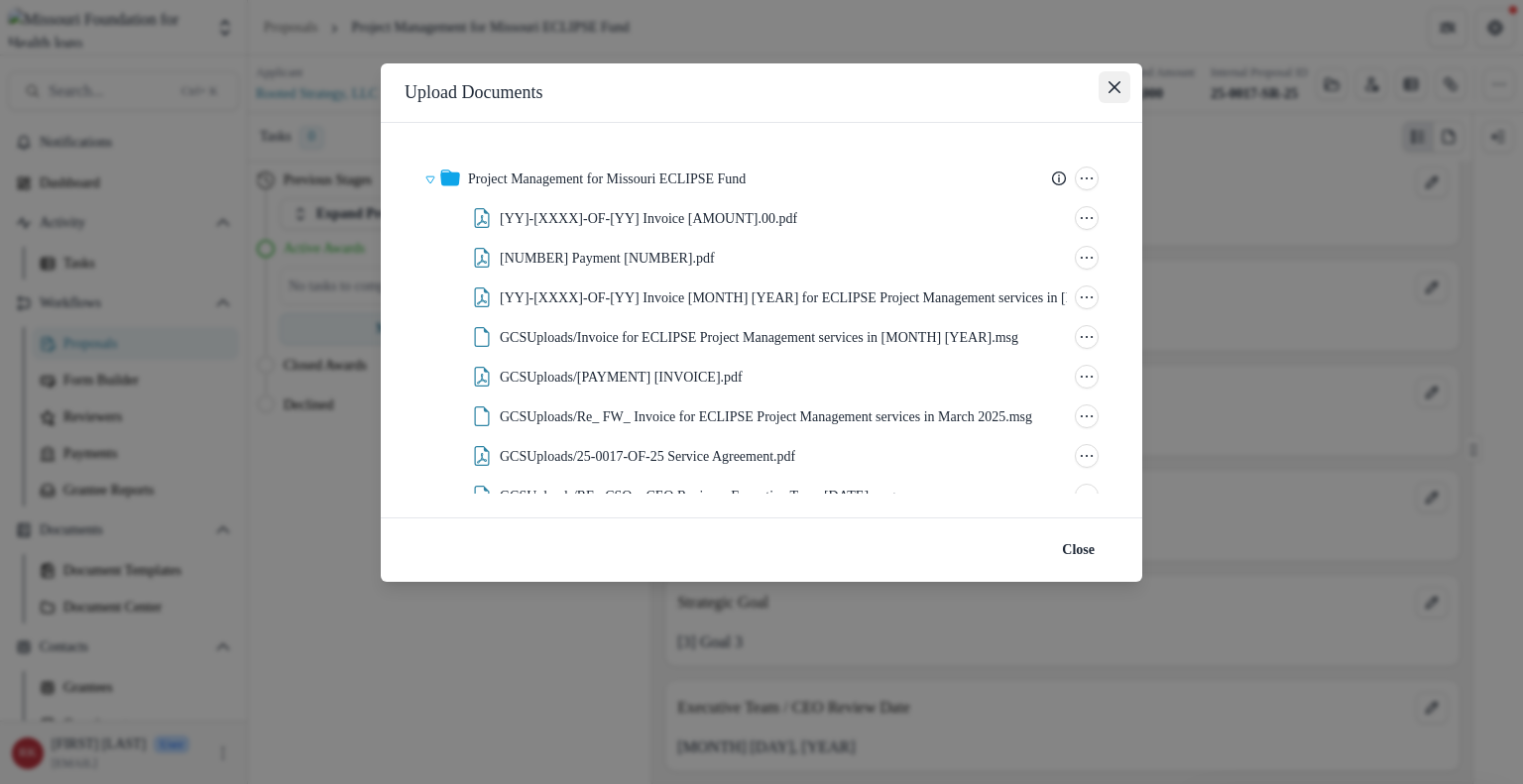 click at bounding box center (1114, 87) 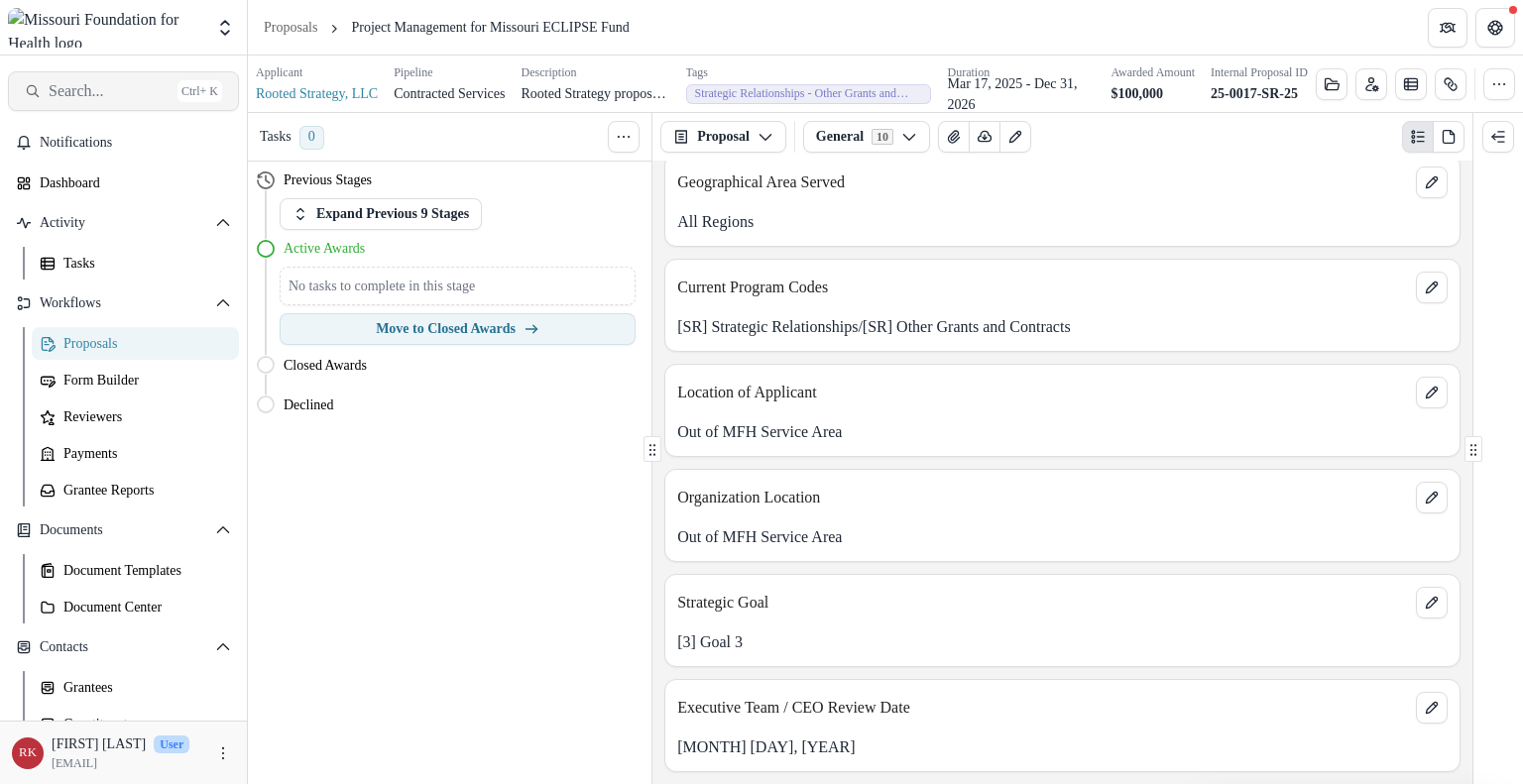 click on "Search... Ctrl  + K" at bounding box center [123, 91] 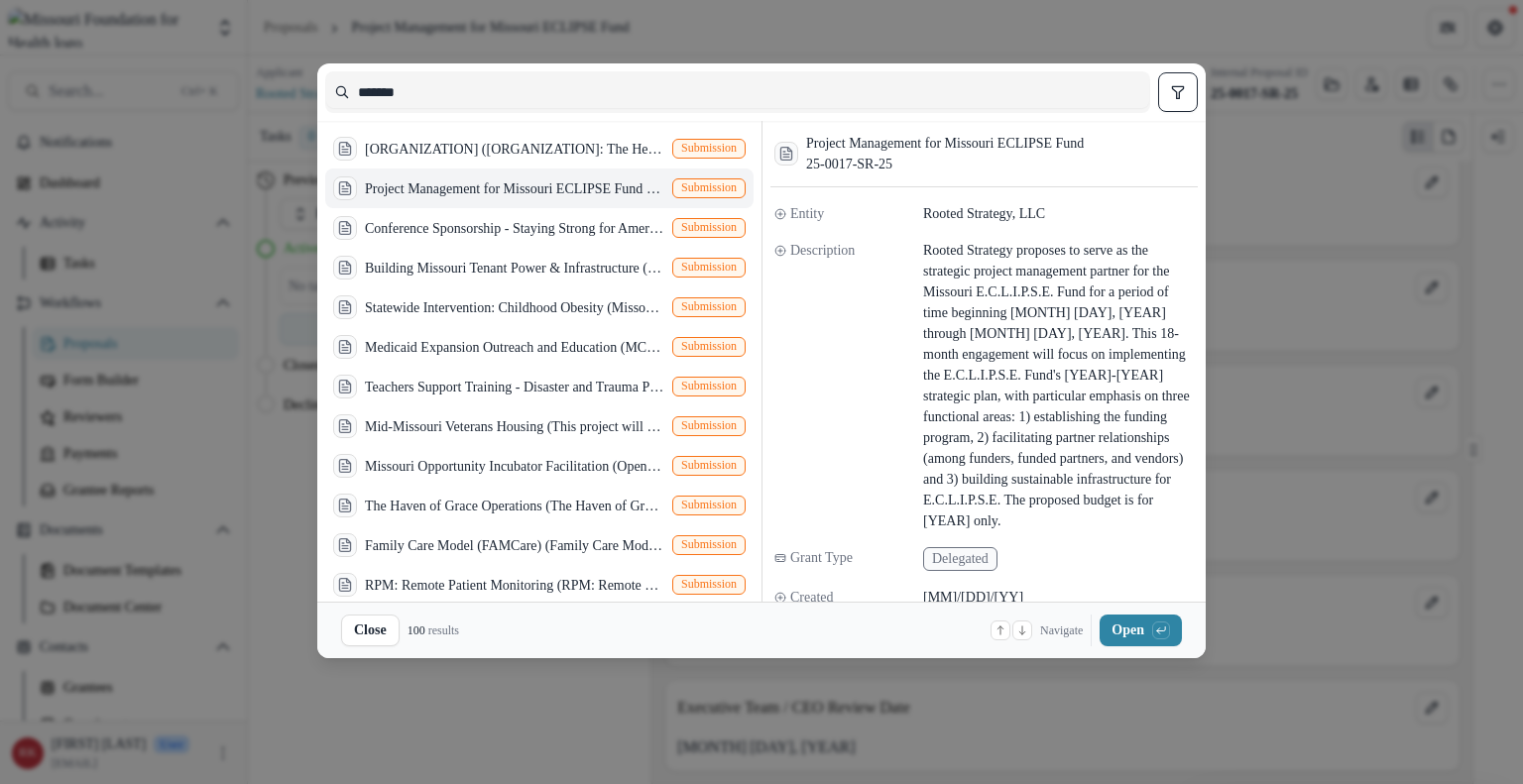drag, startPoint x: 407, startPoint y: 93, endPoint x: 278, endPoint y: 103, distance: 129.38702 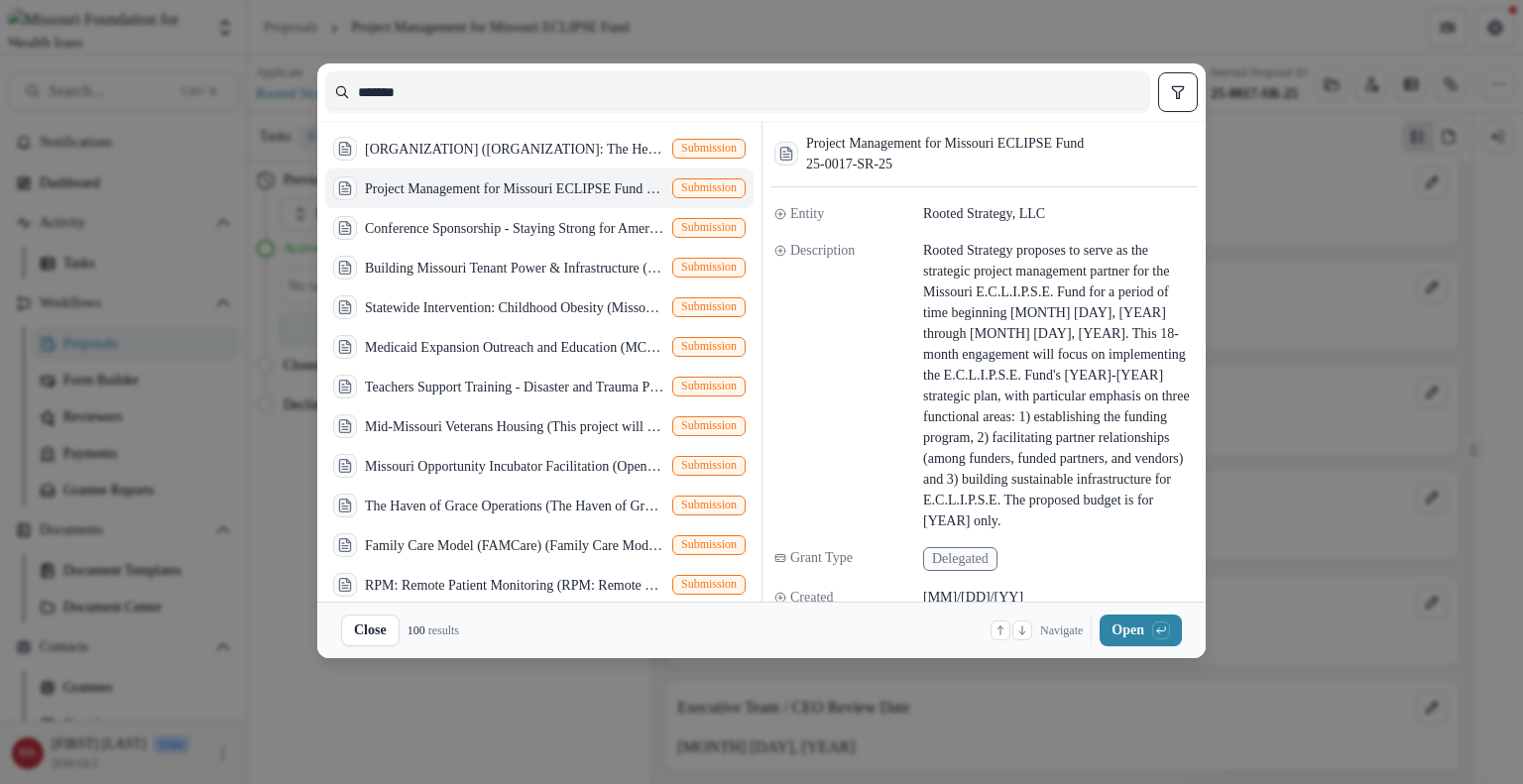 drag, startPoint x: 497, startPoint y: 86, endPoint x: 292, endPoint y: 91, distance: 205.06097 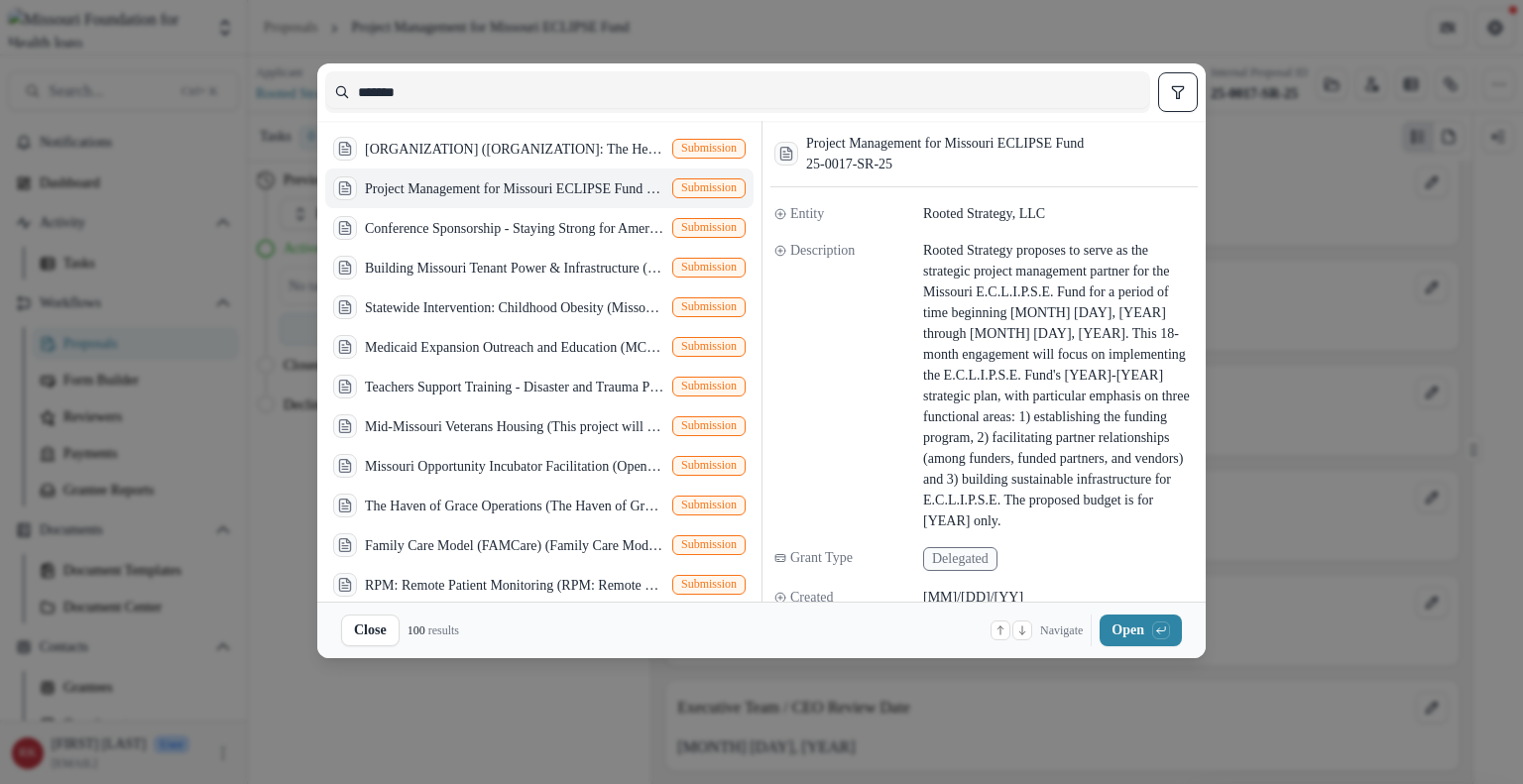 click on "Missouri Health Journalism Fellowships Program (Missouri Health Journalism Fellowships Program: The Health Journalism [YEAR] conference, [MONTH], [DAY]-[DAY] in Los Angeles, organized by the Association of Health Care Journalists. Funds will support the attendance of [NUMBER] Missouri health journalists and will provide general support for the conference program.) Submission Project Management for Missouri ECLIPSE Fund (Rooted Strategy proposes to serve as the strategic project management partner for the Missouri E.C.L.I.P.S.E. Fund for a period of time beginning [MONTH] [DAY], [YEAR] through [MONTH] [DAY], [YEAR]. This [NUMBER]-month engagement will focus on implementing the E.C.L.I.P.S.E. Fund's [YEAR]-[YEAR] strategic plan, with particular emphasis on three functional areas: 1) establishing the funding program, 2) facilitating partner relationships (among funders, funded partners, and vendors) and 3) building sustainable infrastructure for E.C.L.I.P.S.E.
The proposed budget is for [YEAR] only.) Submission Submission Submission Entity" at bounding box center [762, 392] 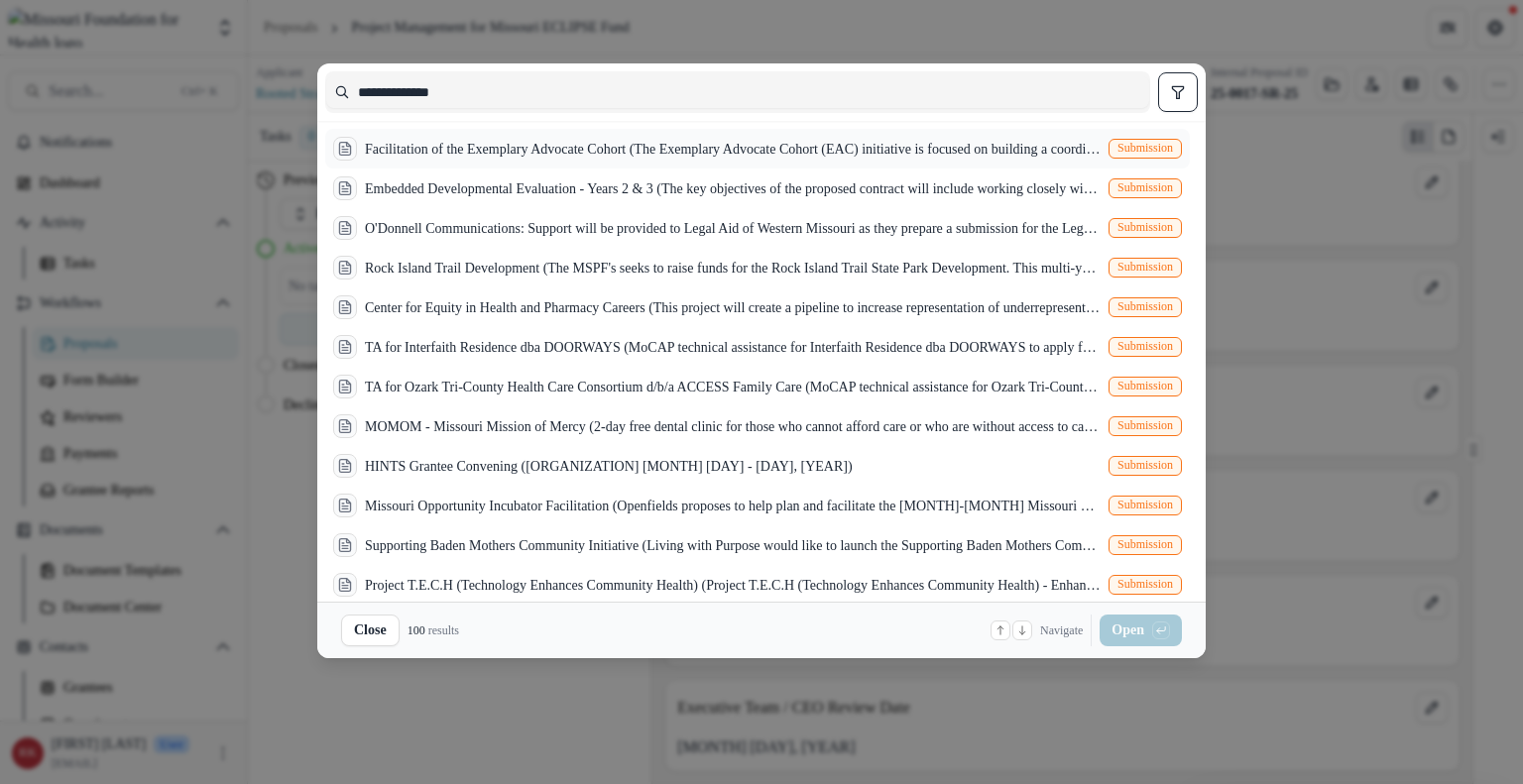 type on "**********" 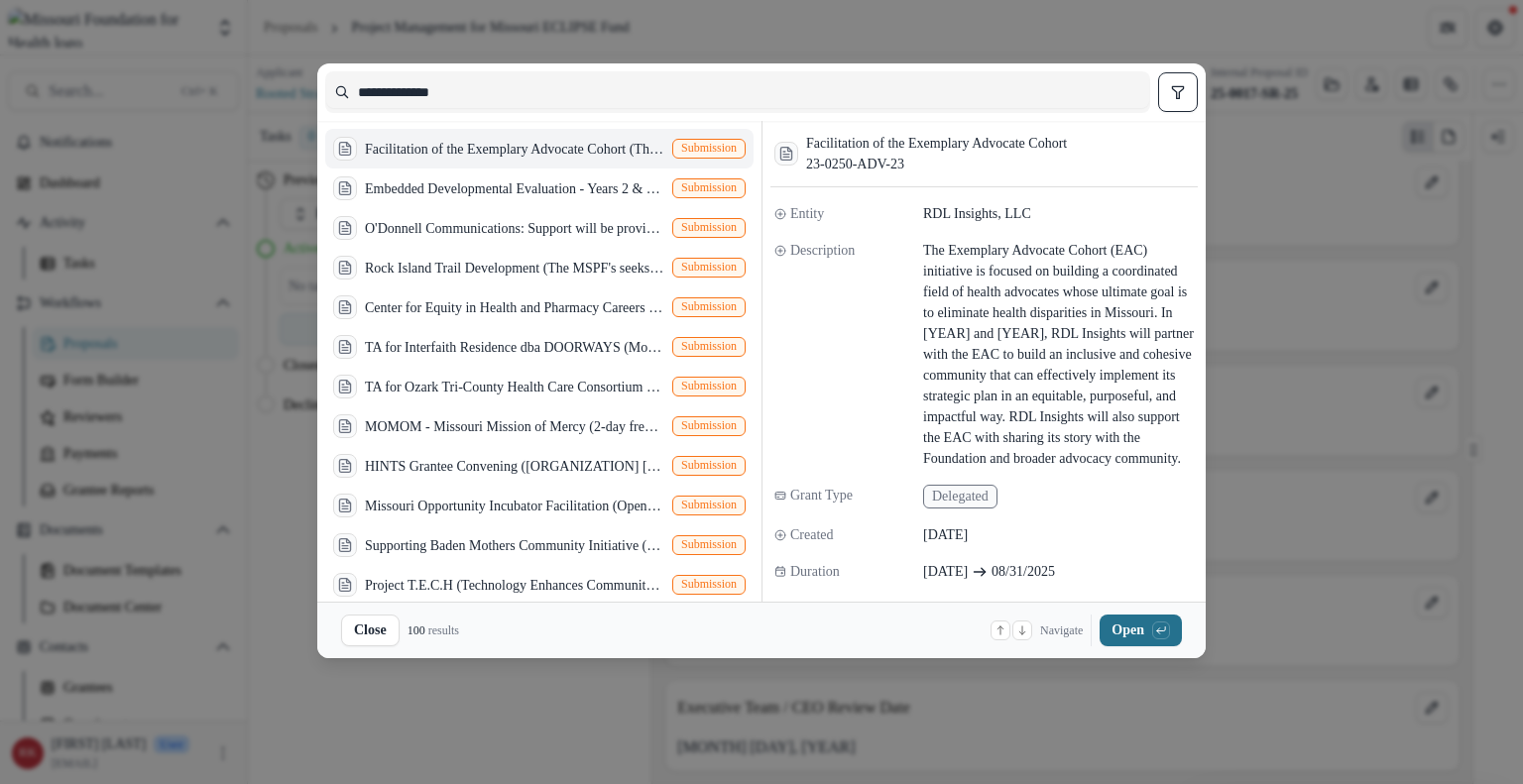 click on "Open with enter key" at bounding box center [1140, 630] 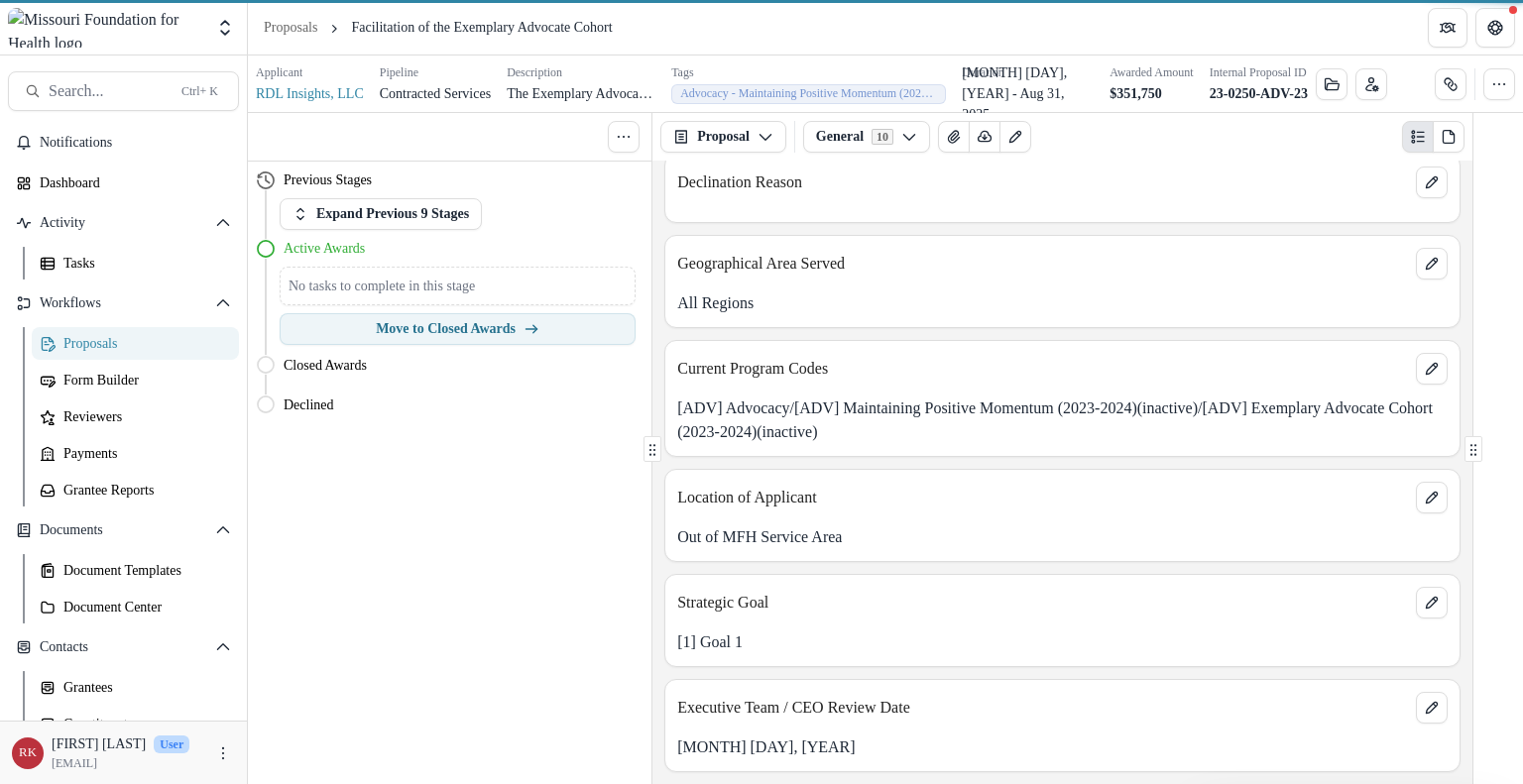 scroll, scrollTop: 4550, scrollLeft: 0, axis: vertical 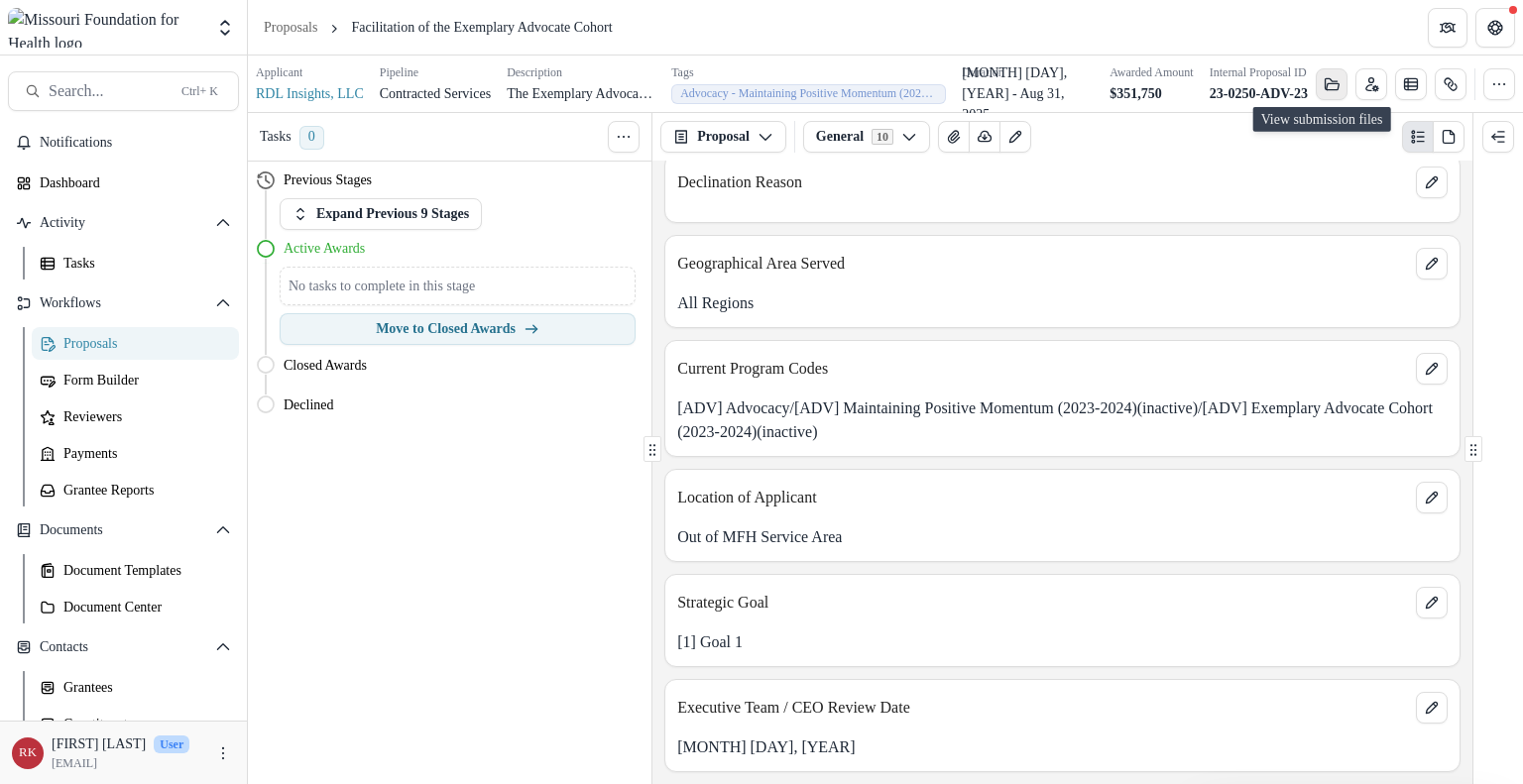 click at bounding box center (1332, 84) 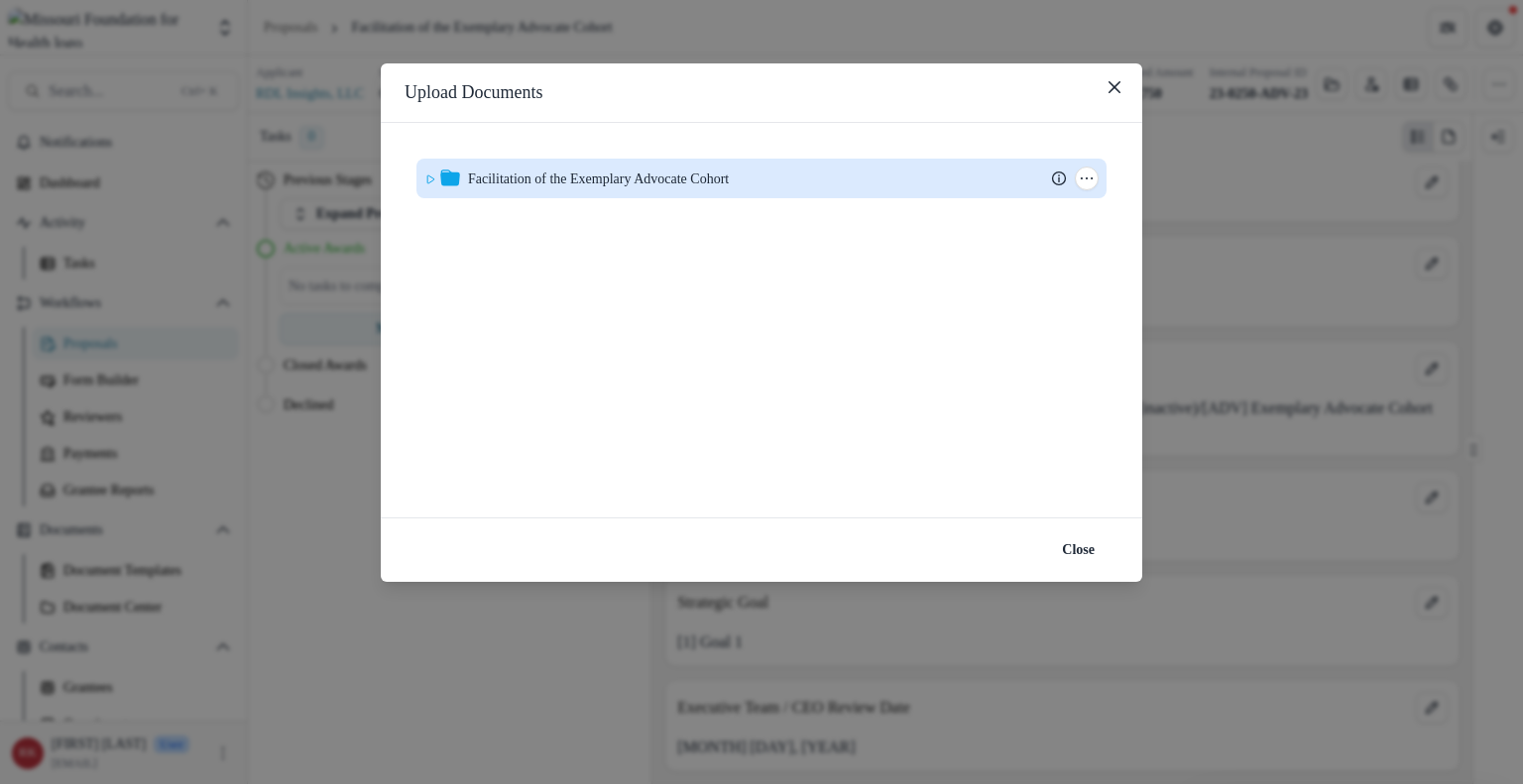 click on "Facilitation of the Exemplary Advocate Cohort" at bounding box center [598, 178] 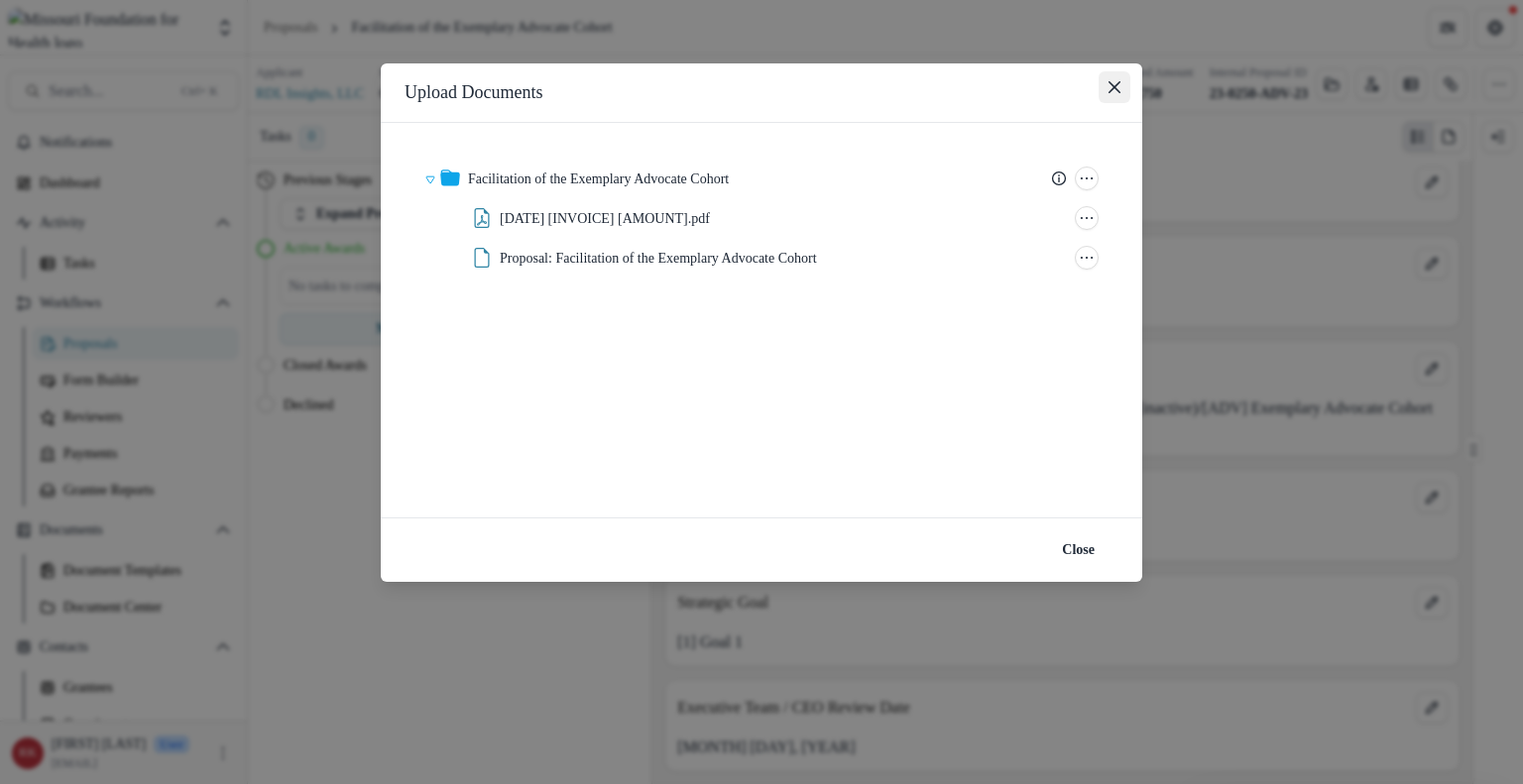 click at bounding box center [1114, 87] 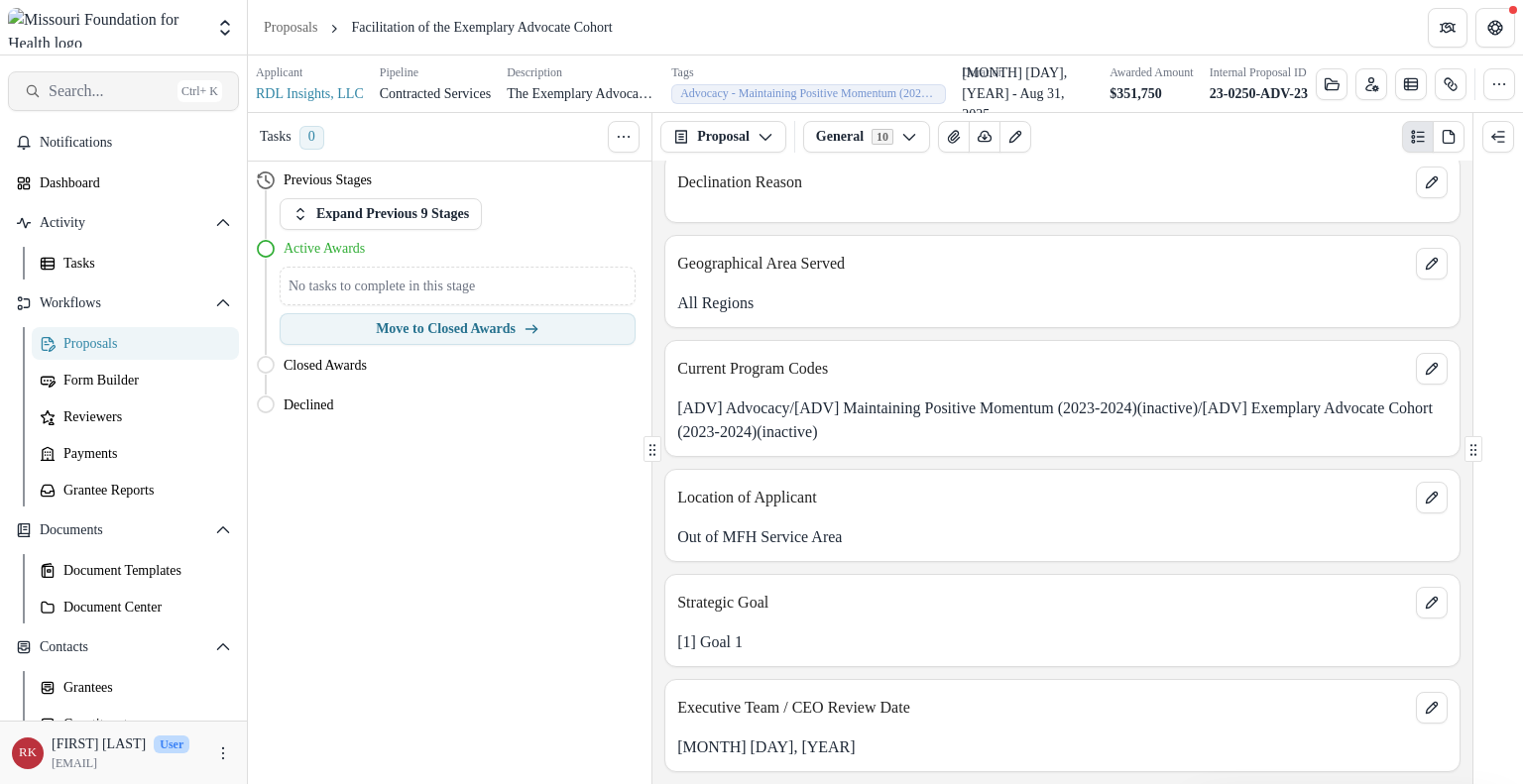 click on "Search... Ctrl  + K" at bounding box center (123, 91) 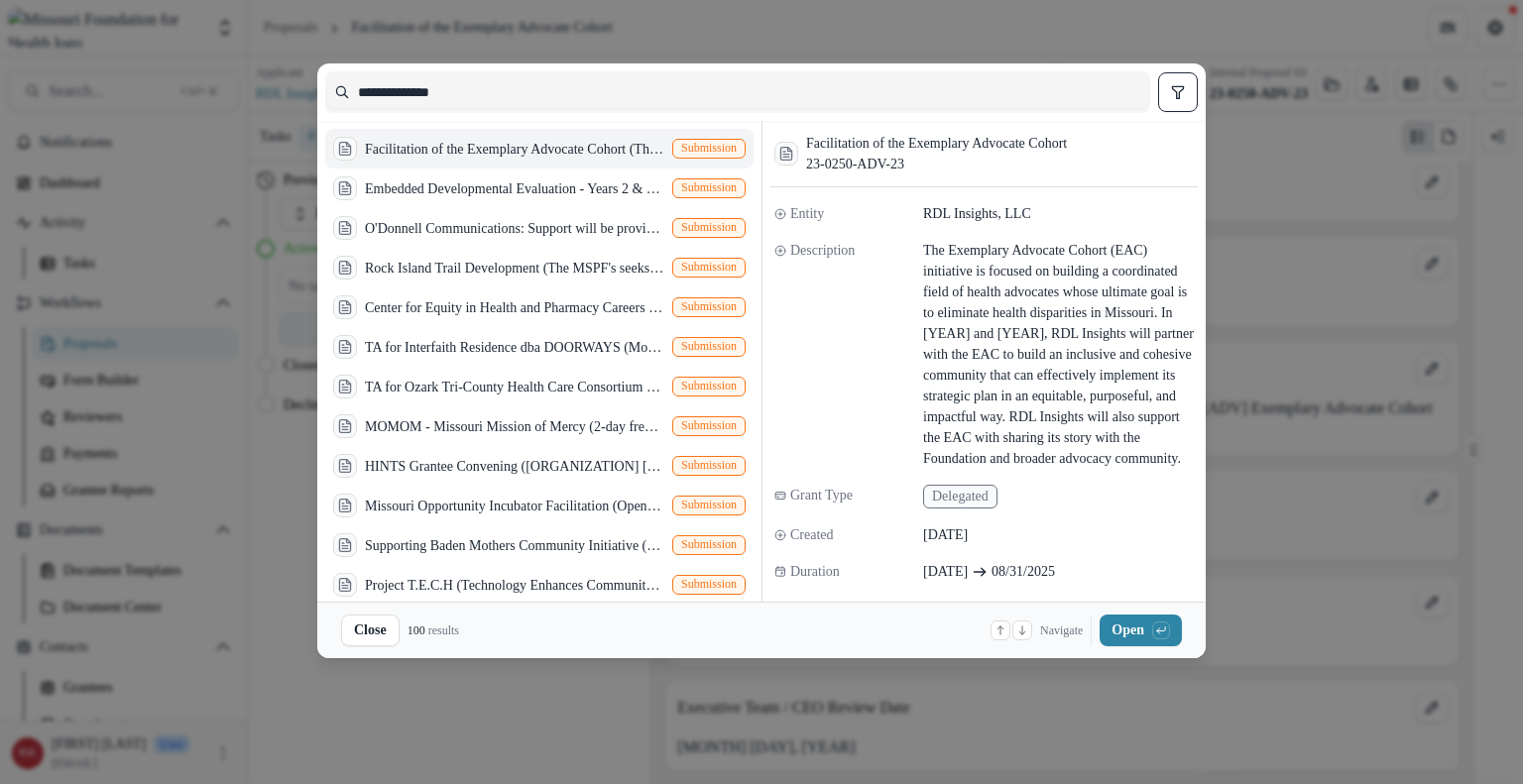 drag, startPoint x: 539, startPoint y: 82, endPoint x: 260, endPoint y: 112, distance: 280.60827 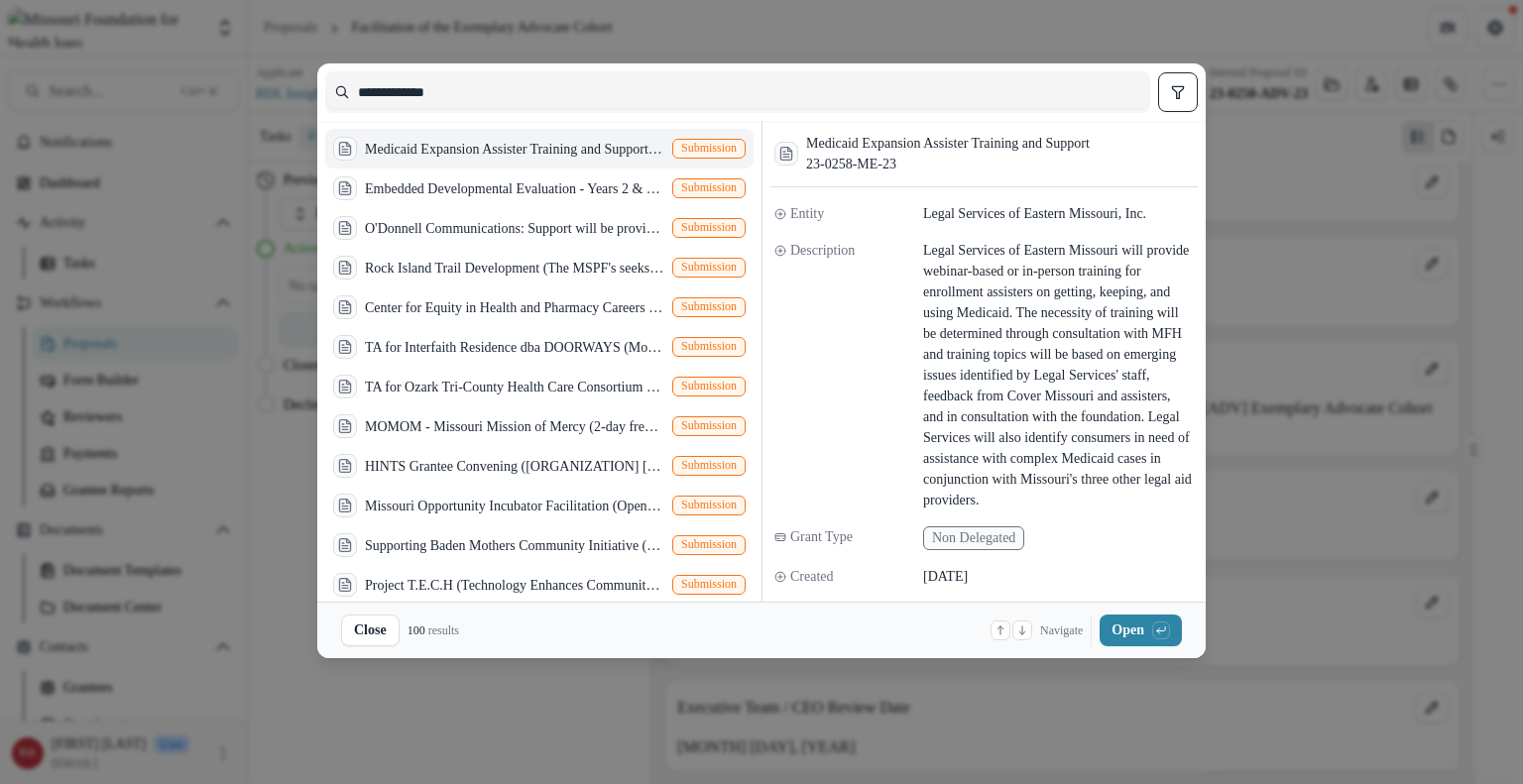 type on "**********" 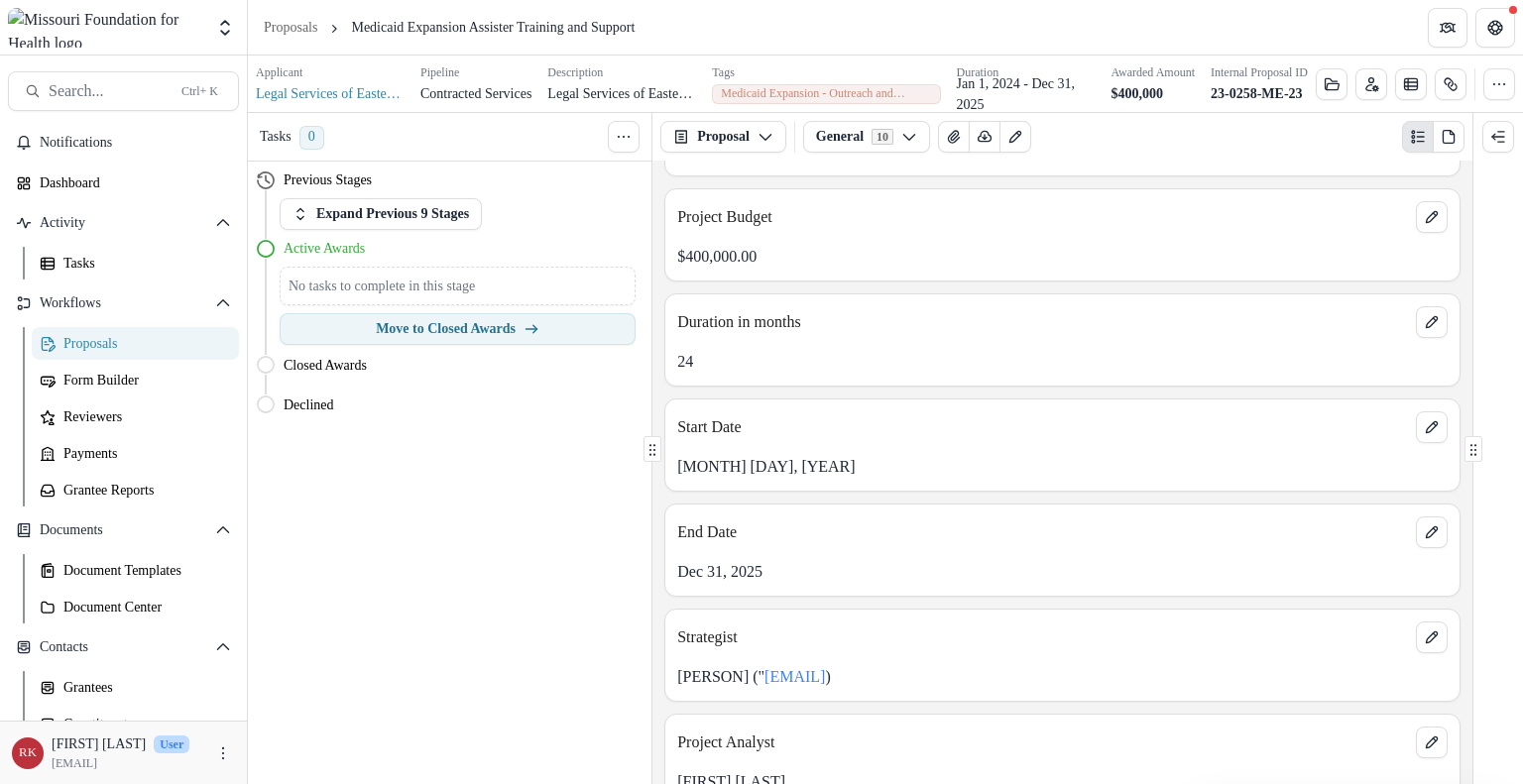 scroll, scrollTop: 0, scrollLeft: 0, axis: both 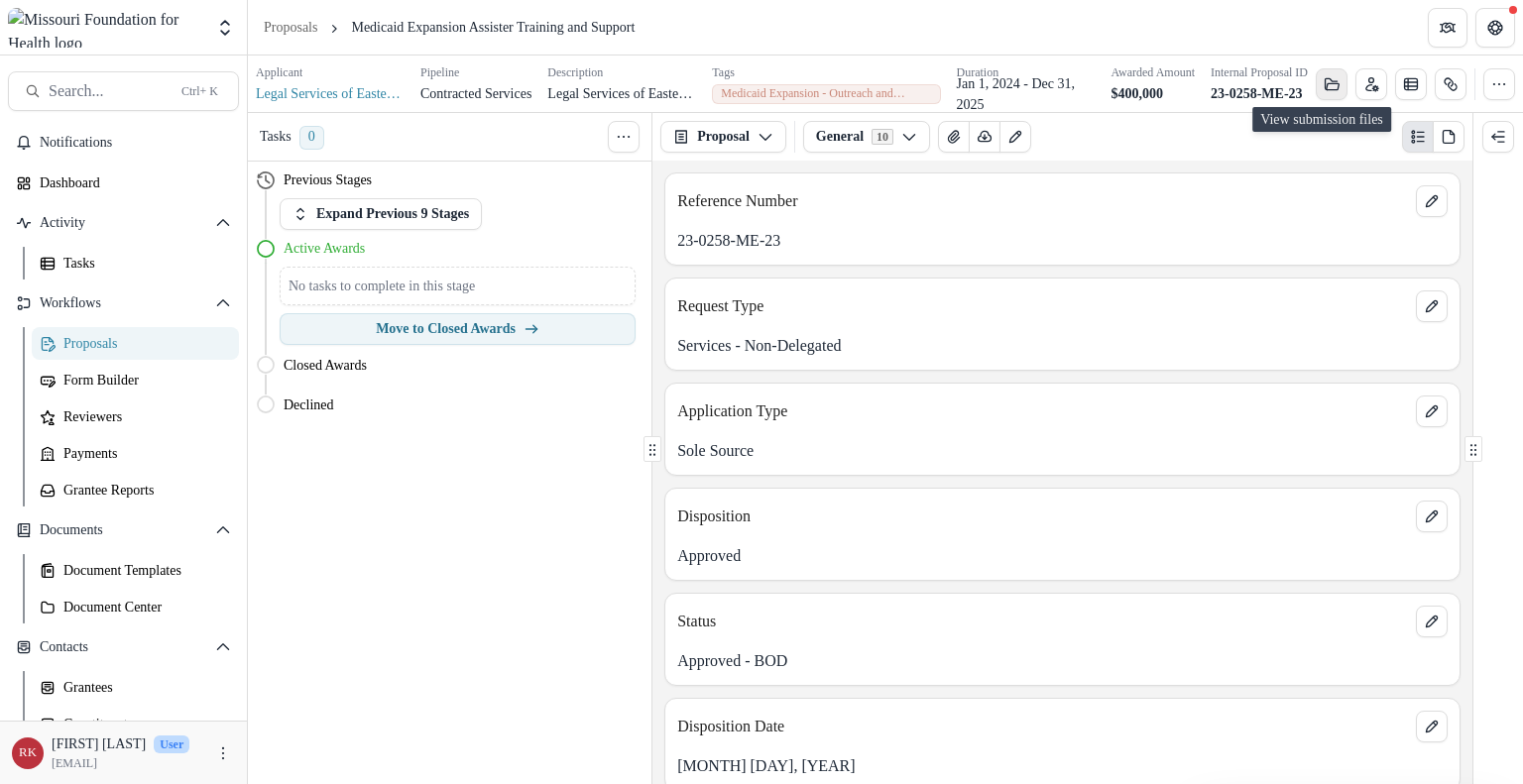click at bounding box center [1332, 84] 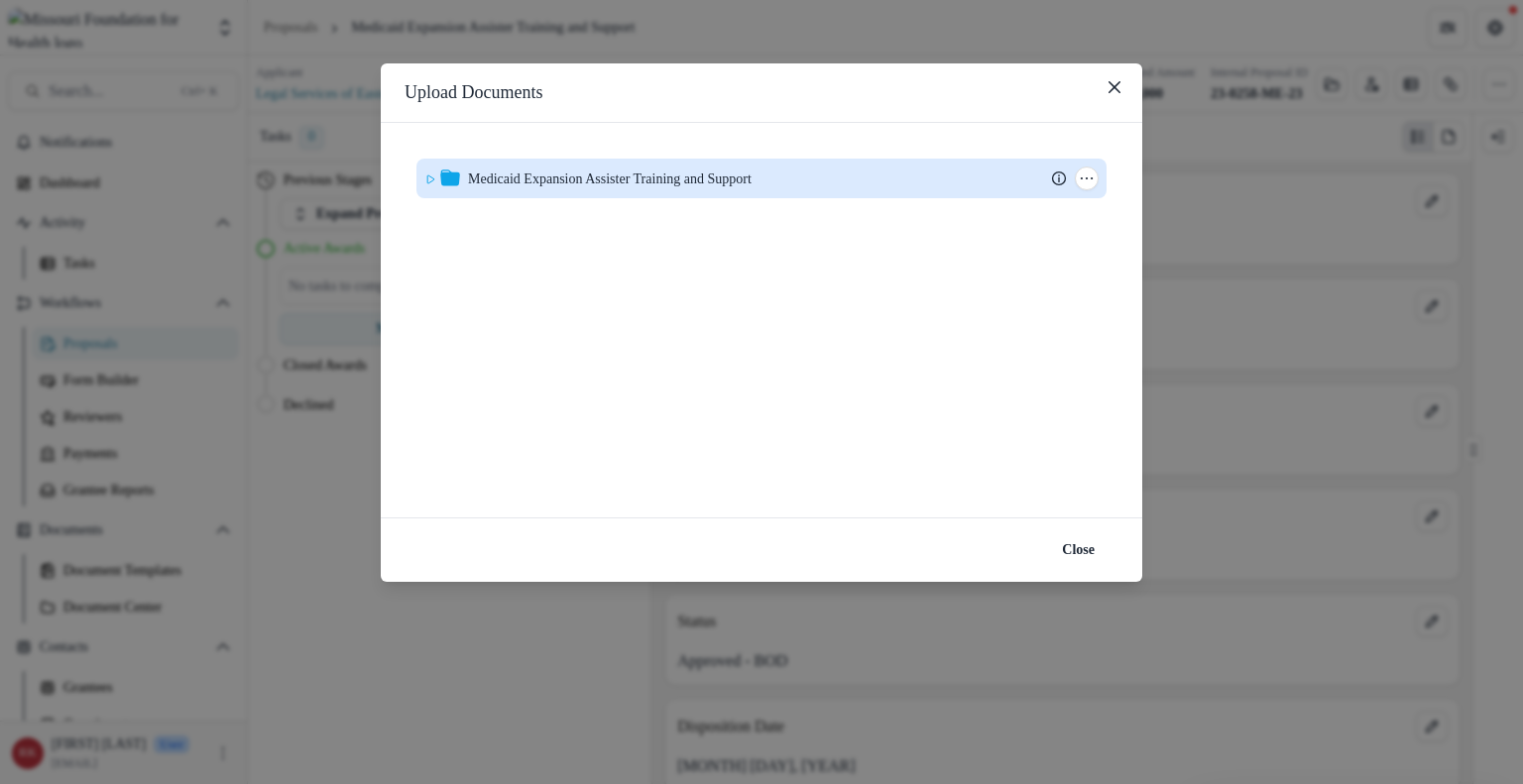click on "Medicaid Expansion Assister Training and Support" at bounding box center [610, 178] 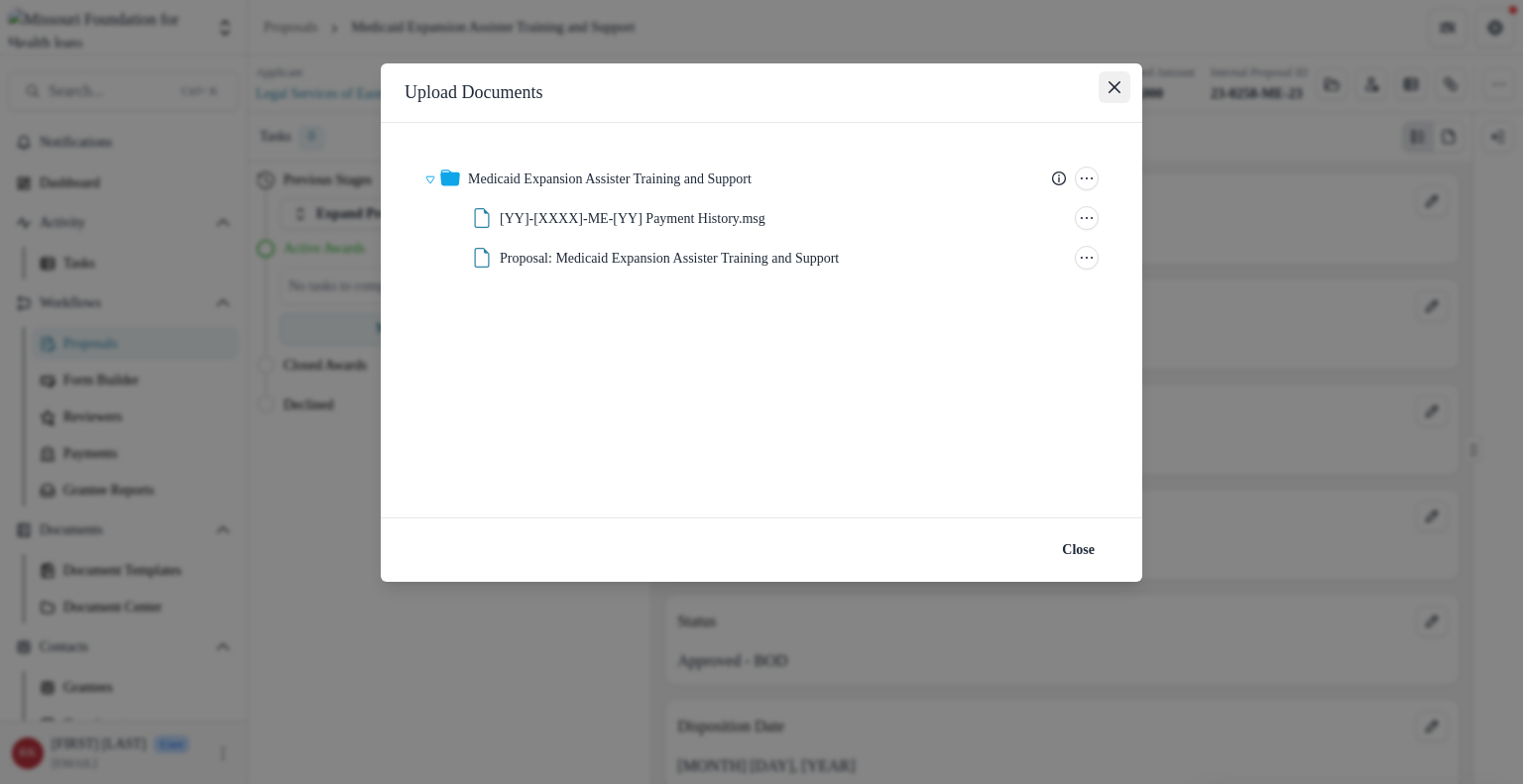click at bounding box center (1114, 87) 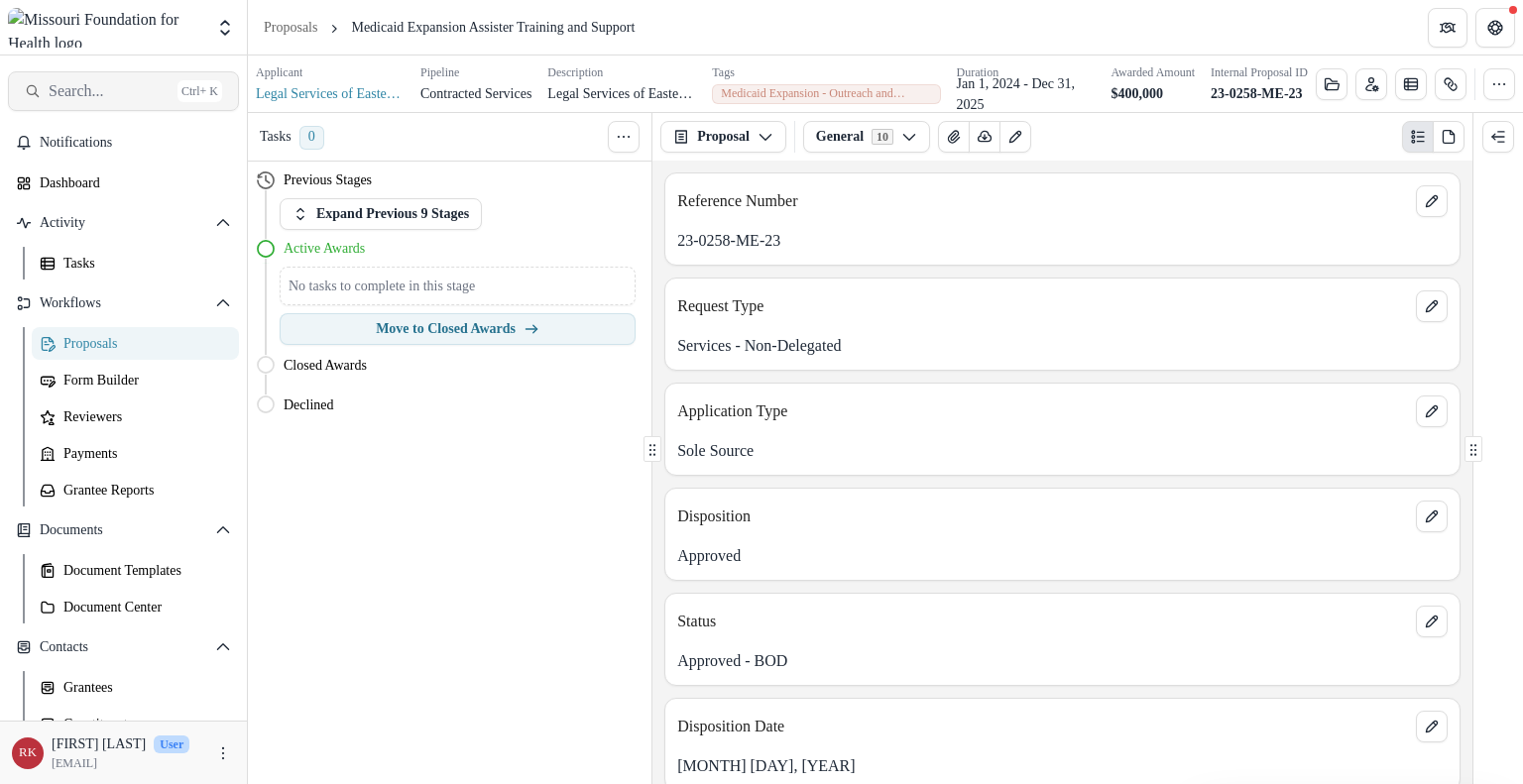 click on "Search..." at bounding box center [109, 90] 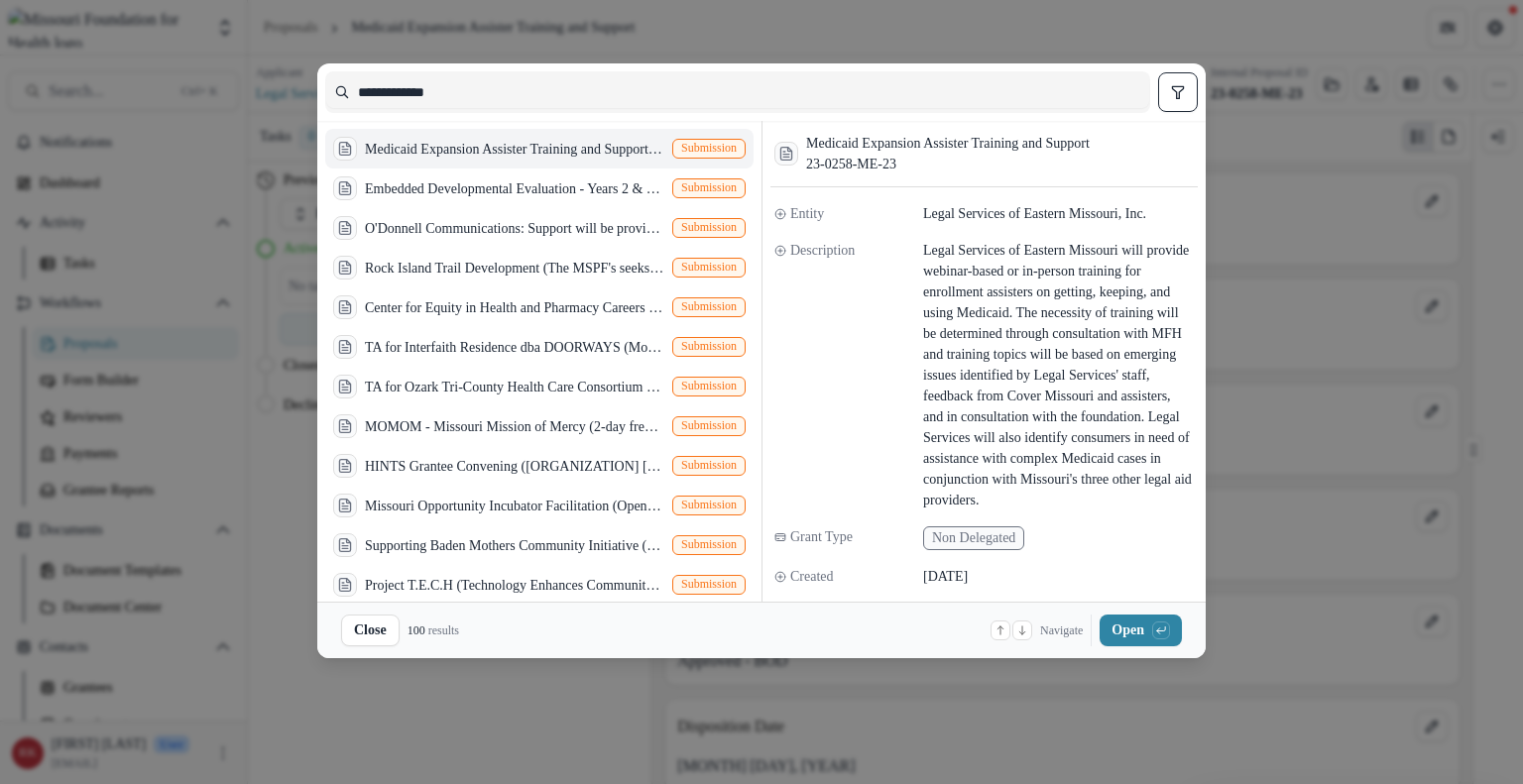 drag, startPoint x: 417, startPoint y: 98, endPoint x: 197, endPoint y: 112, distance: 220.445 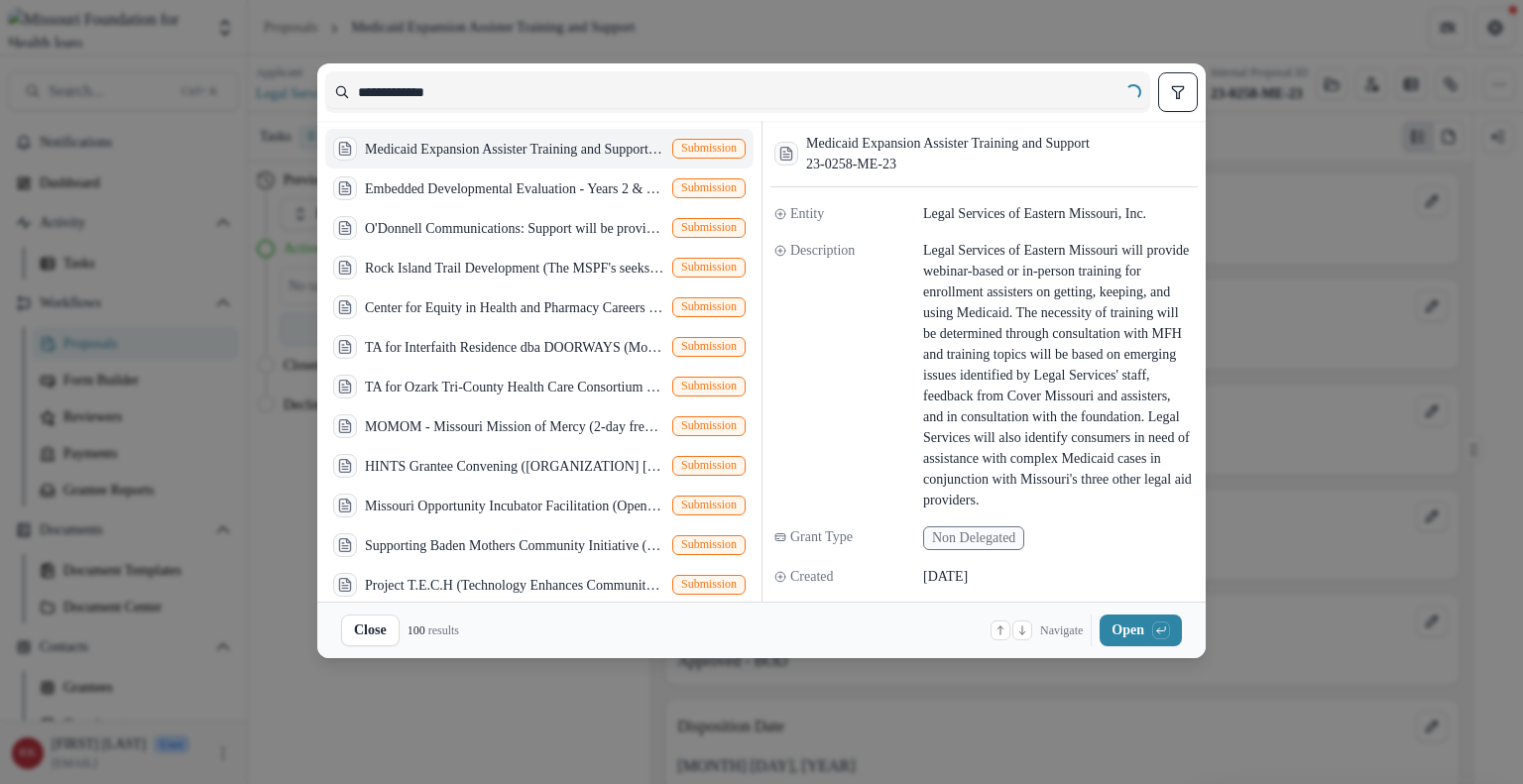 click on "**********" at bounding box center (762, 392) 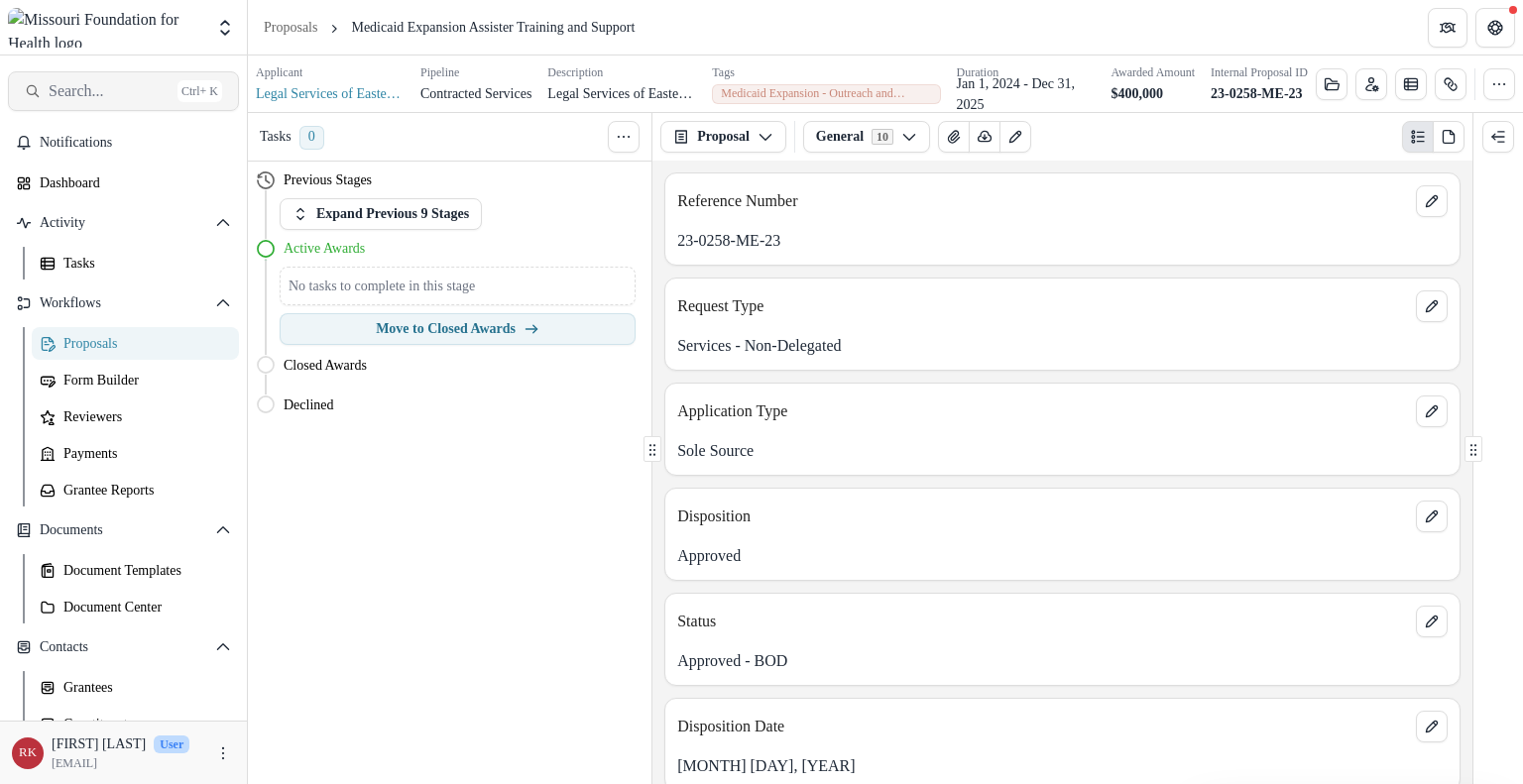 click on "Search... Ctrl  + K" at bounding box center [123, 91] 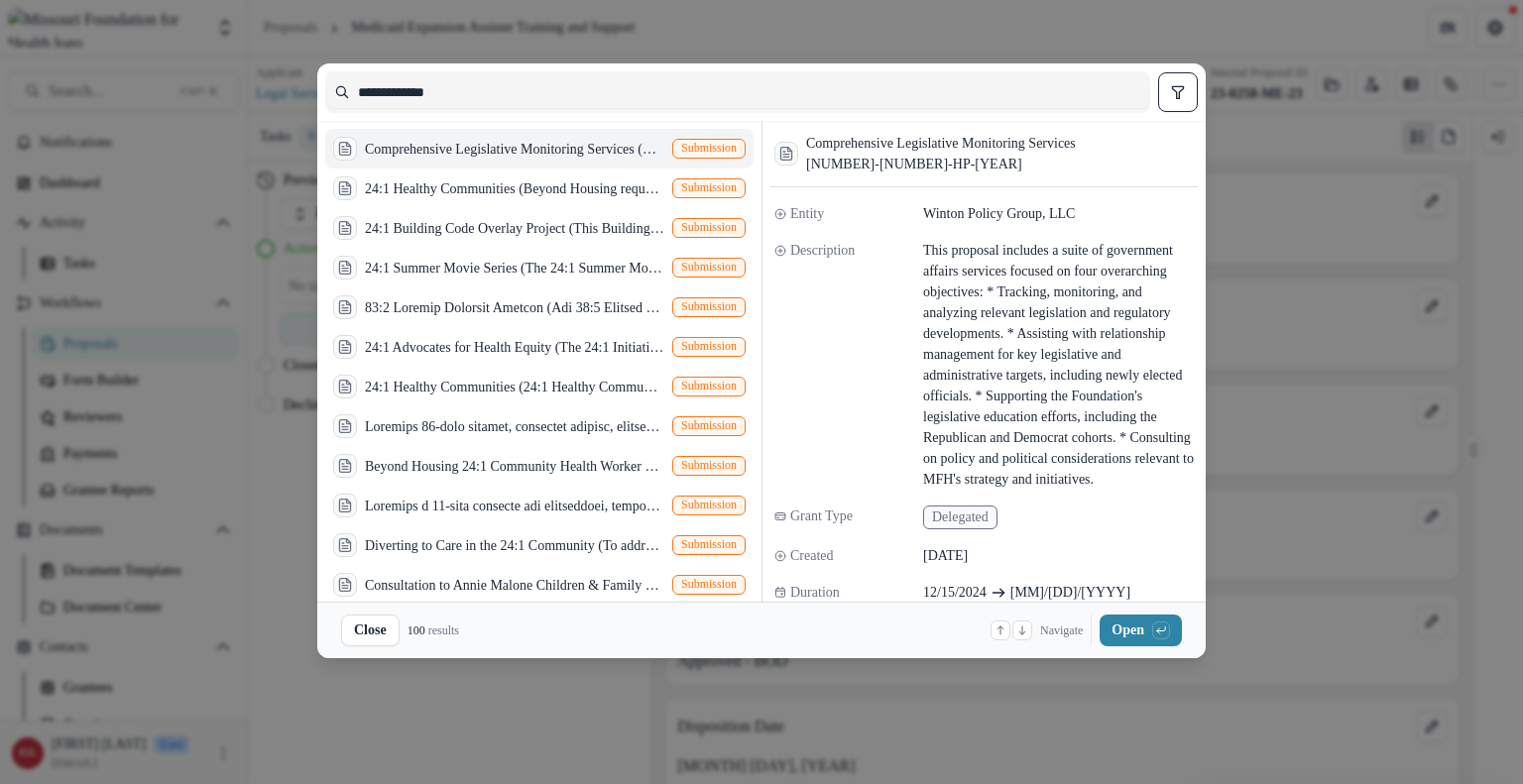 click on "Comprehensive Legislative Monitoring Services (This proposal includes a suite of government affairs services focused on four overarching objectives:
*	Tracking, monitoring, and analyzing relevant legislation and regulatory developments.
*	Assisting with relationship management for key legislative and administrative targets, including newly elected officials.
*	Supporting the Foundation's legislative education efforts, including the Republican and Democrat cohorts.
*	Consulting on policy and political considerations relevant to MFH's strategy and initiatives.)" at bounding box center (515, 149) 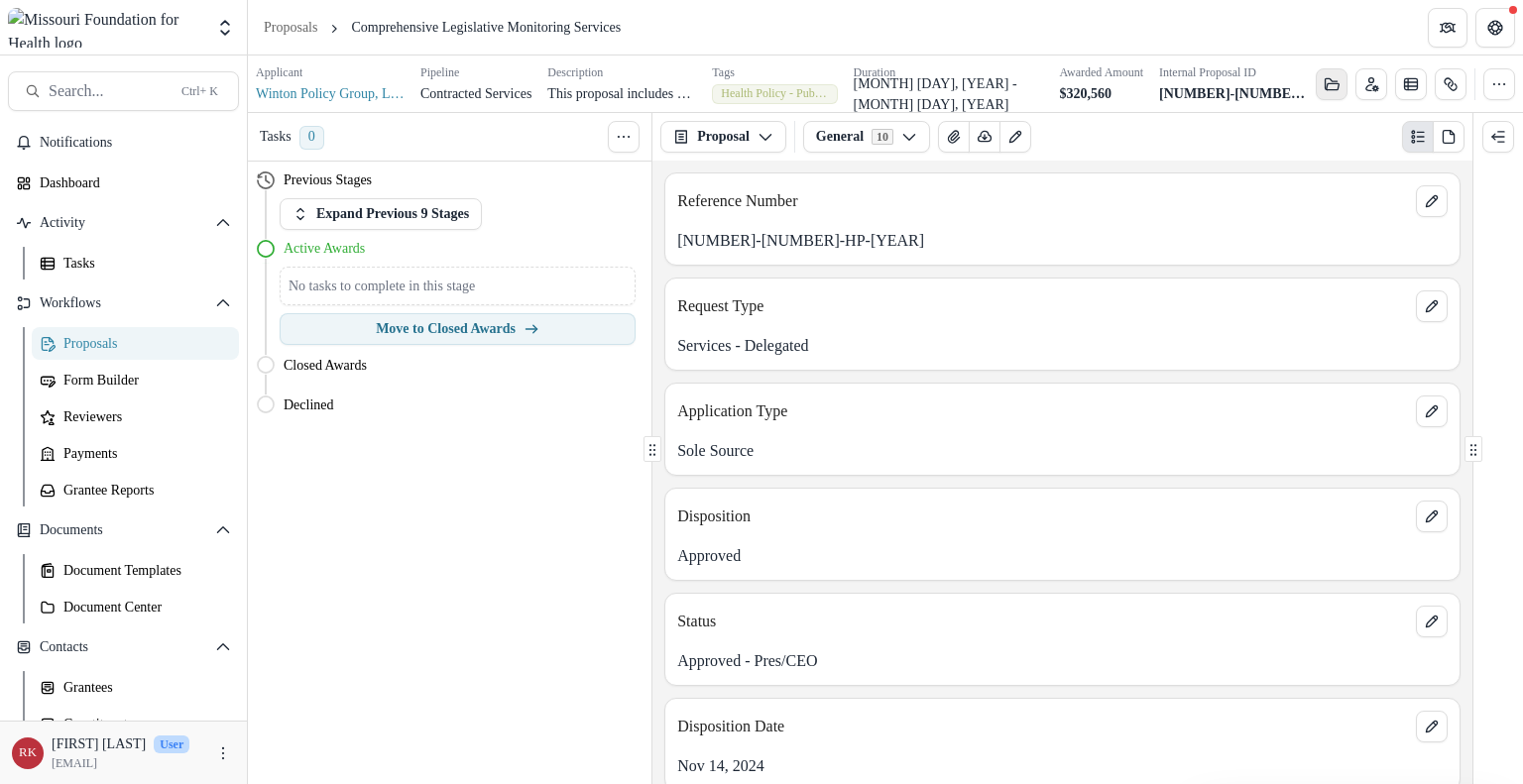 click at bounding box center [1332, 84] 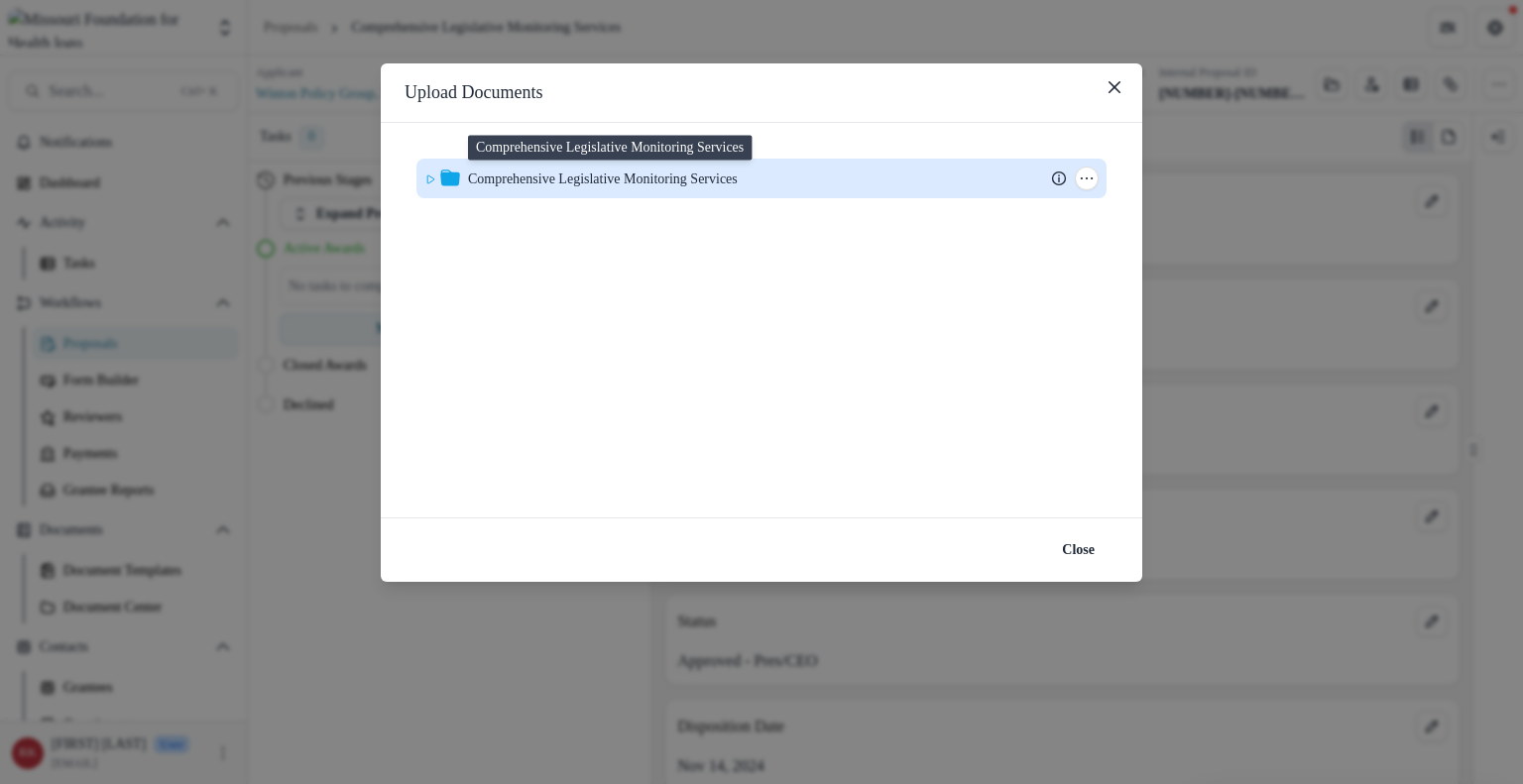 click on "Comprehensive Legislative Monitoring Services" at bounding box center (603, 178) 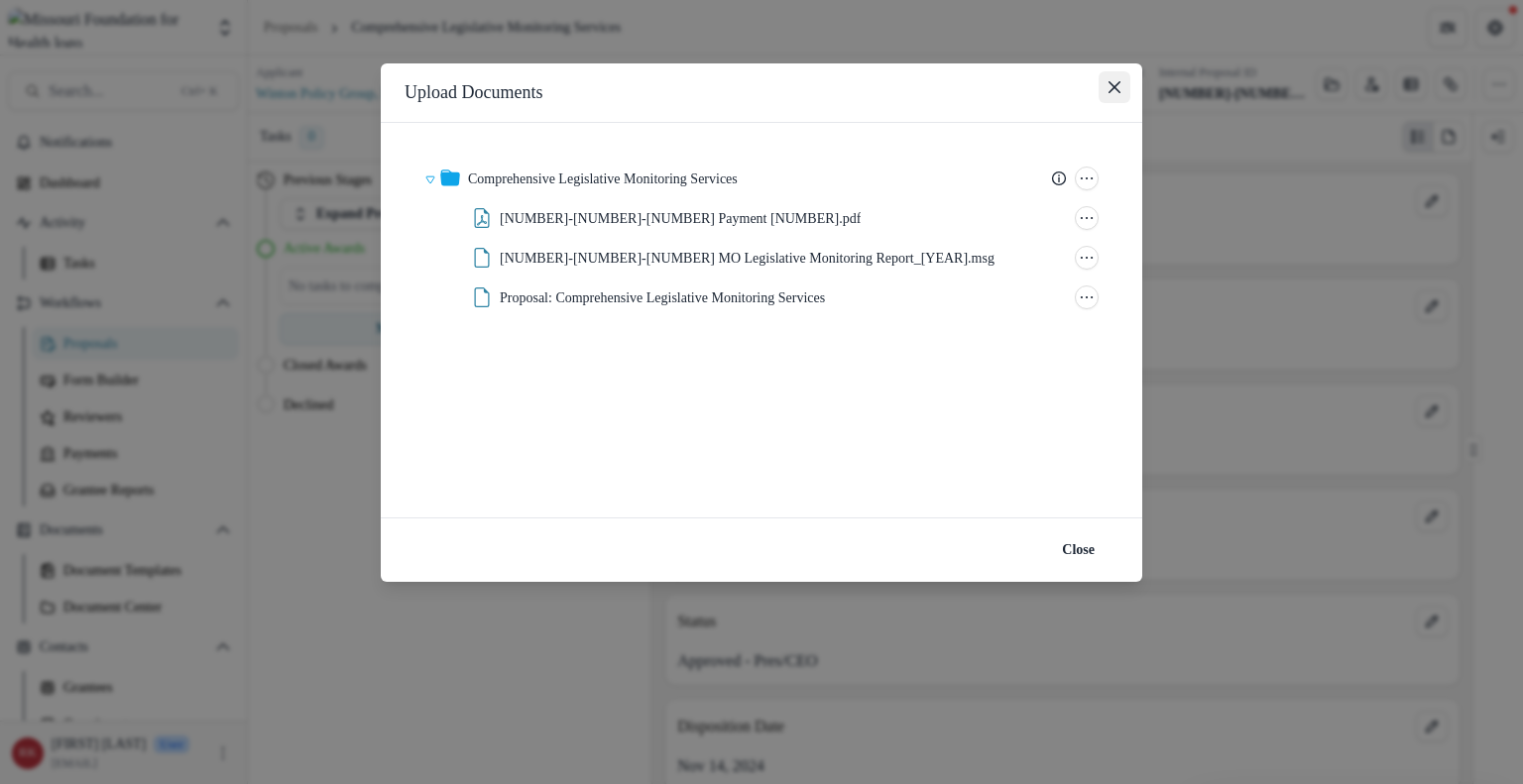 click at bounding box center [1114, 87] 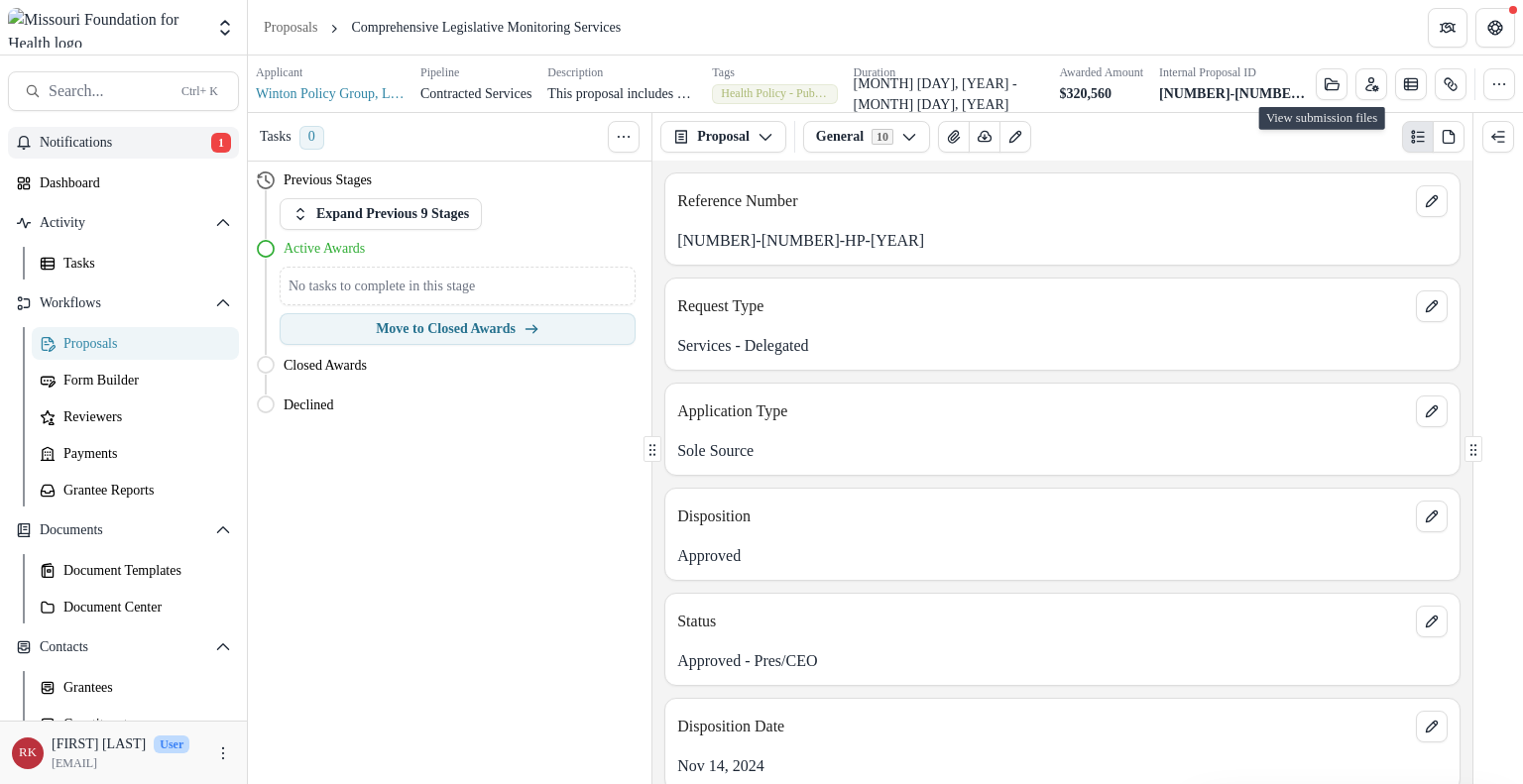 click on "Notifications" at bounding box center [125, 143] 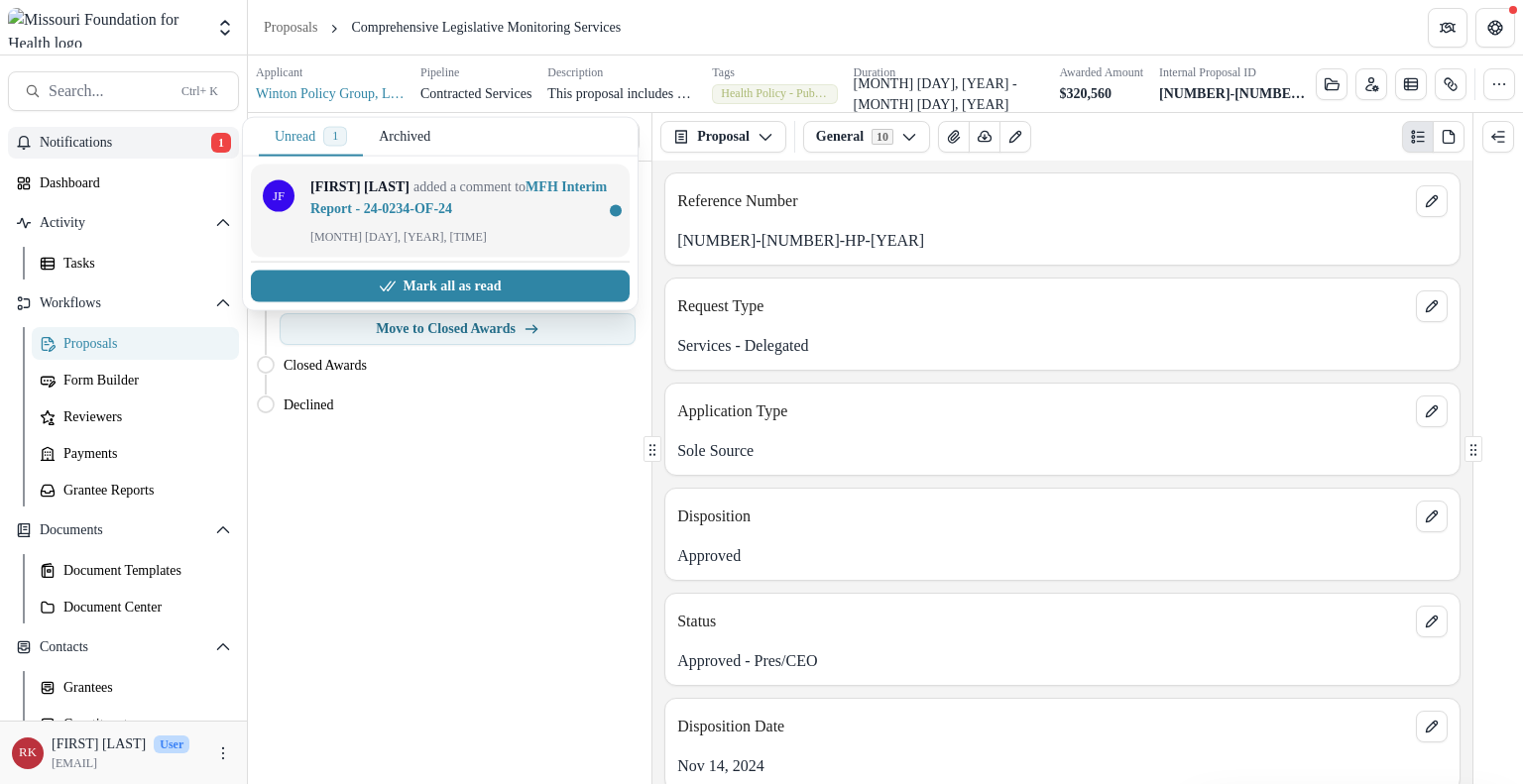click on "MFH Interim Report - 24-0234-OF-24" at bounding box center [458, 197] 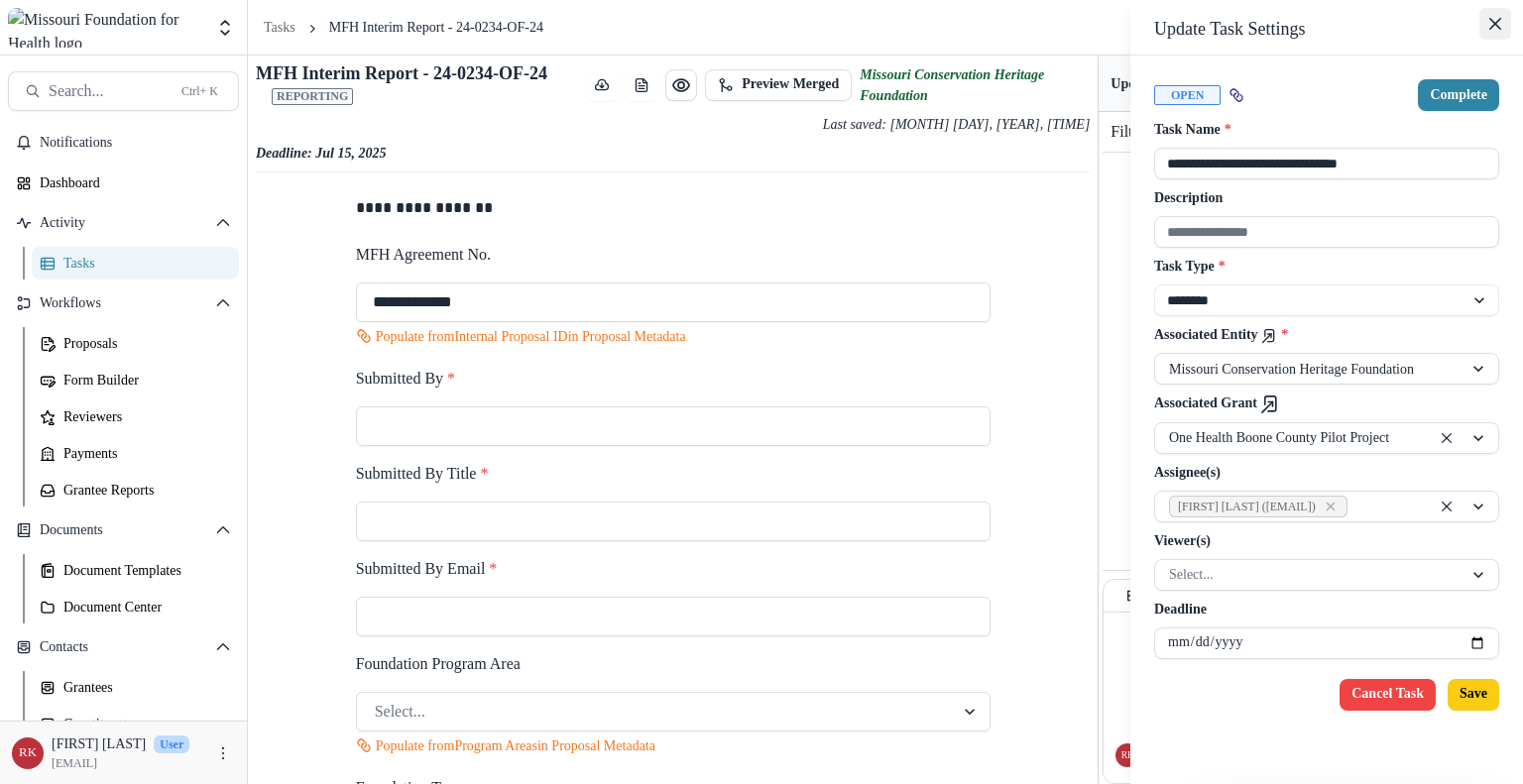 click at bounding box center [1495, 24] 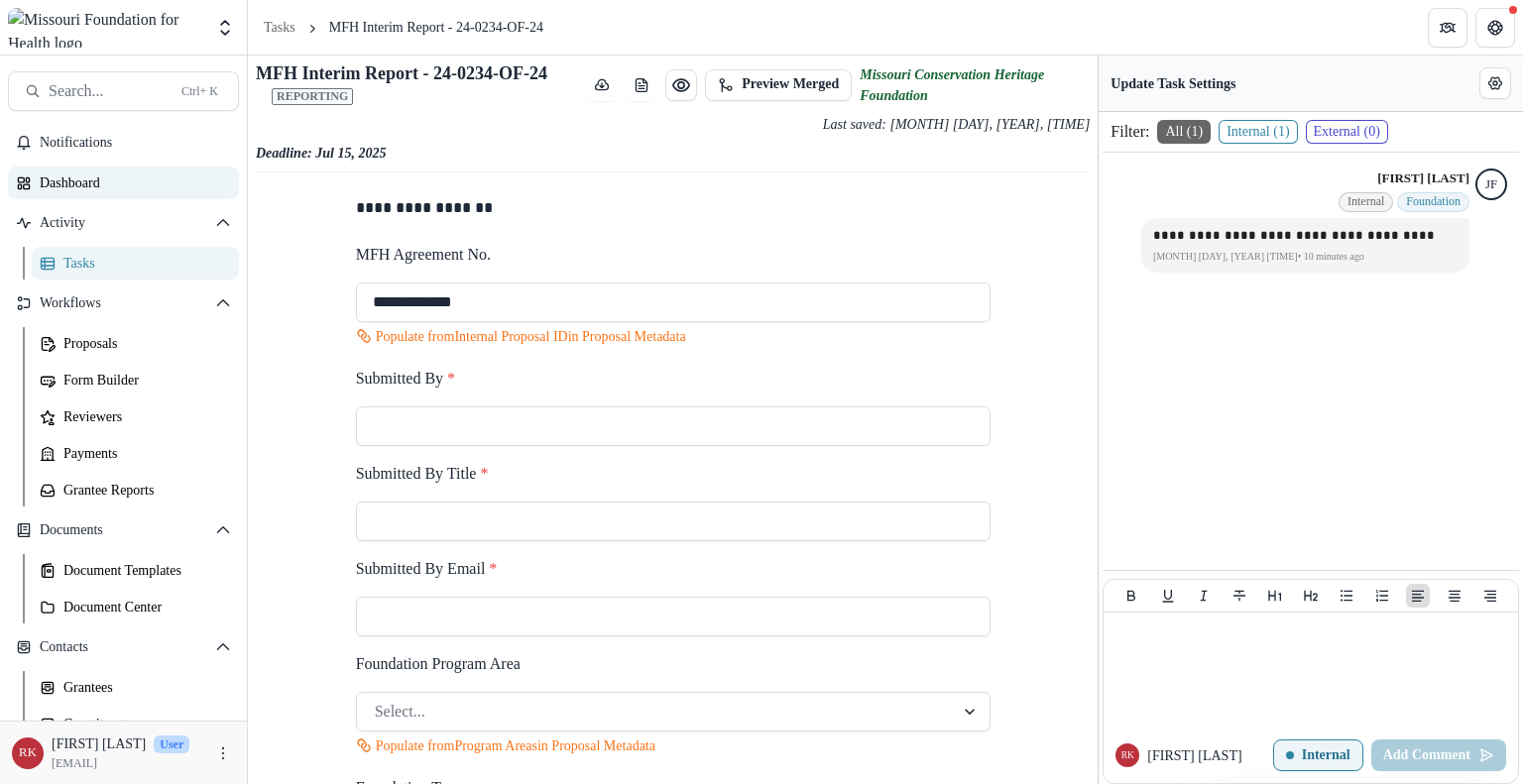 click on "Dashboard" at bounding box center (131, 182) 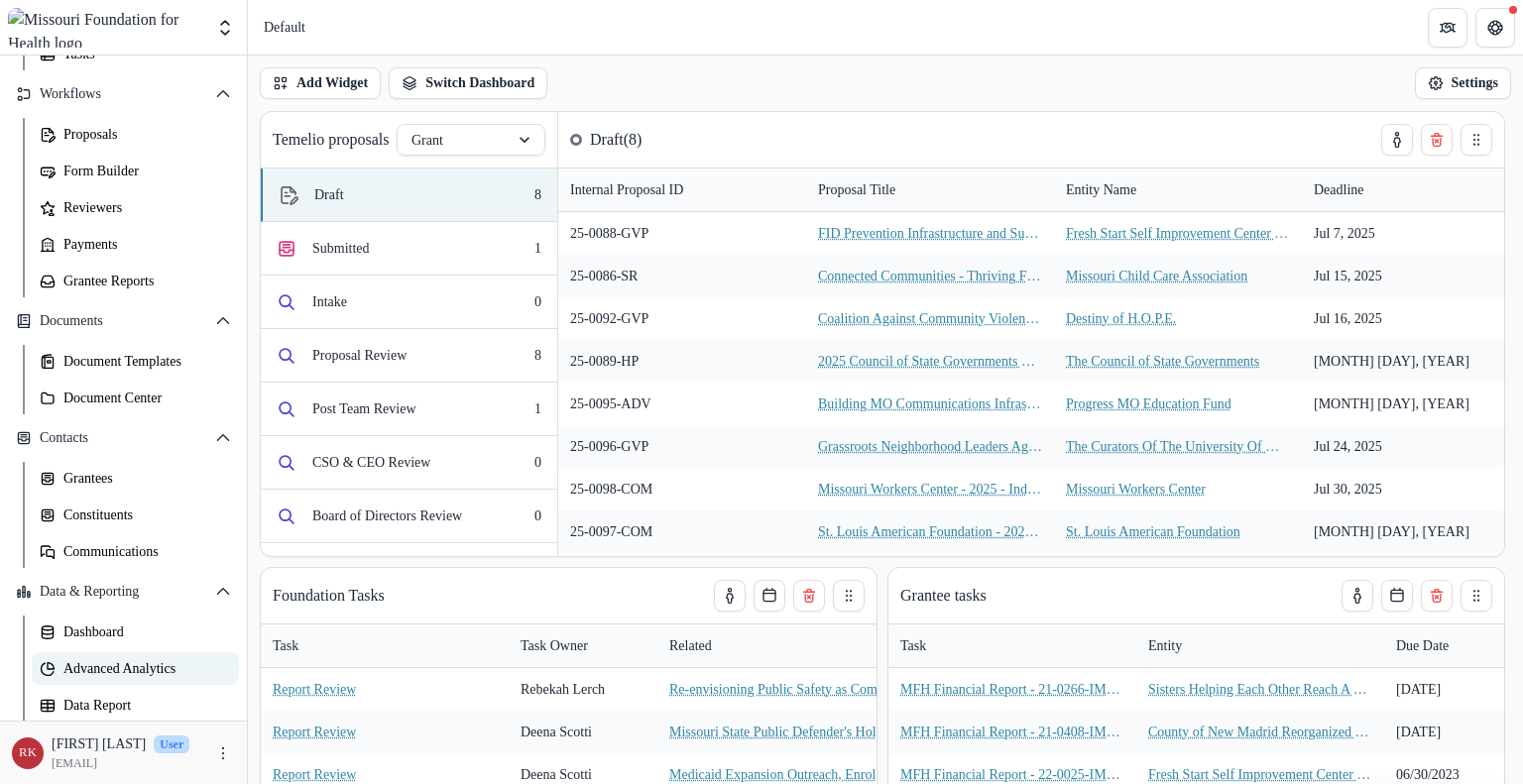 scroll, scrollTop: 208, scrollLeft: 0, axis: vertical 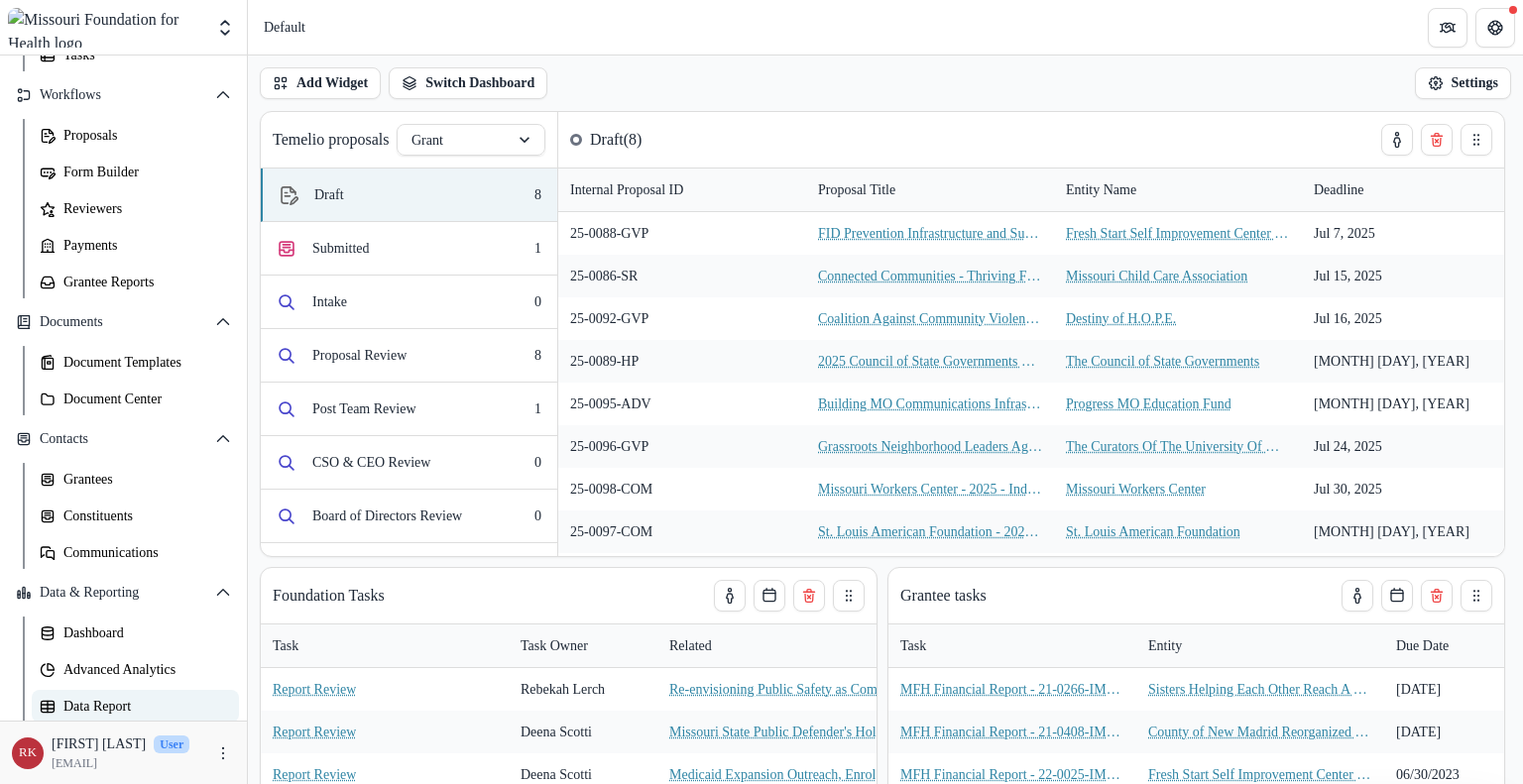 click on "Data Report" at bounding box center [143, 706] 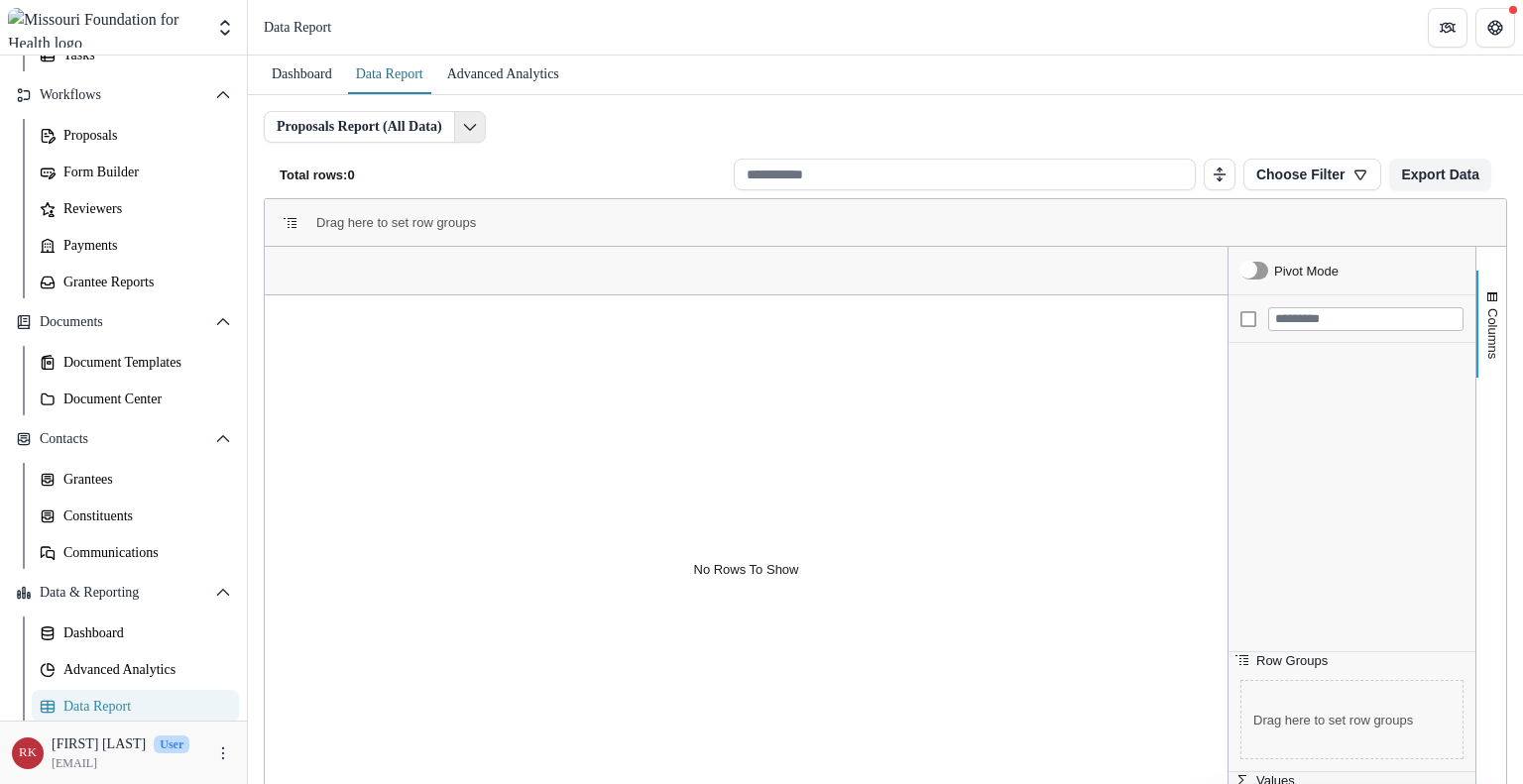 click at bounding box center (470, 127) 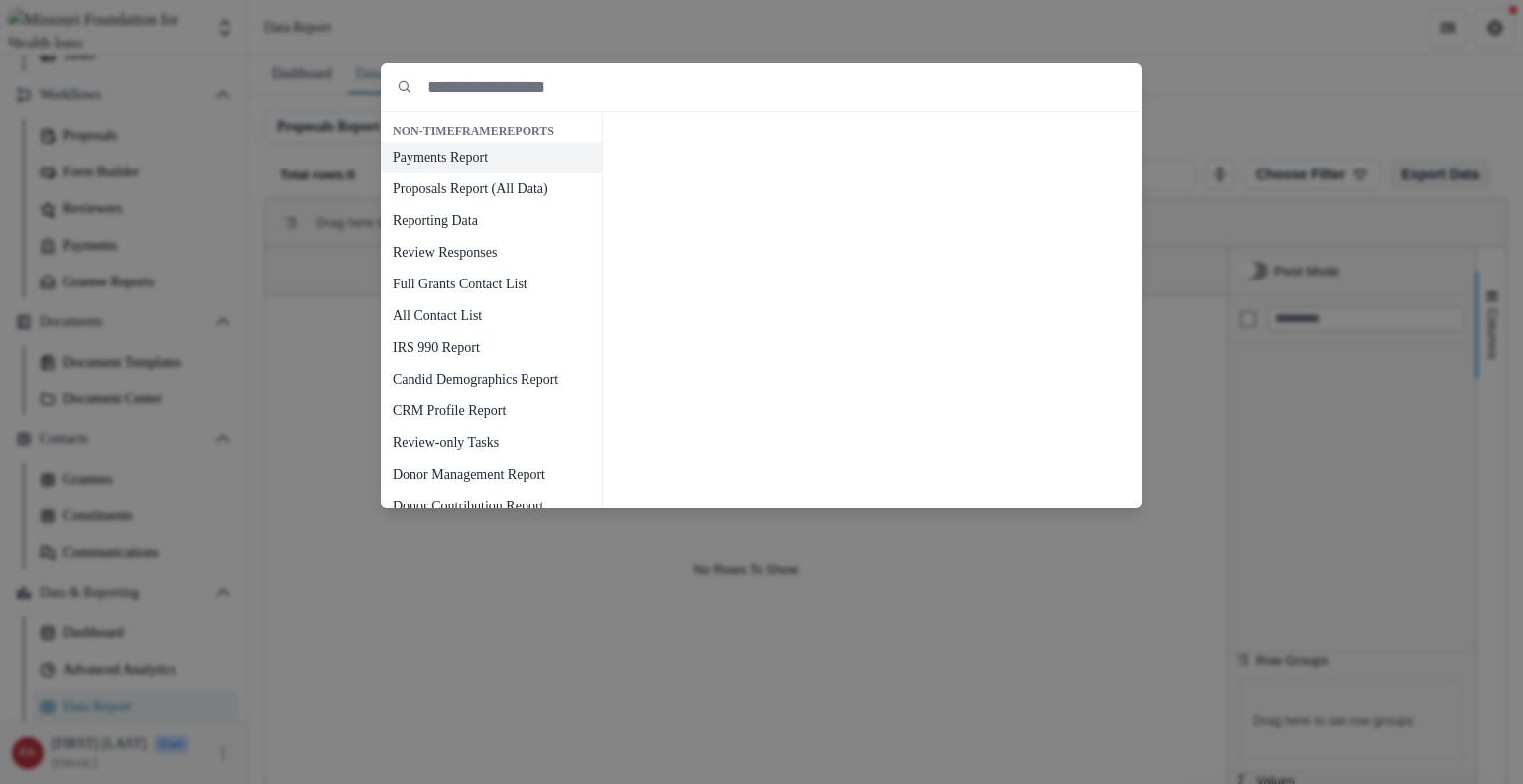 click on "Payments Report" at bounding box center [491, 158] 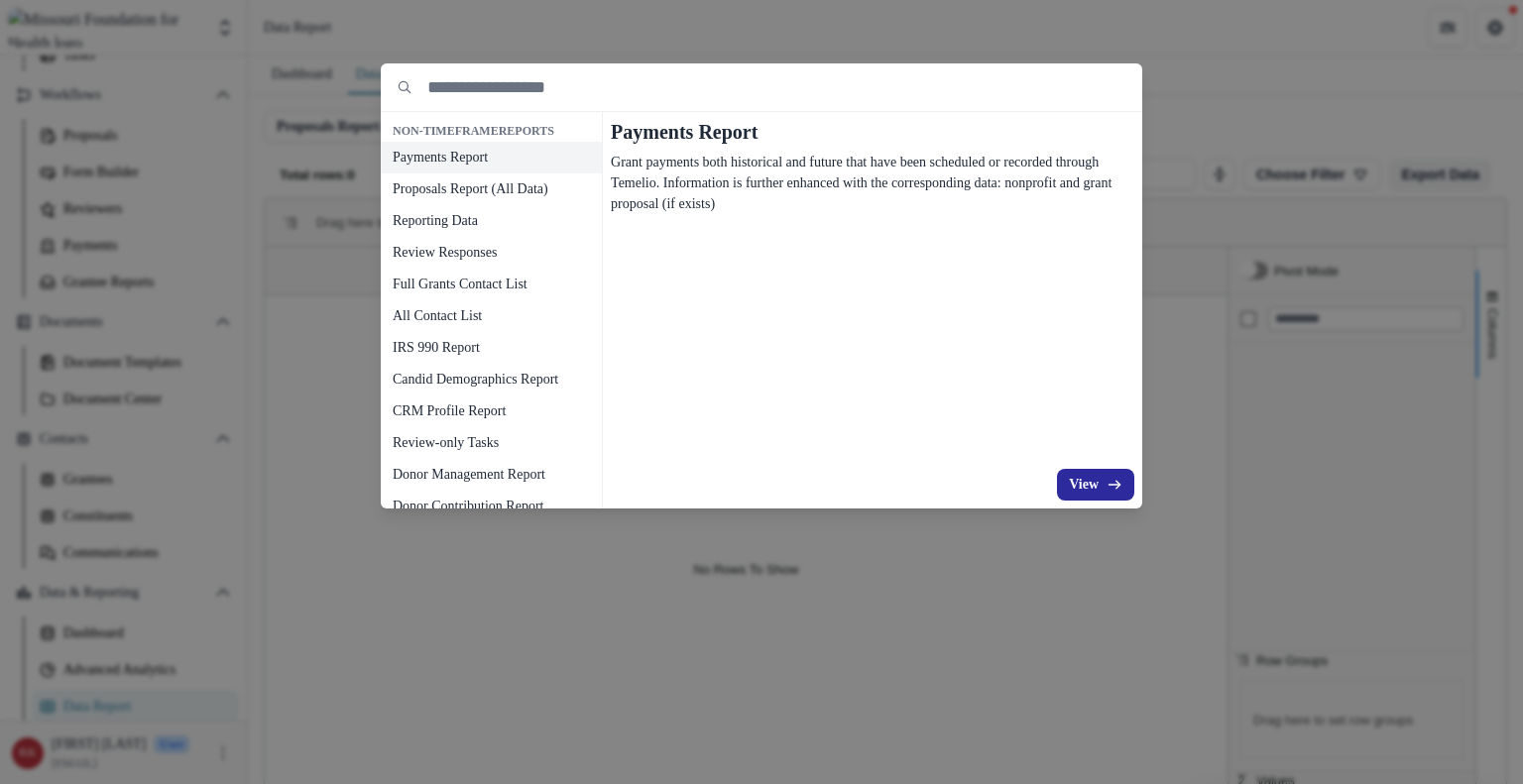 click on "View" at bounding box center (1096, 485) 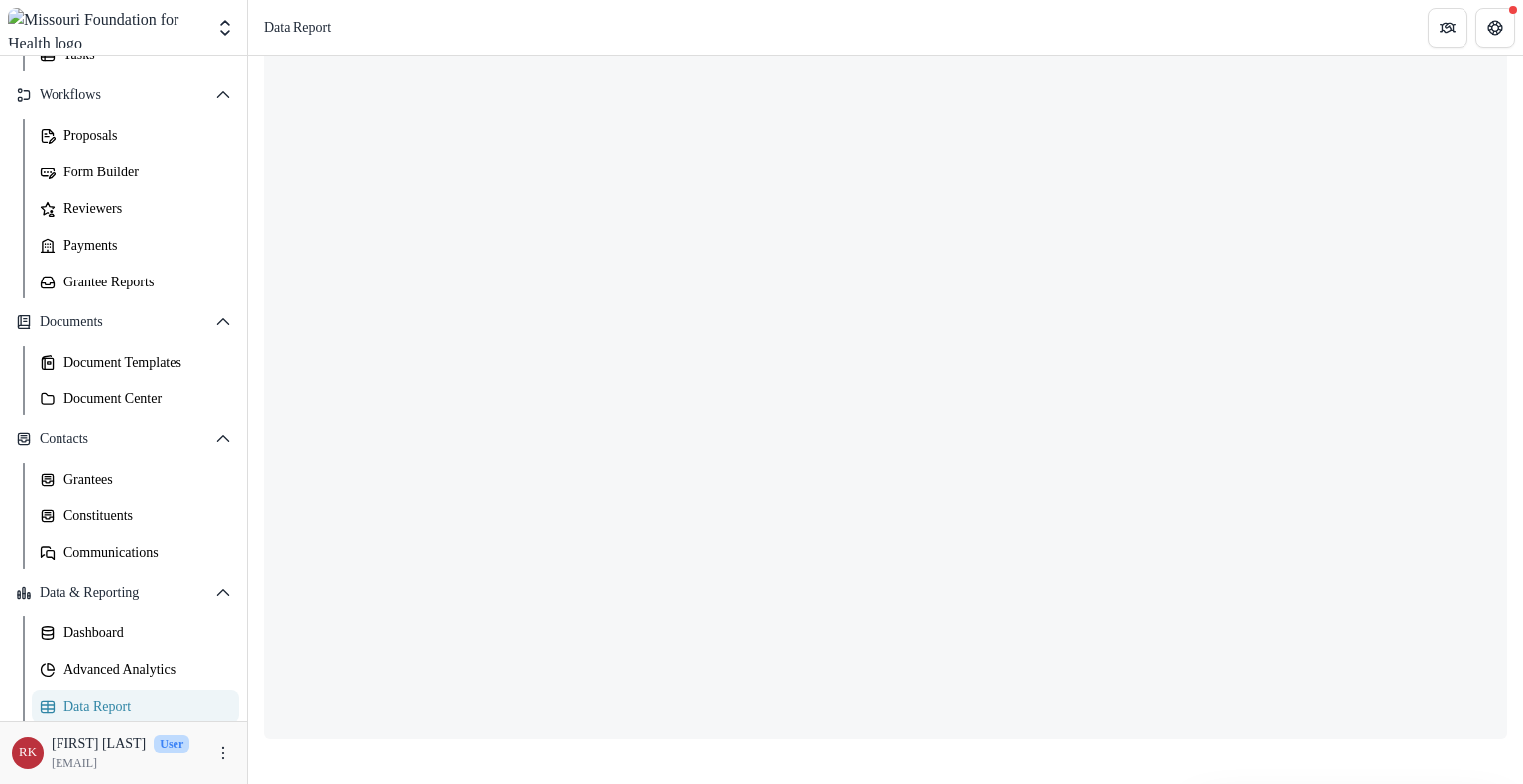 scroll, scrollTop: 107, scrollLeft: 0, axis: vertical 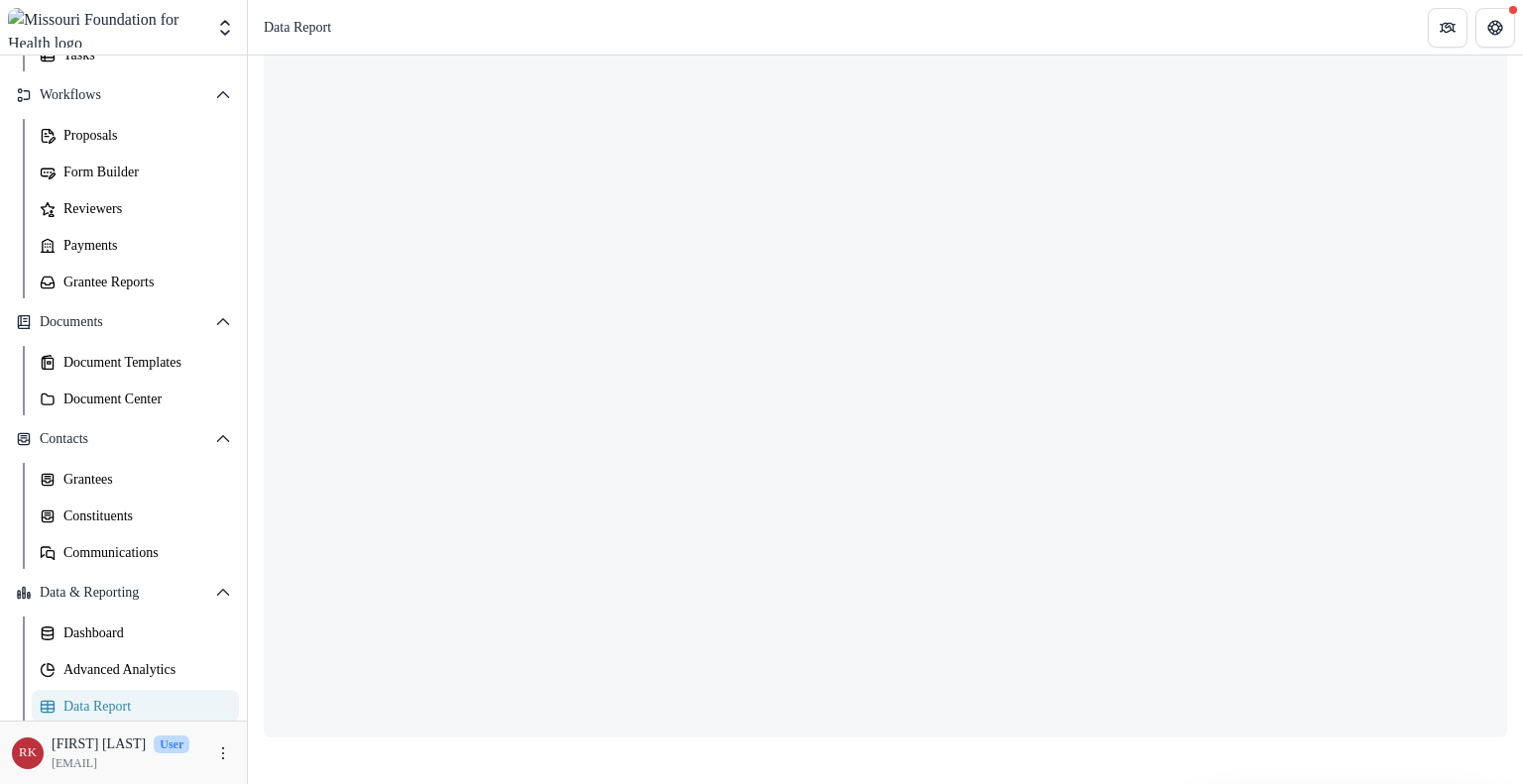 click on "Payments Report Total rows: [NUMBER] Choose Filter Personal Filters Team Filters Temelio Filters start and end dates (Proposals Report (All Data)) tornado relief (Proposals Report (All Data)) Filter [NUMBER] (Review Responses) Add Personal Filter Organizations with COIs (CRM Profile Report) Active Awards (Proposals Report (All Data)) Contract Balances (Proposals Report (All Data)) CSO Approved (Proposals Report (All Data)) DLS Default (Proposals Report (All Data)) Grant Metadata (Proposals Report (All Data)) Intake Review Pull (Proposals Report (All Data)) JFC View (Proposals Report (All Data)) Non-Recommends (Proposals Report (All Data)) Pending with Dates (Proposals Report (All Data)) Recommends (Proposals Report (All Data)) Team/CEO/Board Review Dates (Proposals Report (All Data)) Wendy Test Filter (Proposals Report (All Data)) Staff Review (Review Responses) Add Team Filter Health Equity Fund Full Application ( Proposals Report (All Data) ) ( Proposals Report (All Data) ) ( ) ( ) ( ) ( ) ( ) )" at bounding box center [885, 371] 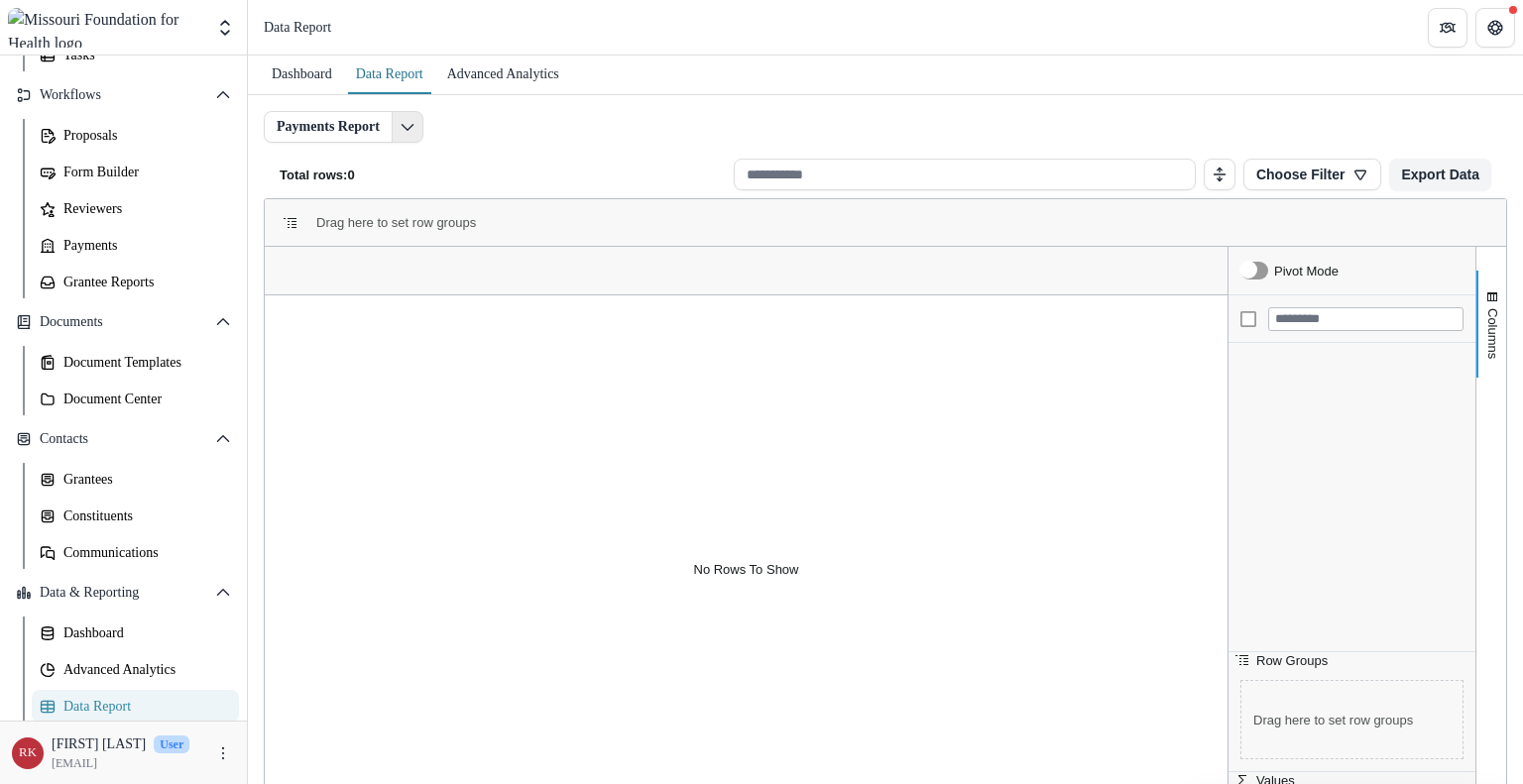 click at bounding box center (407, 128) 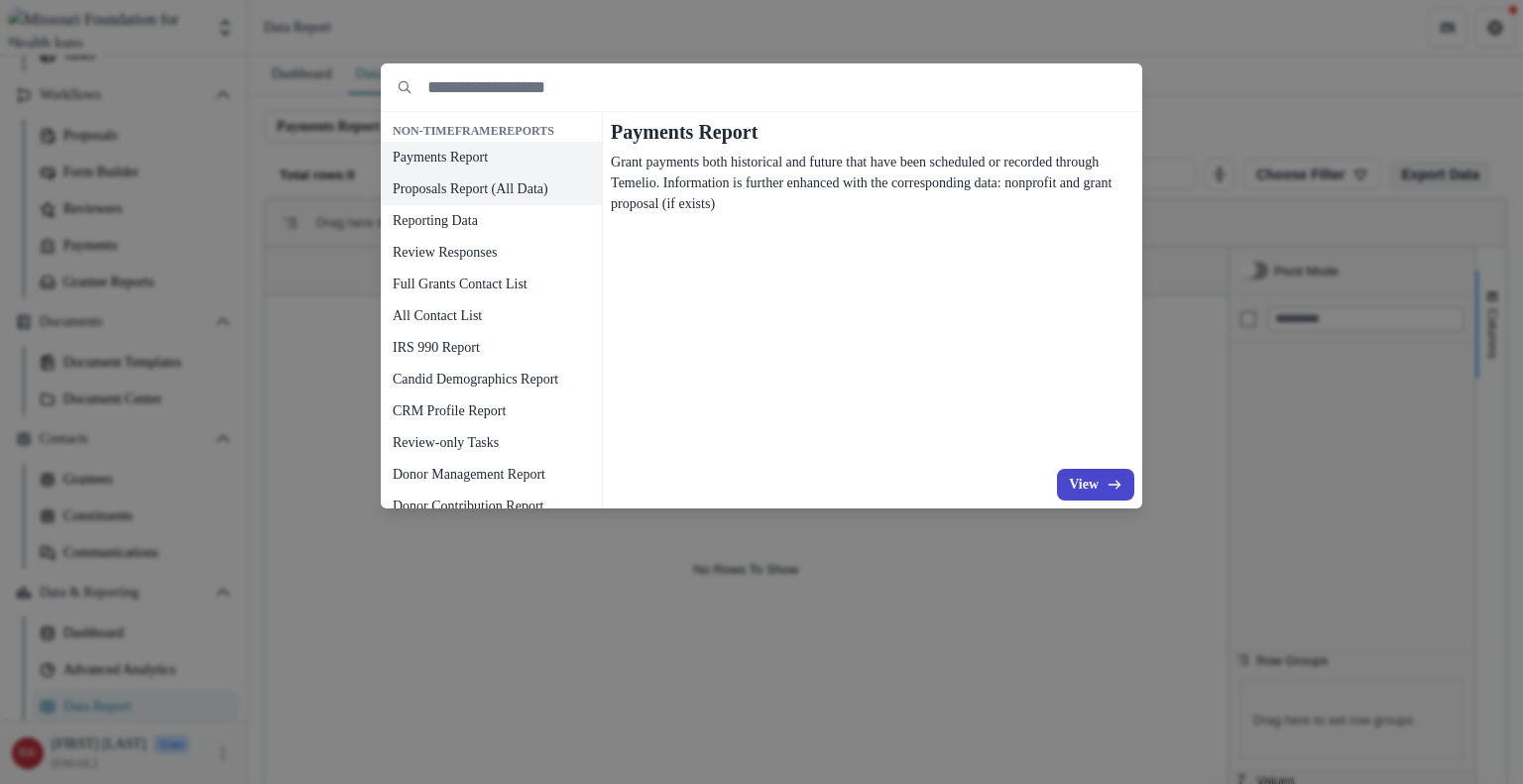 click on "Proposals Report (All Data)" at bounding box center (491, 189) 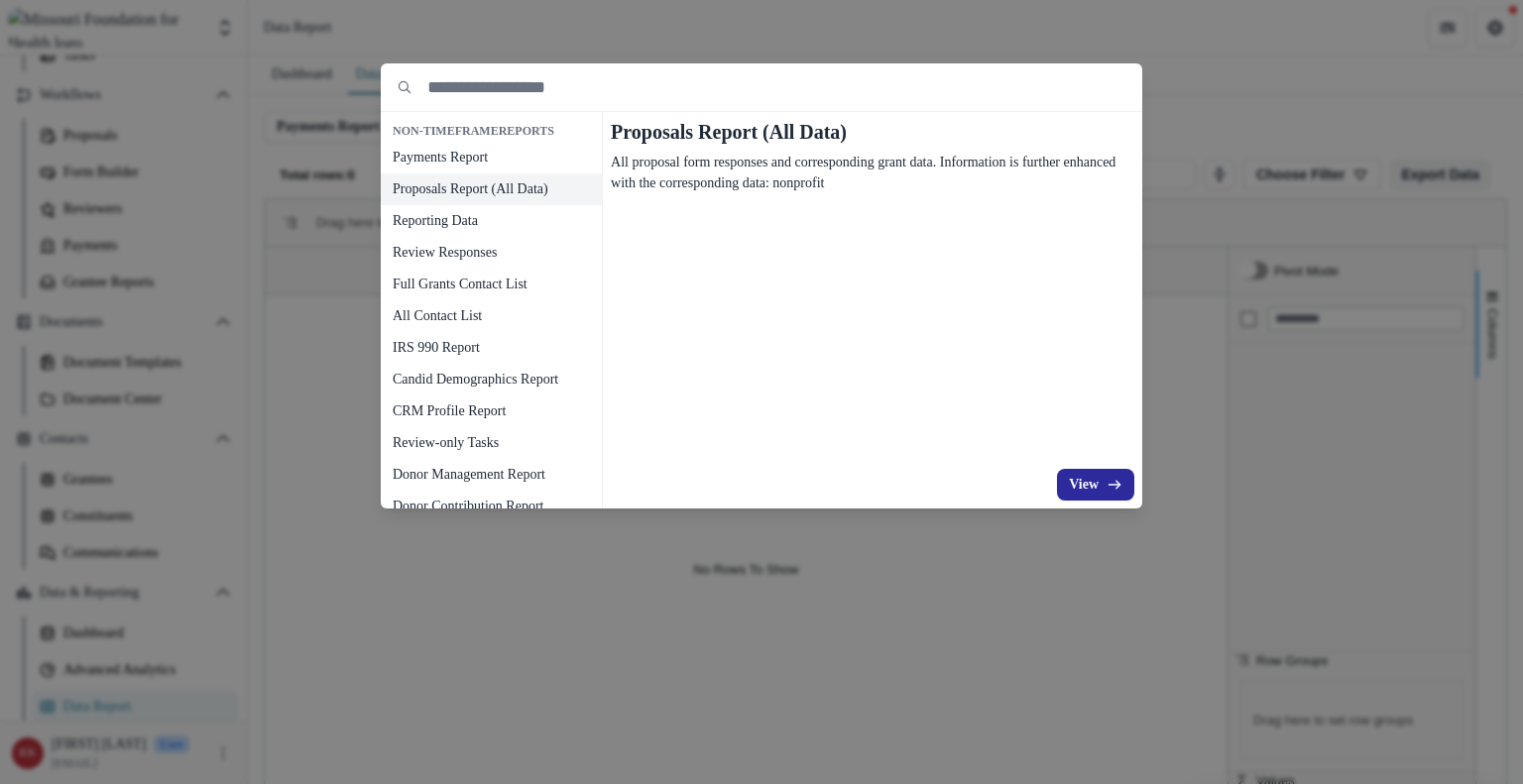 click on "View" at bounding box center [1096, 485] 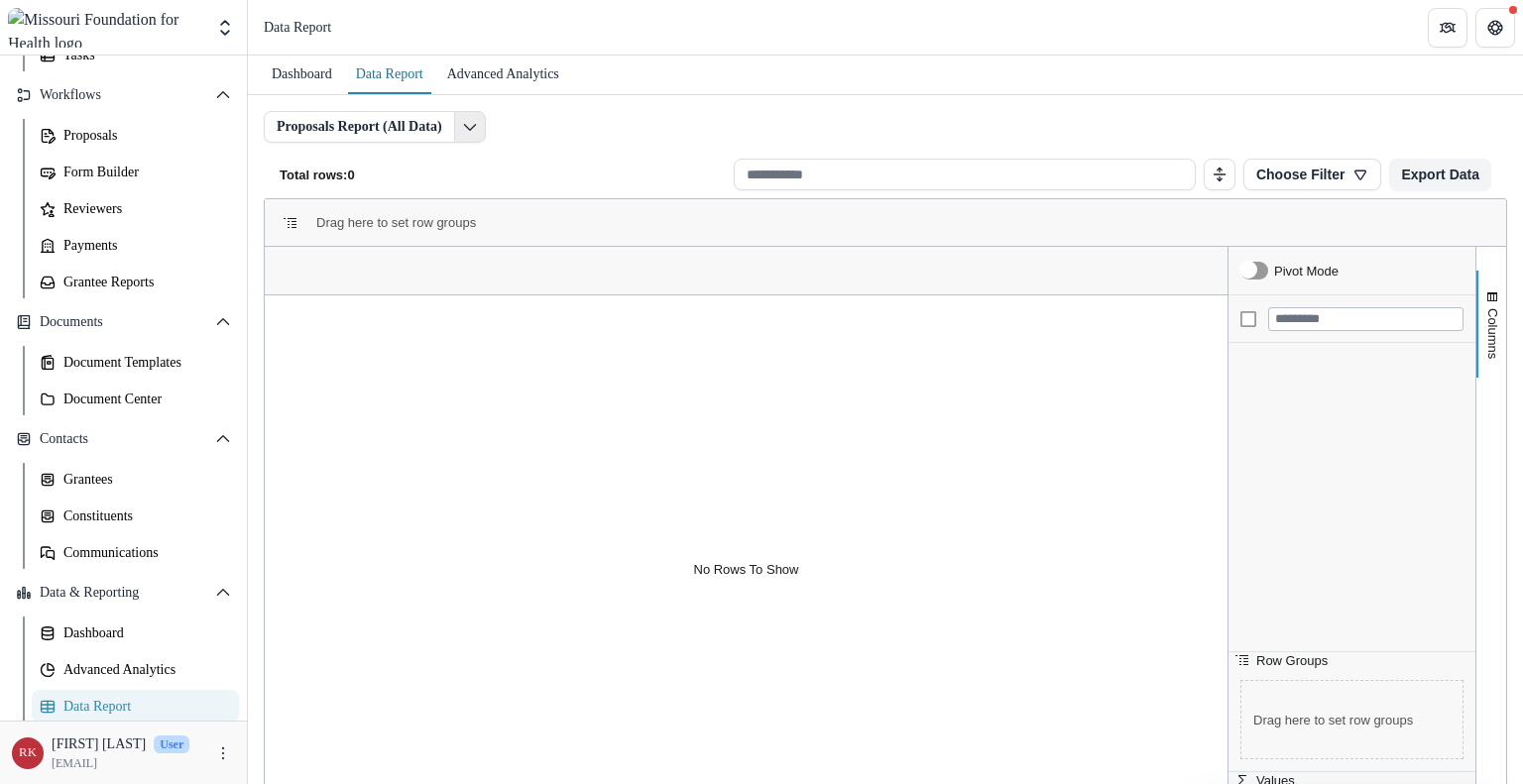 click at bounding box center [470, 127] 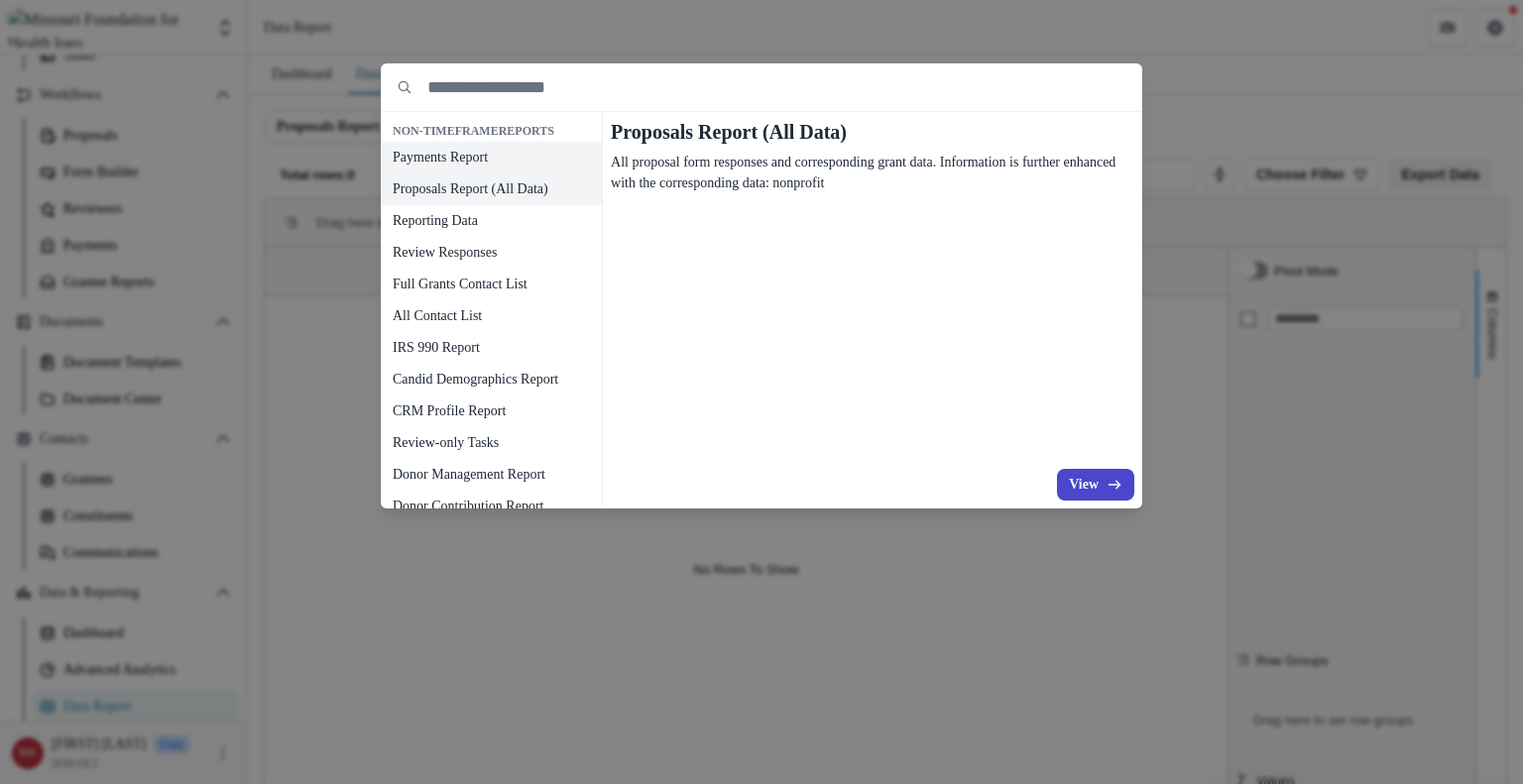 click on "Payments Report" at bounding box center [491, 158] 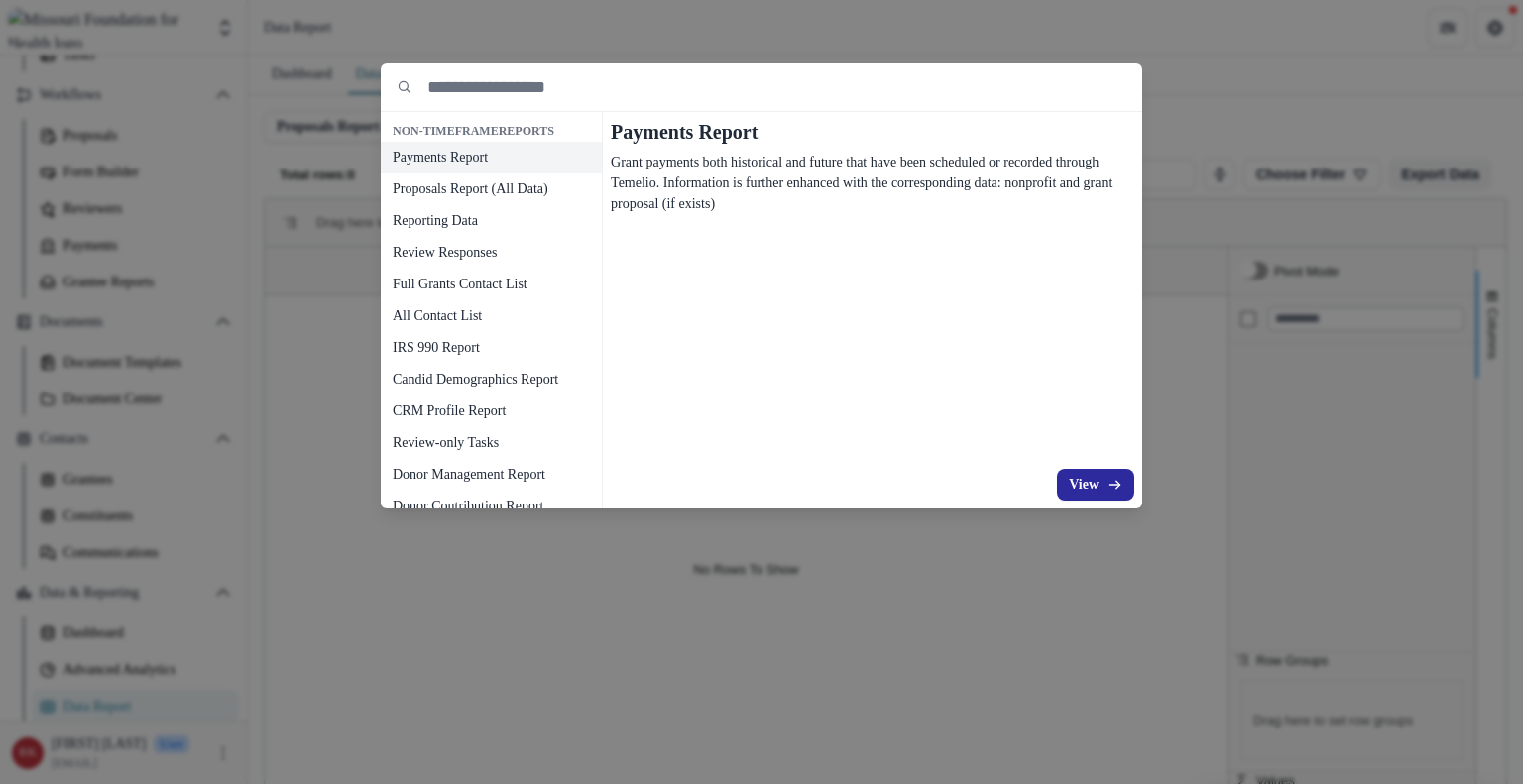 click at bounding box center [1114, 485] 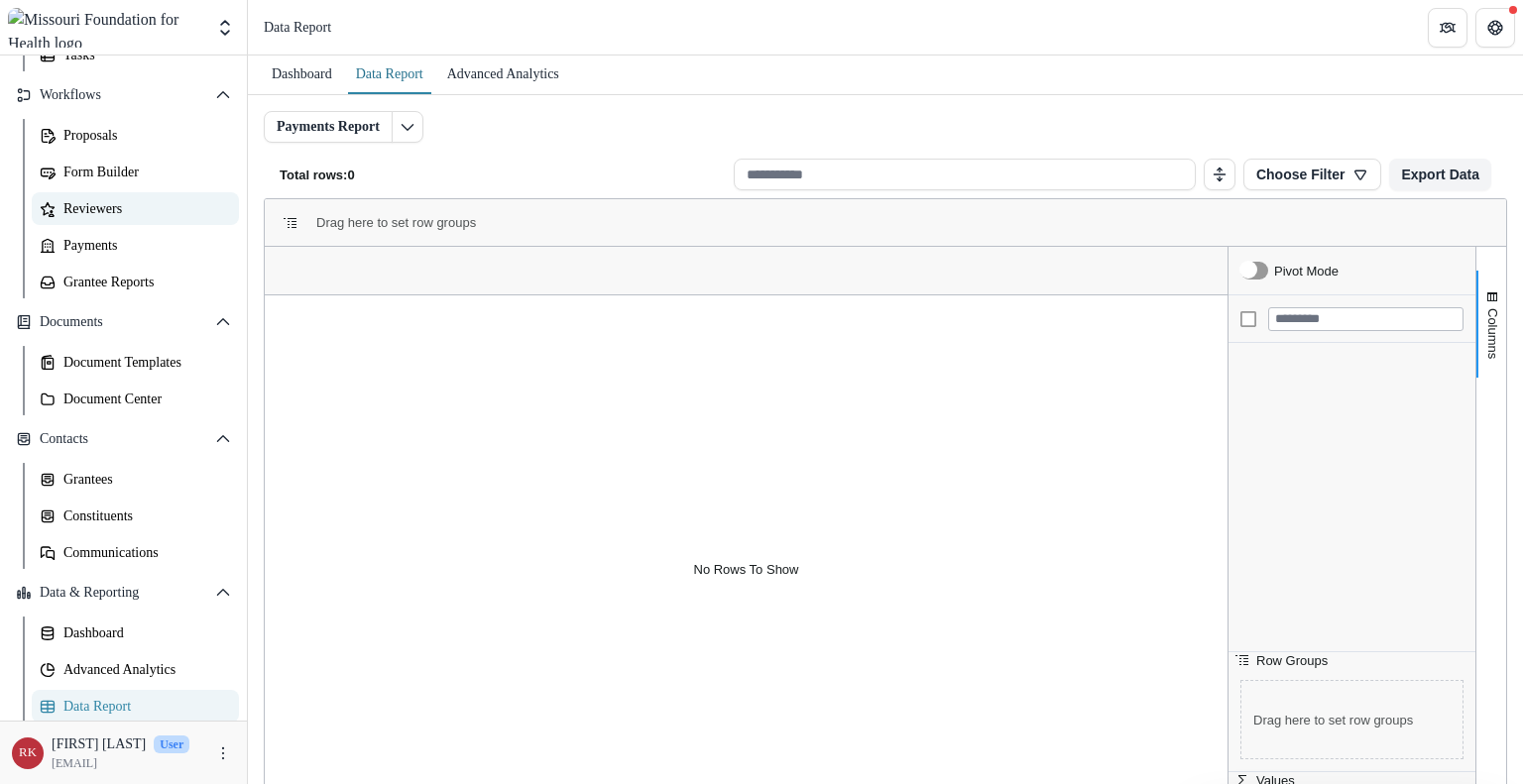 scroll, scrollTop: 0, scrollLeft: 0, axis: both 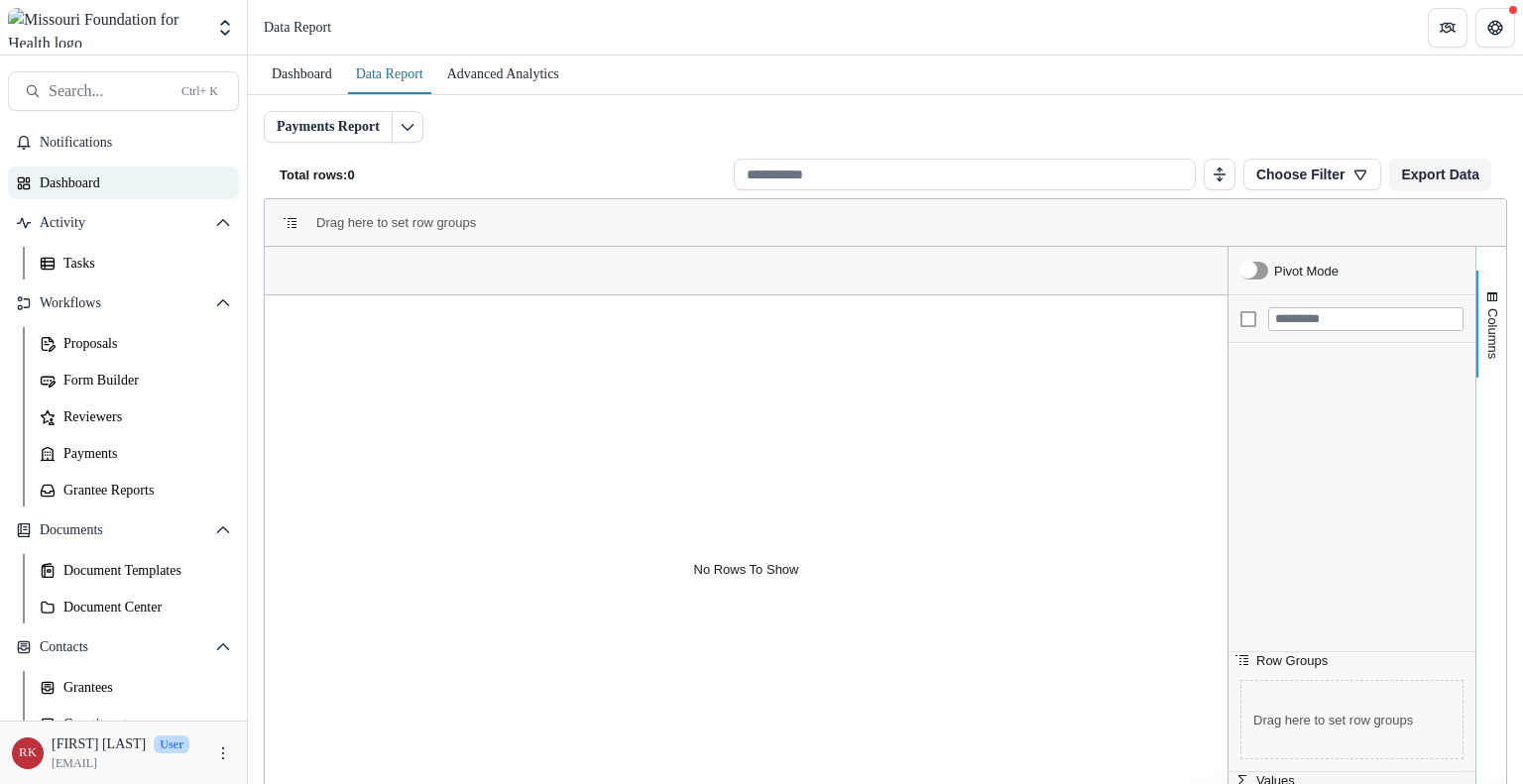 click on "Dashboard" at bounding box center (131, 182) 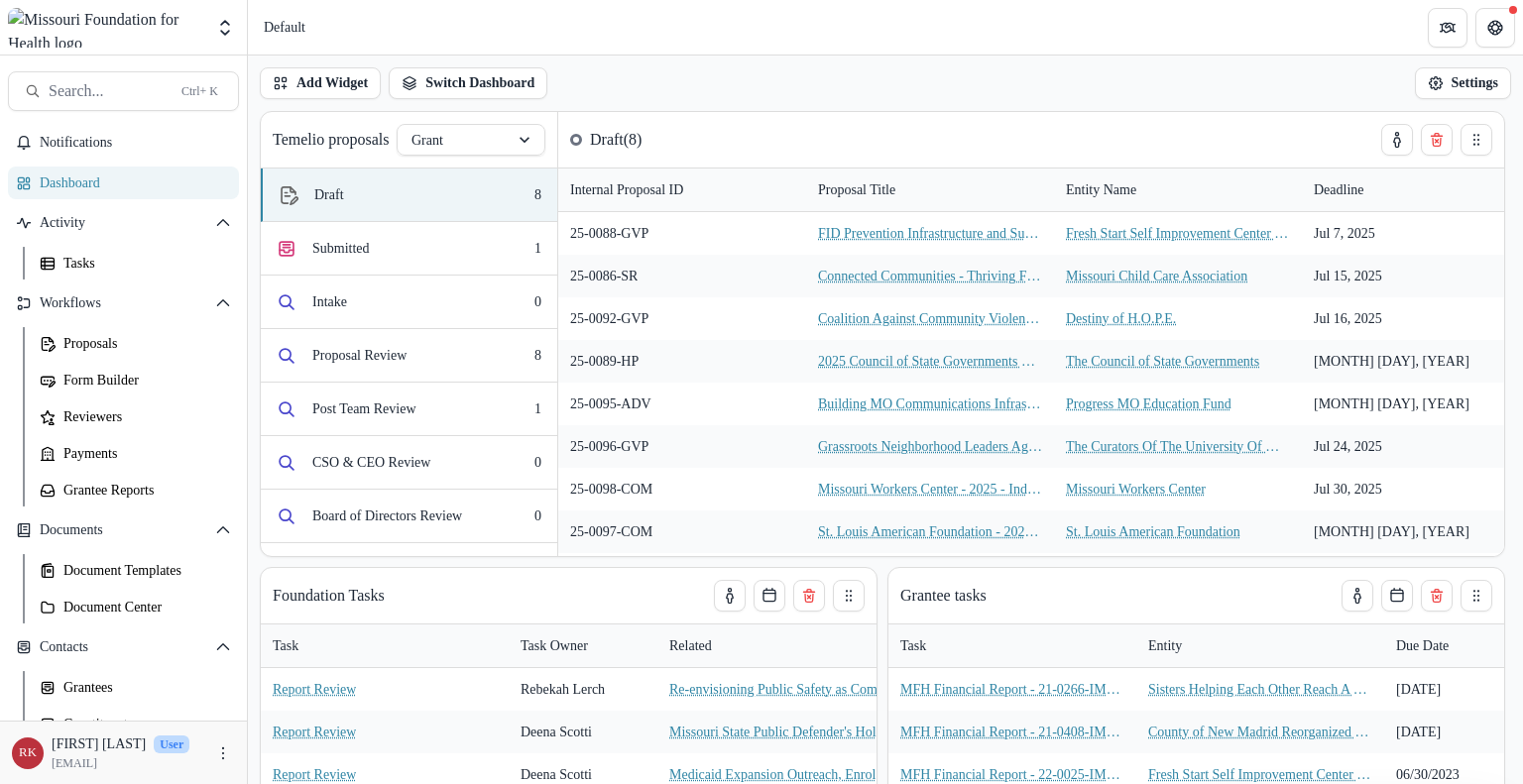 click on "Default" at bounding box center (885, 27) 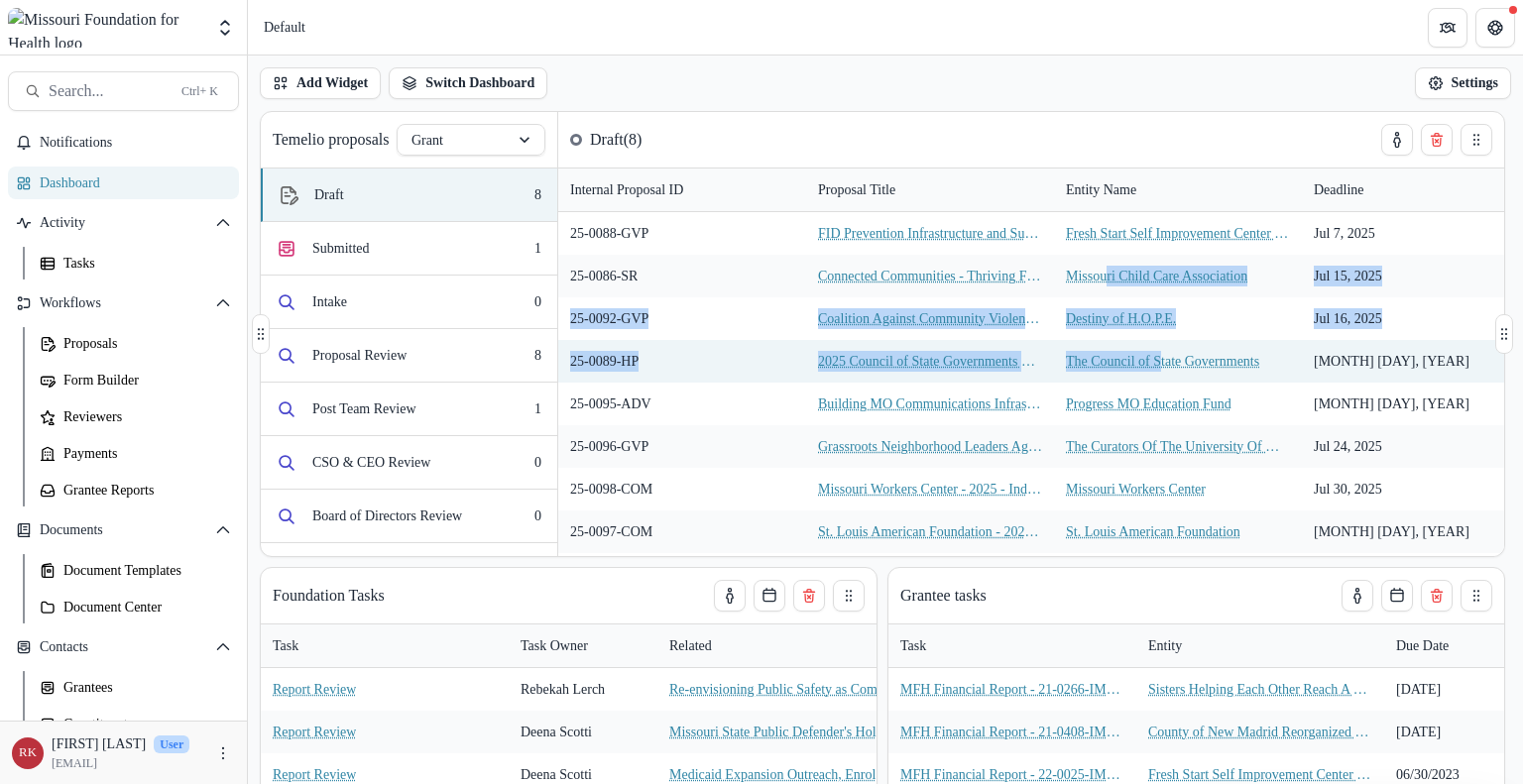 drag, startPoint x: 1113, startPoint y: 257, endPoint x: 1206, endPoint y: 381, distance: 155 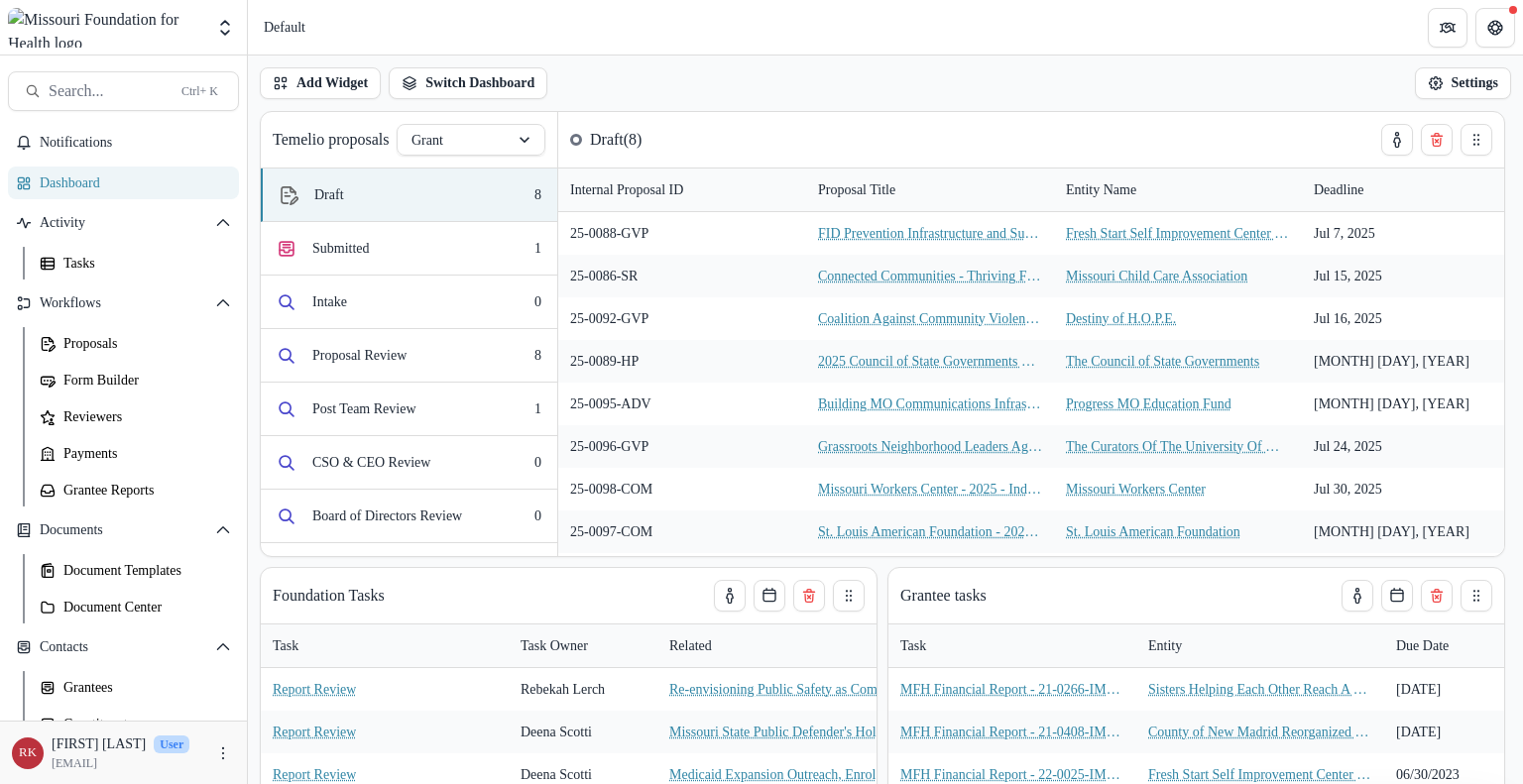 click on "Add Widget Switch Dashboard Default DLS Dashboard New Dashboard Settings" at bounding box center (885, 83) 